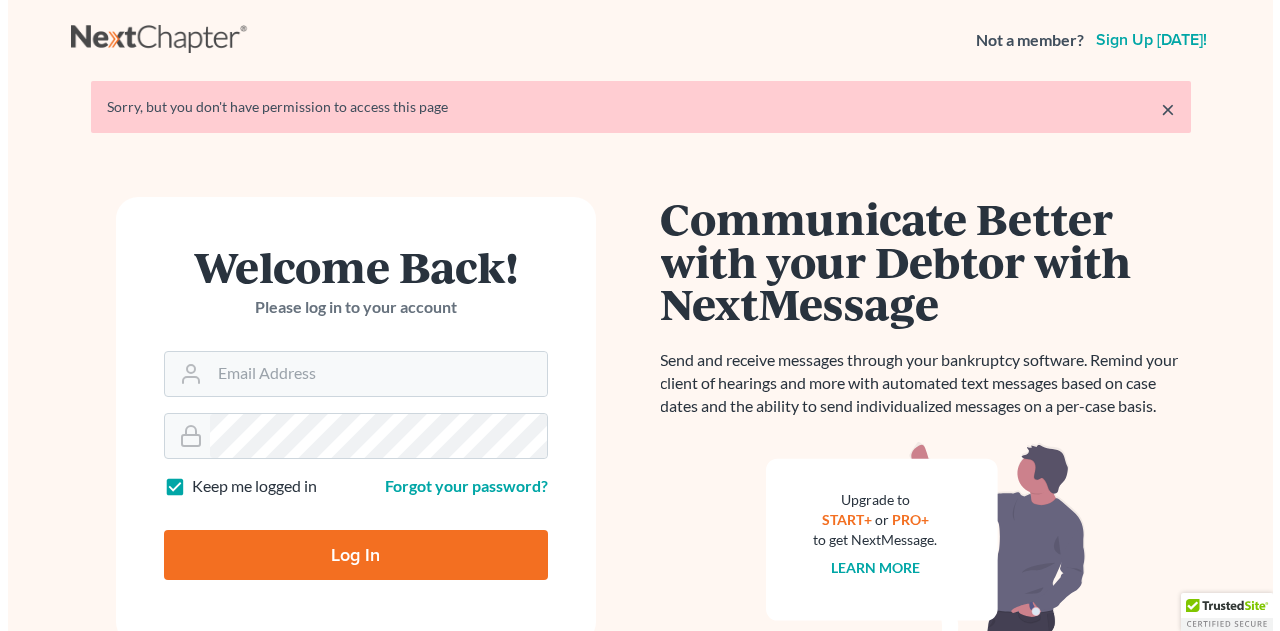 scroll, scrollTop: 0, scrollLeft: 0, axis: both 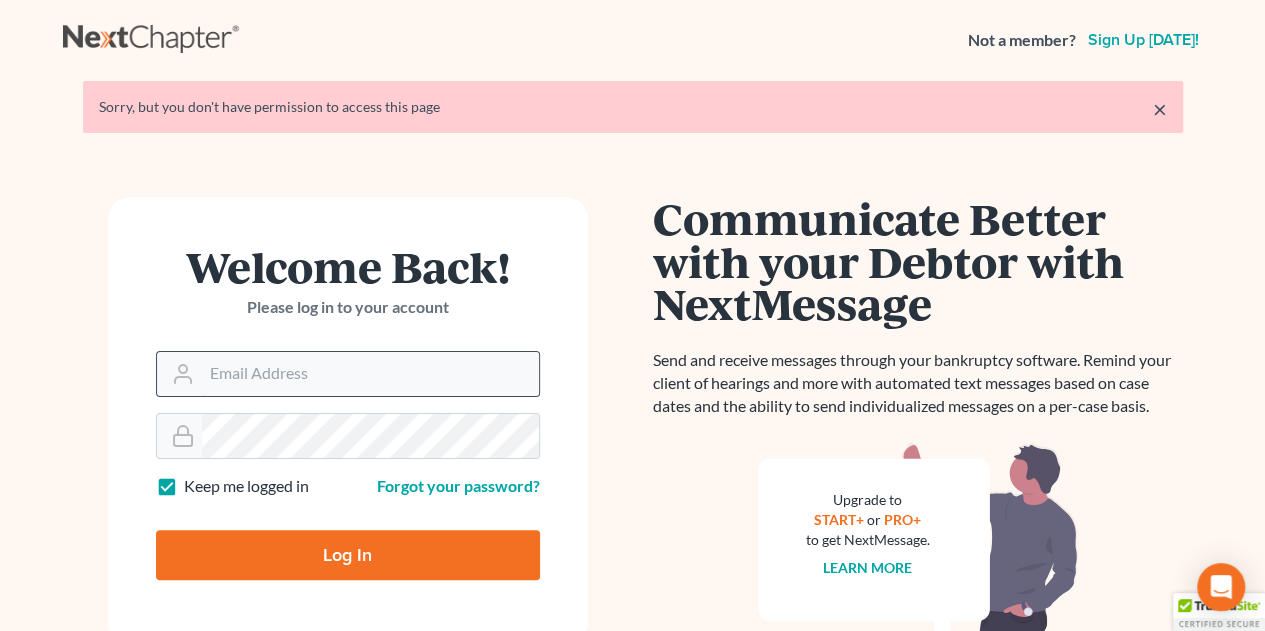 click on "Email Address" at bounding box center (370, 374) 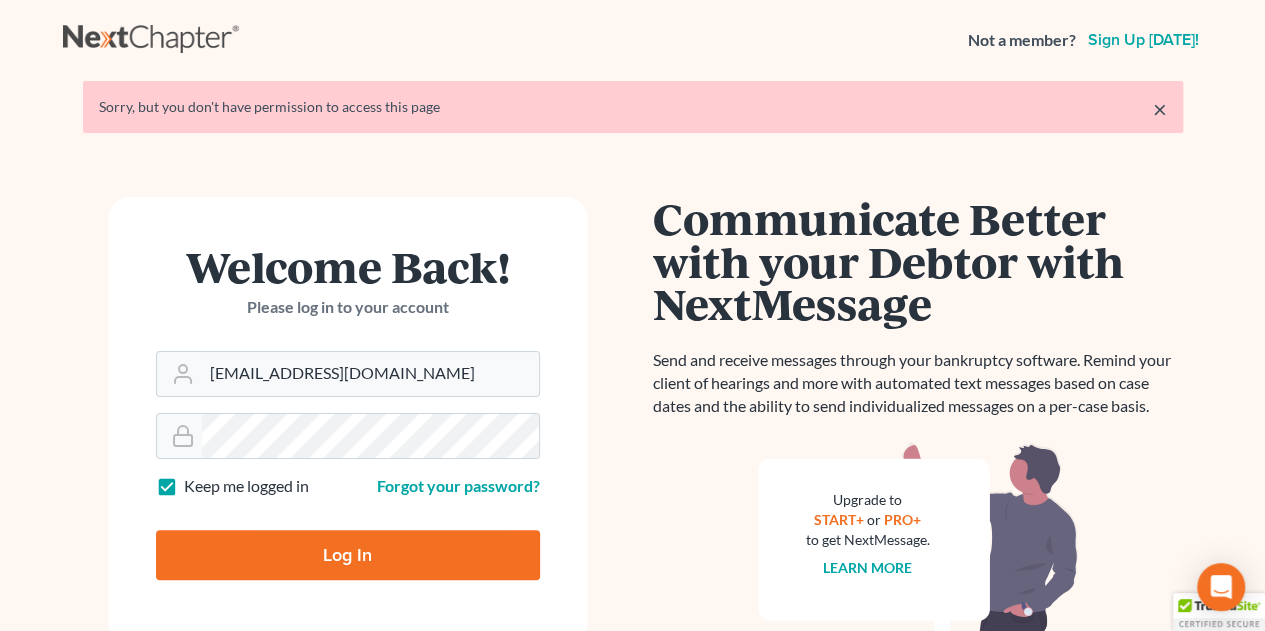 drag, startPoint x: 360, startPoint y: 553, endPoint x: 366, endPoint y: 543, distance: 11.661903 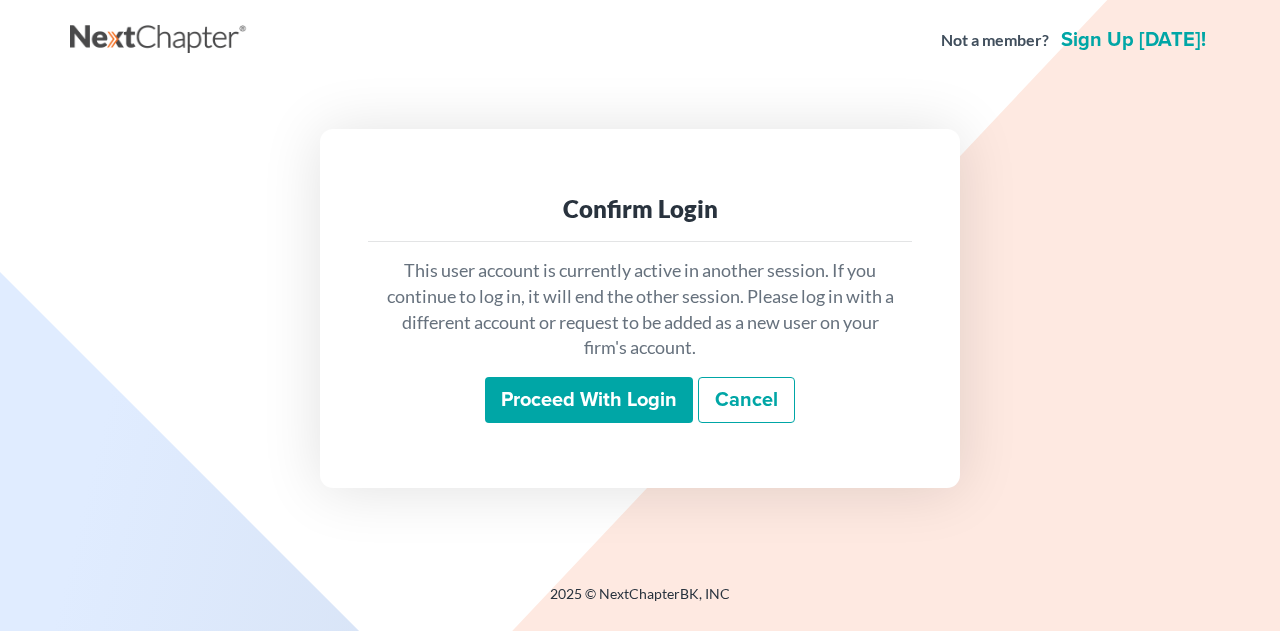 scroll, scrollTop: 0, scrollLeft: 0, axis: both 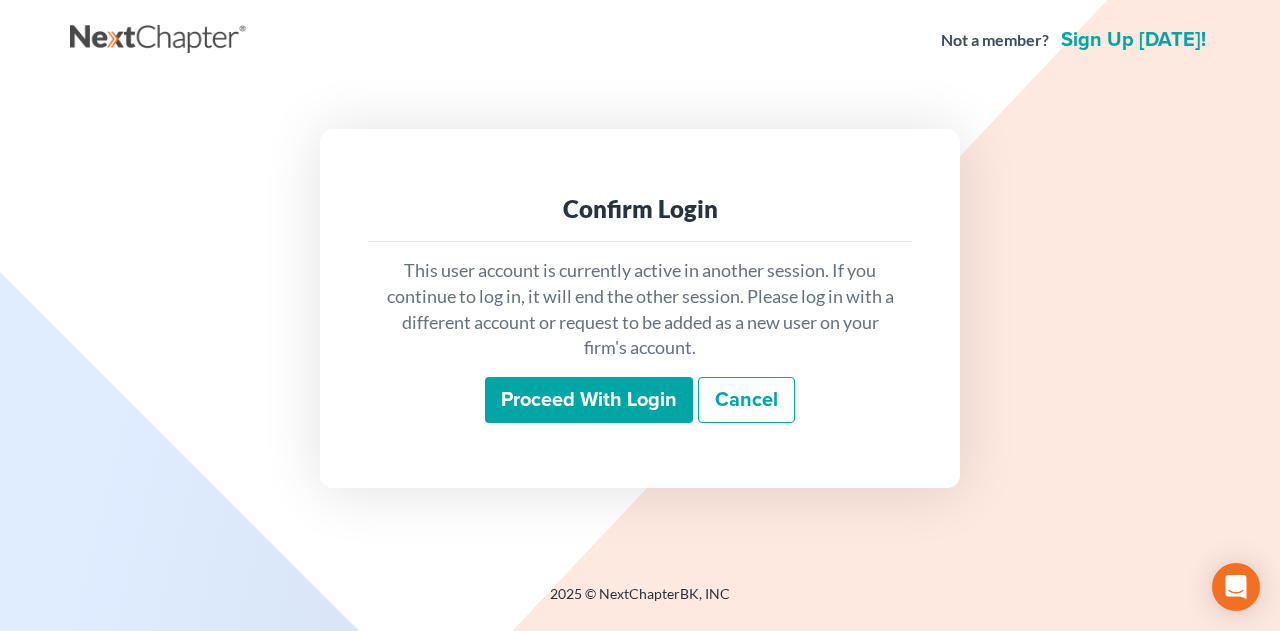 click on "Proceed with login" at bounding box center (589, 400) 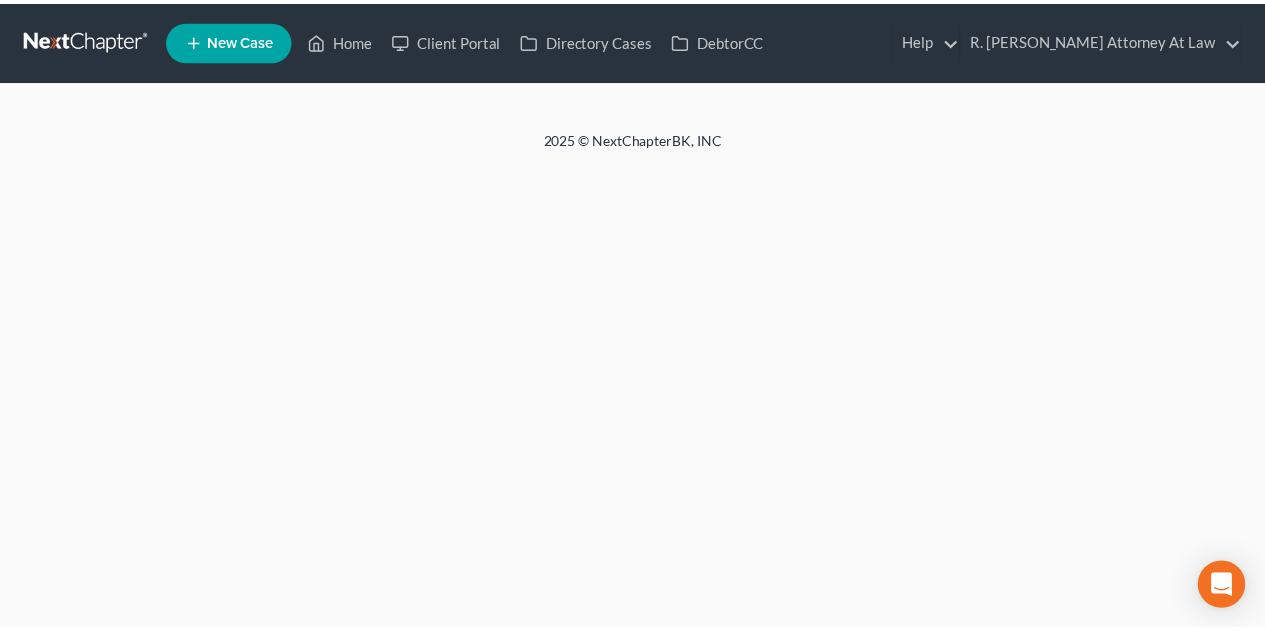 scroll, scrollTop: 0, scrollLeft: 0, axis: both 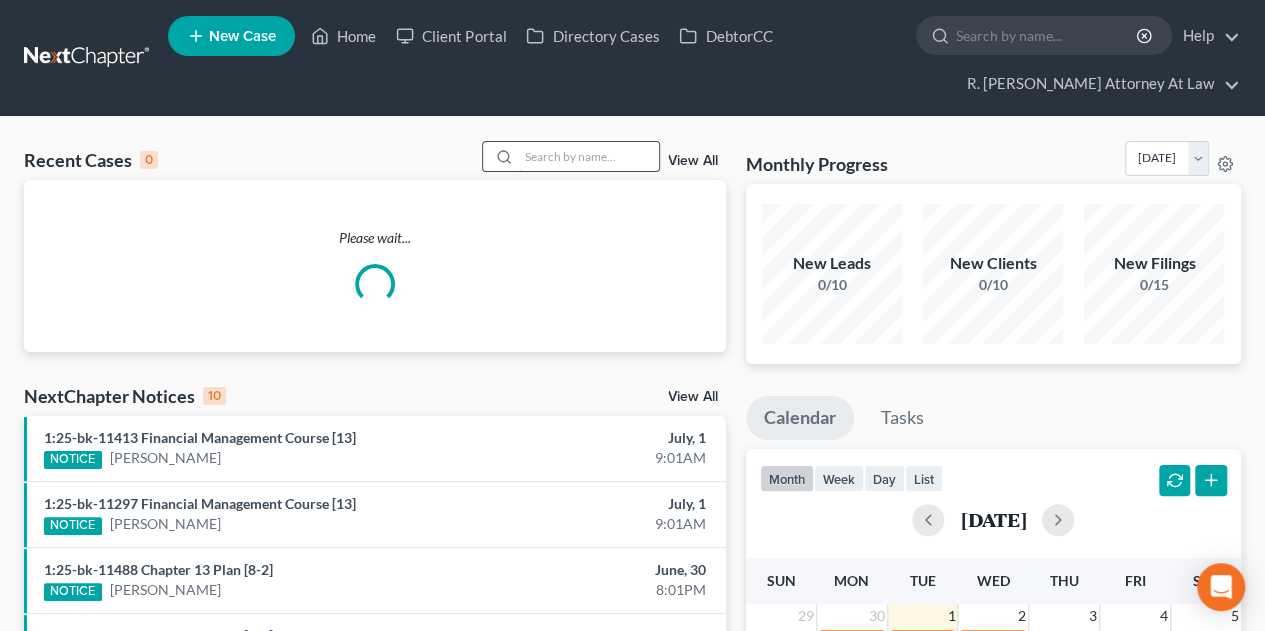 click at bounding box center [589, 156] 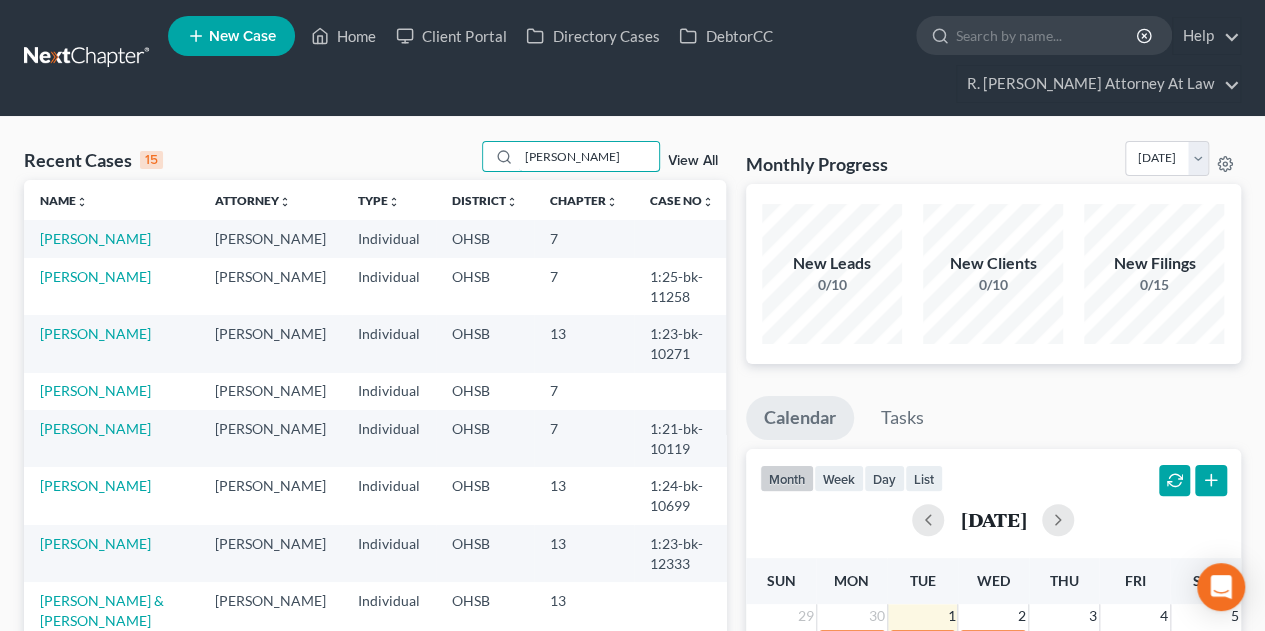 type on "[PERSON_NAME]" 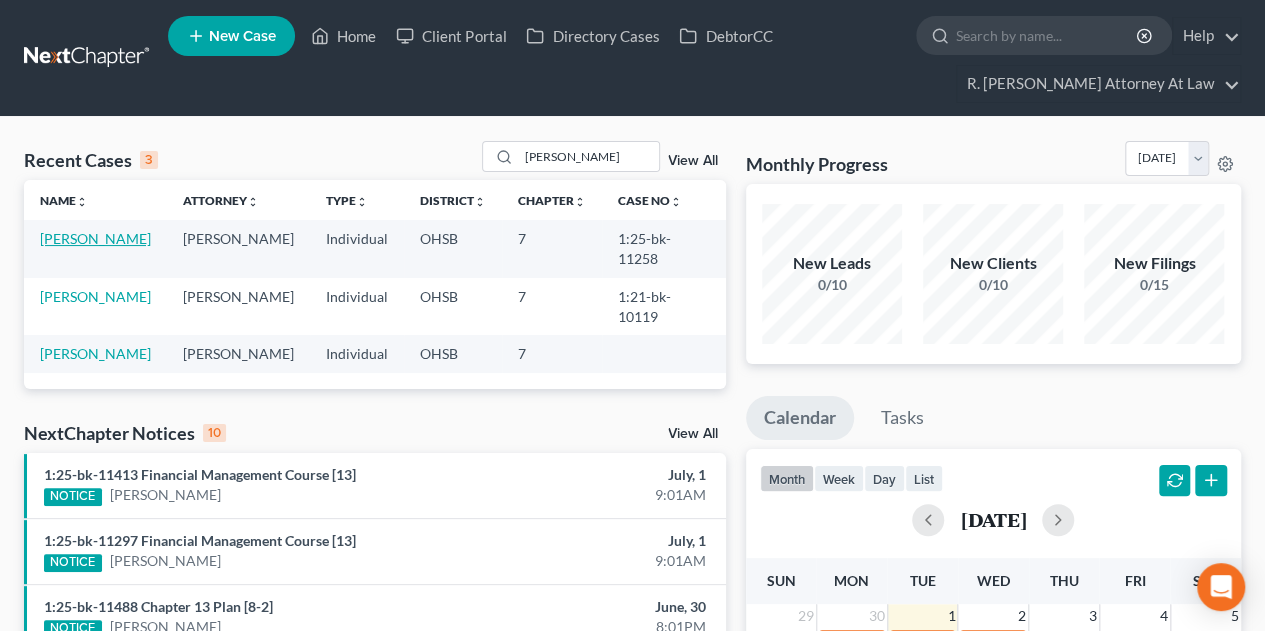 click on "[PERSON_NAME]" at bounding box center [95, 238] 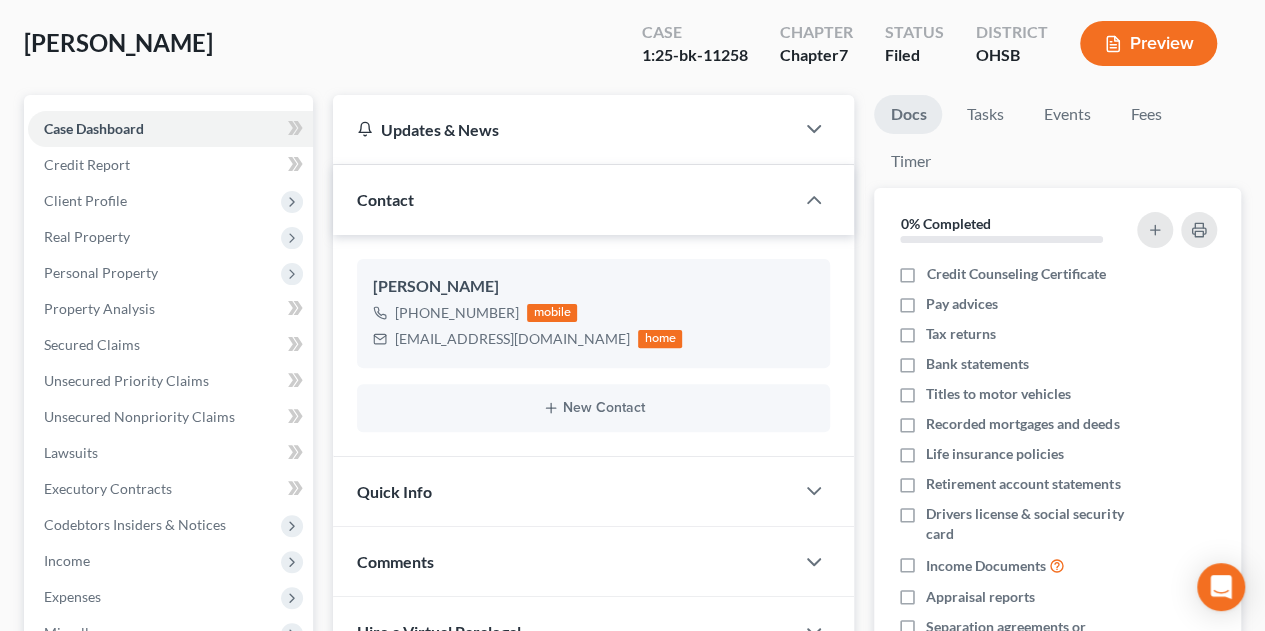 scroll, scrollTop: 266, scrollLeft: 0, axis: vertical 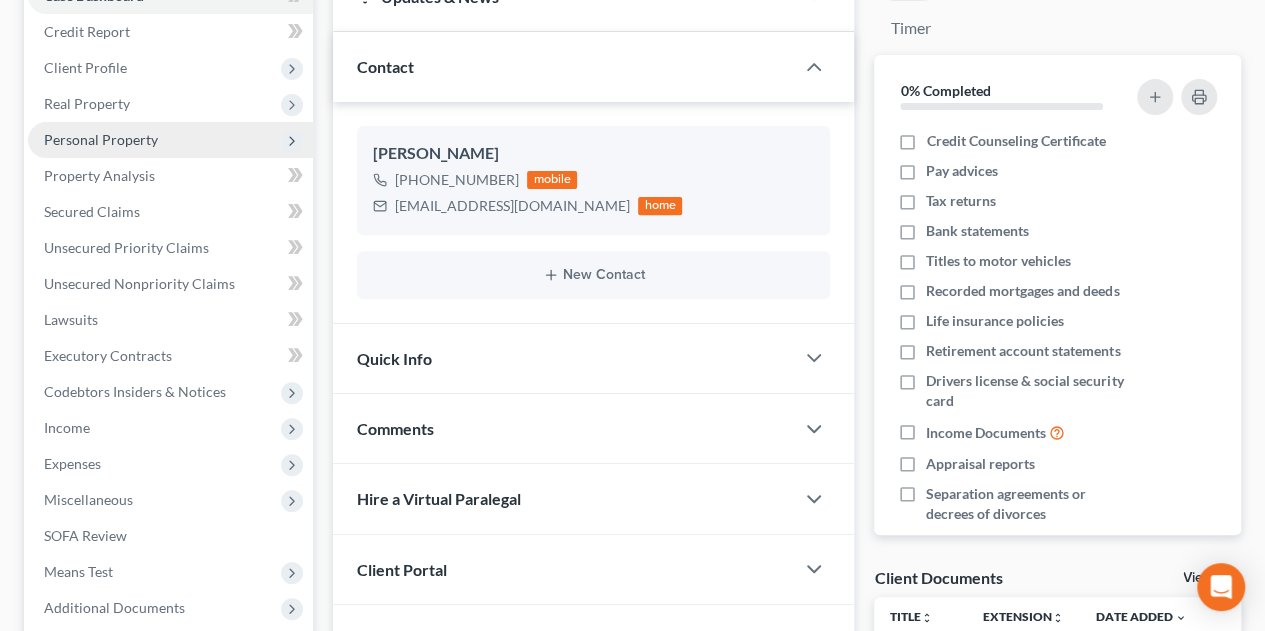 click on "Personal Property" at bounding box center (101, 139) 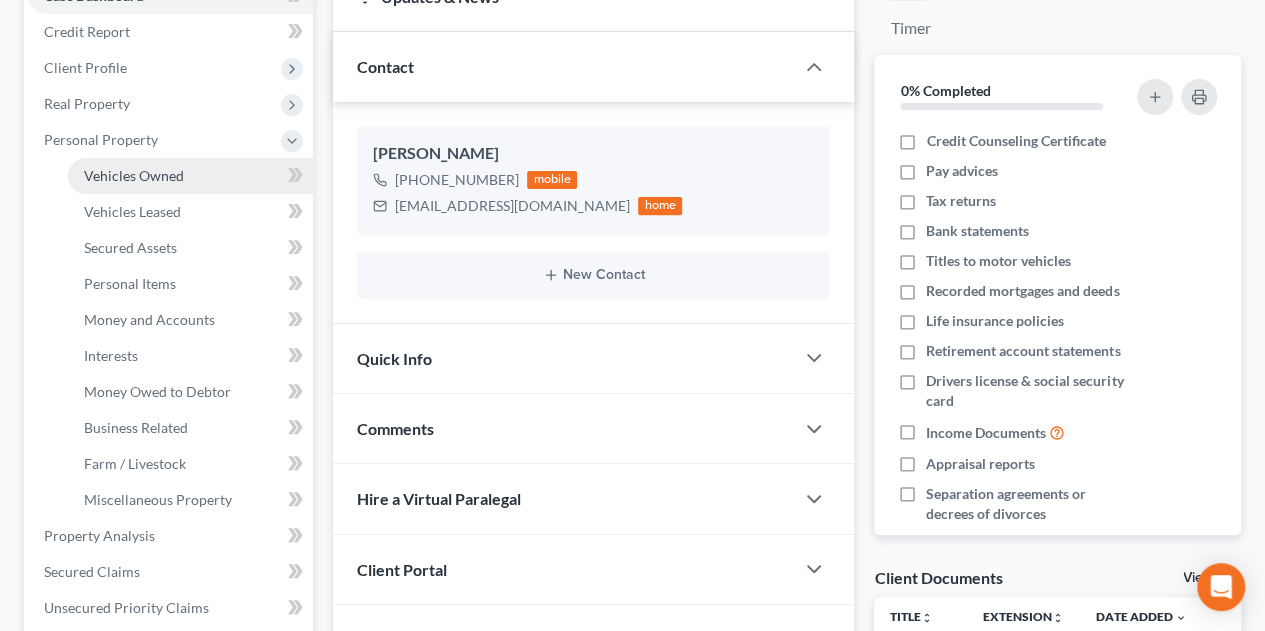 click on "Vehicles Owned" at bounding box center (134, 175) 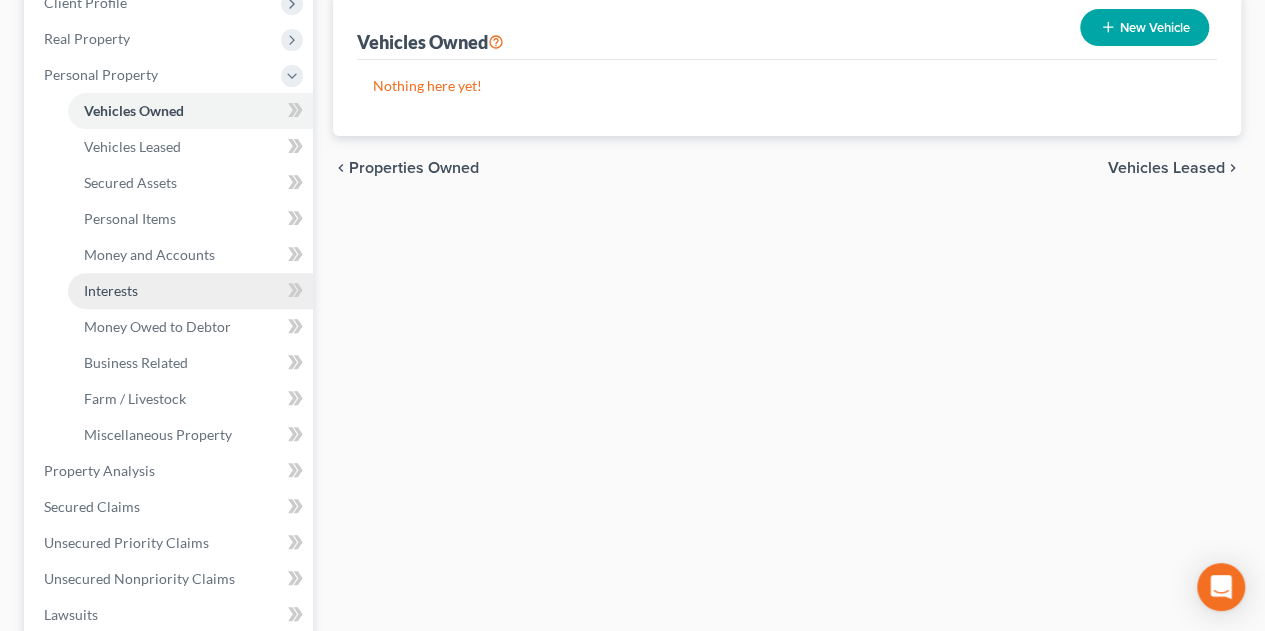 scroll, scrollTop: 400, scrollLeft: 0, axis: vertical 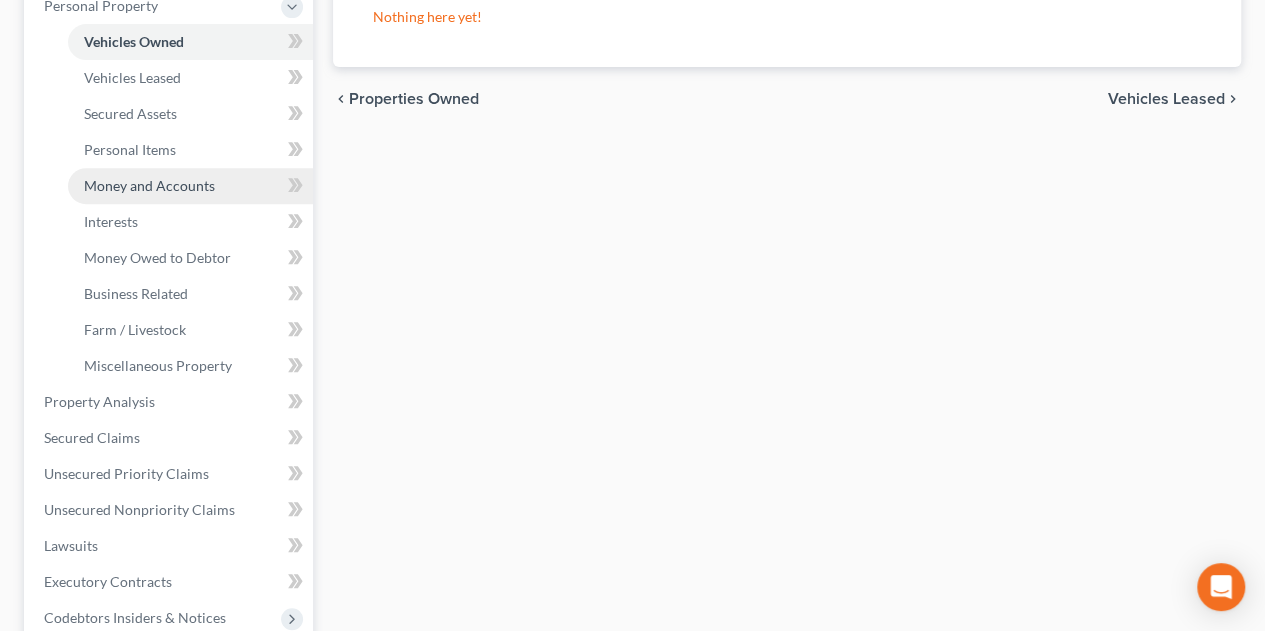 click on "Money and Accounts" at bounding box center (149, 185) 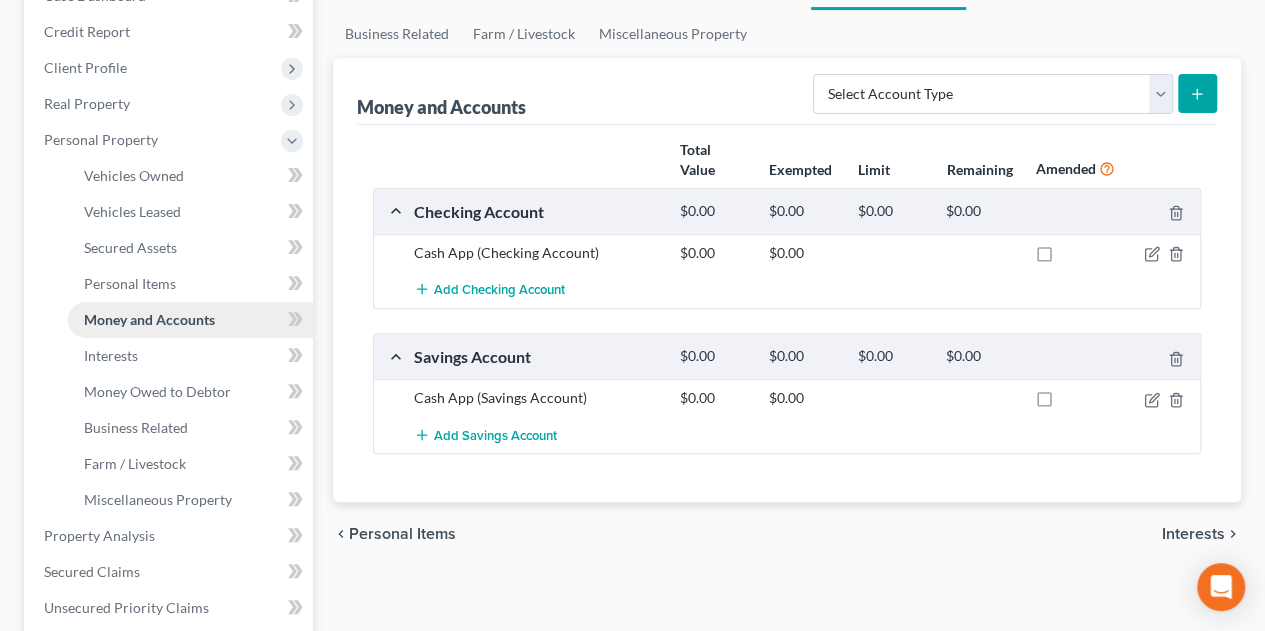 scroll, scrollTop: 400, scrollLeft: 0, axis: vertical 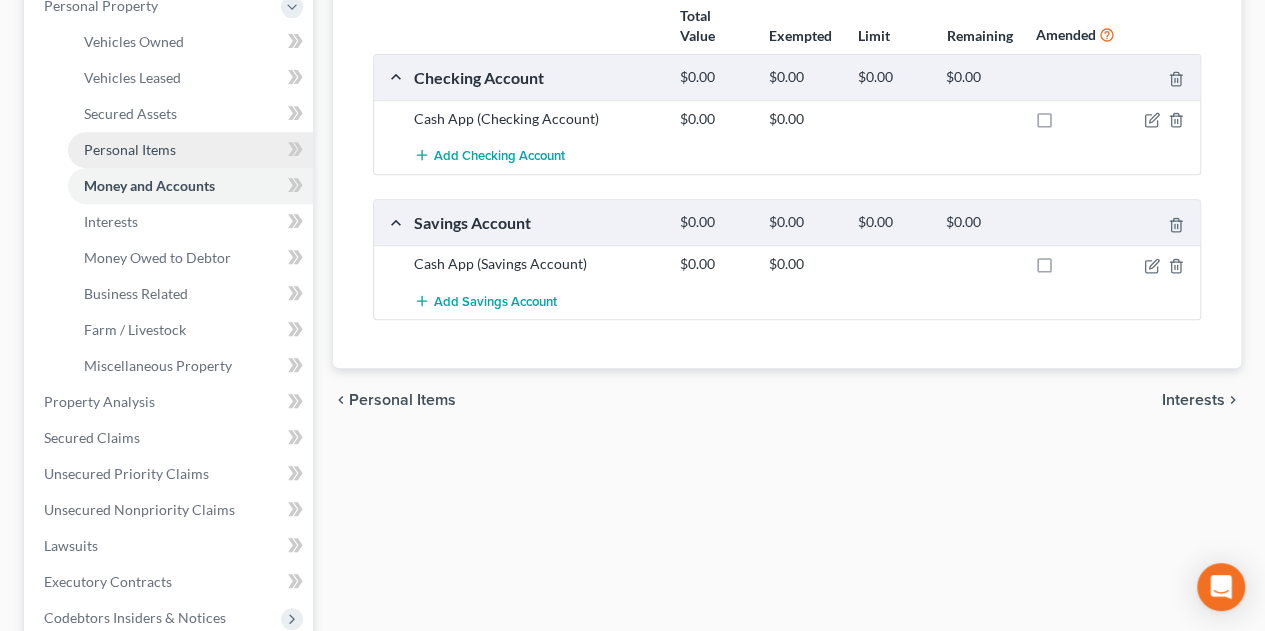 click on "Personal Items" at bounding box center [130, 149] 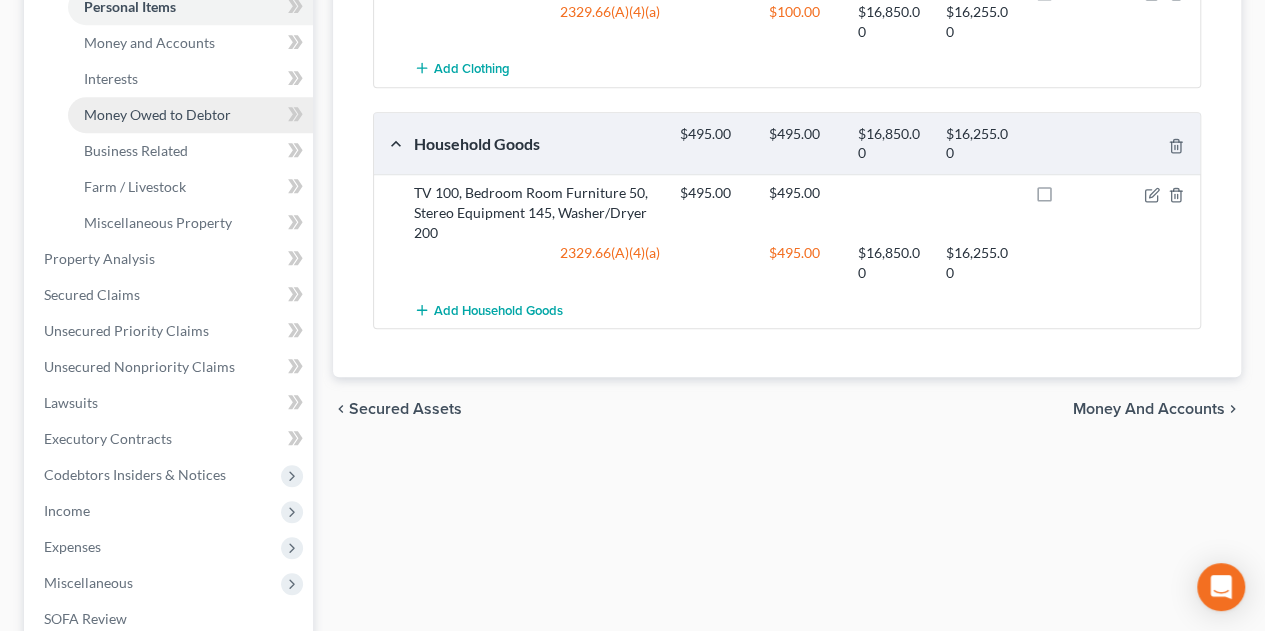 scroll, scrollTop: 666, scrollLeft: 0, axis: vertical 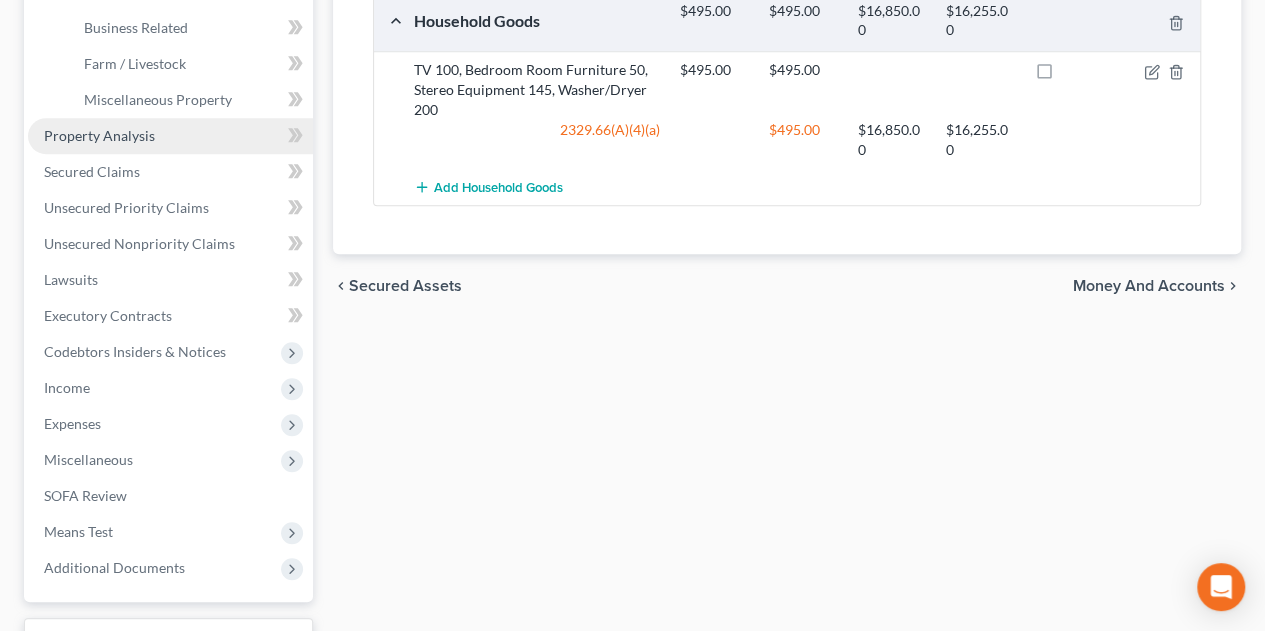 click on "Property Analysis" at bounding box center [99, 135] 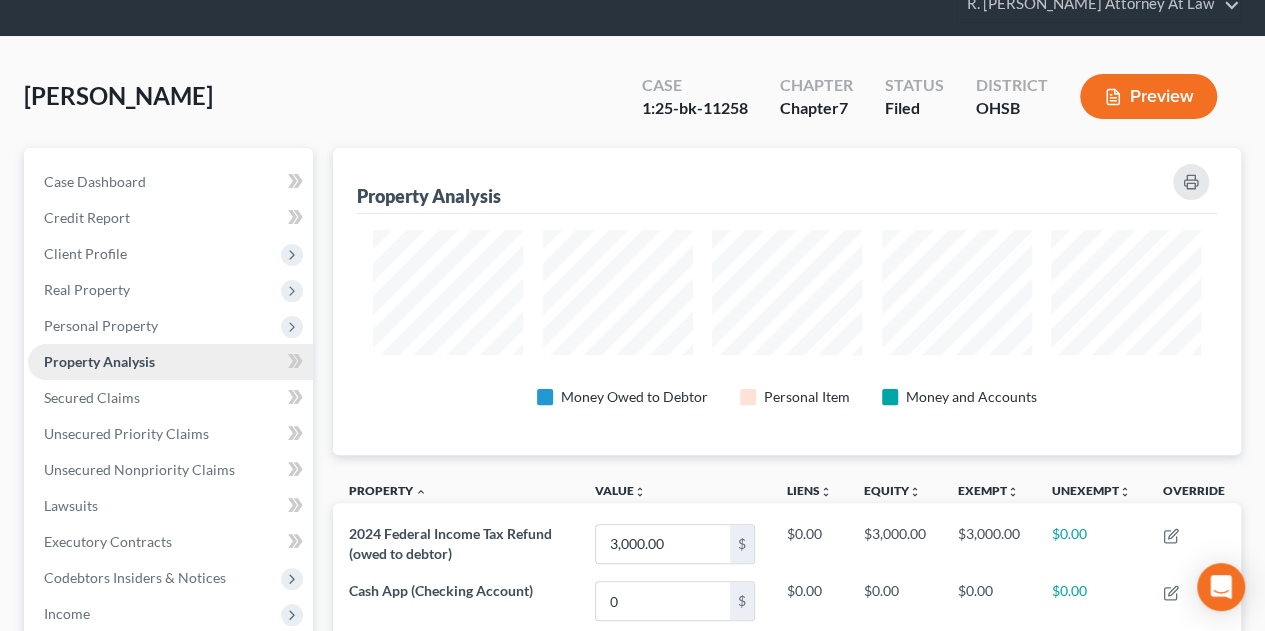 scroll, scrollTop: 0, scrollLeft: 0, axis: both 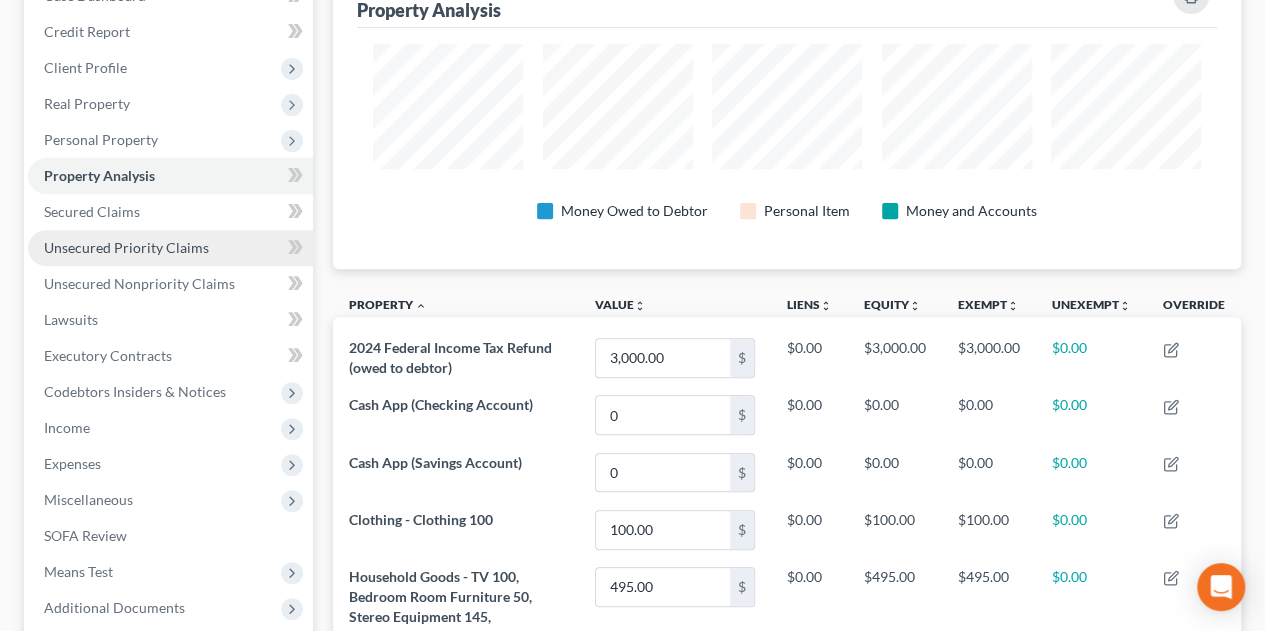 click on "Unsecured Priority Claims" at bounding box center (126, 247) 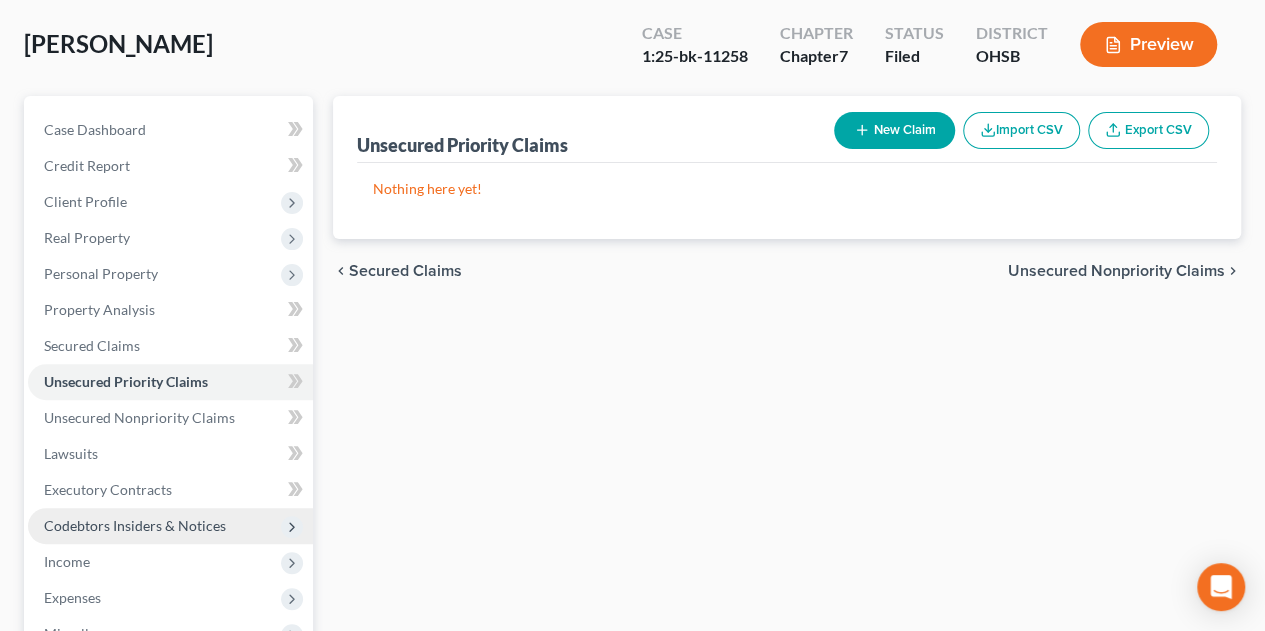scroll, scrollTop: 266, scrollLeft: 0, axis: vertical 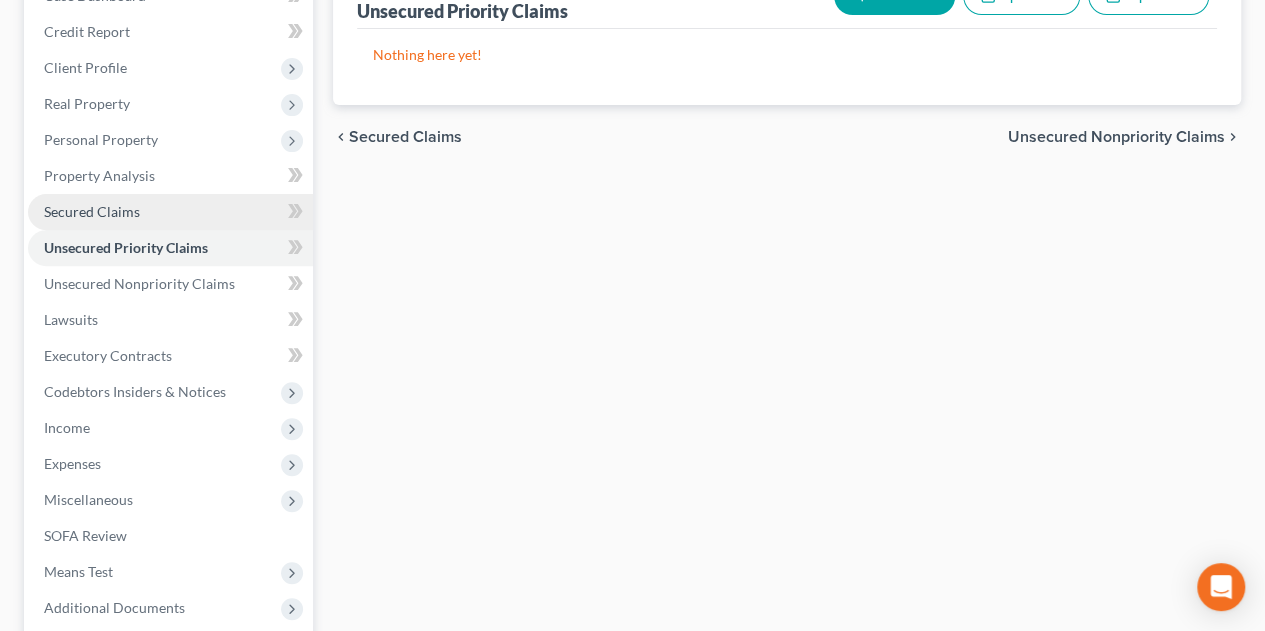 click on "Secured Claims" at bounding box center [92, 211] 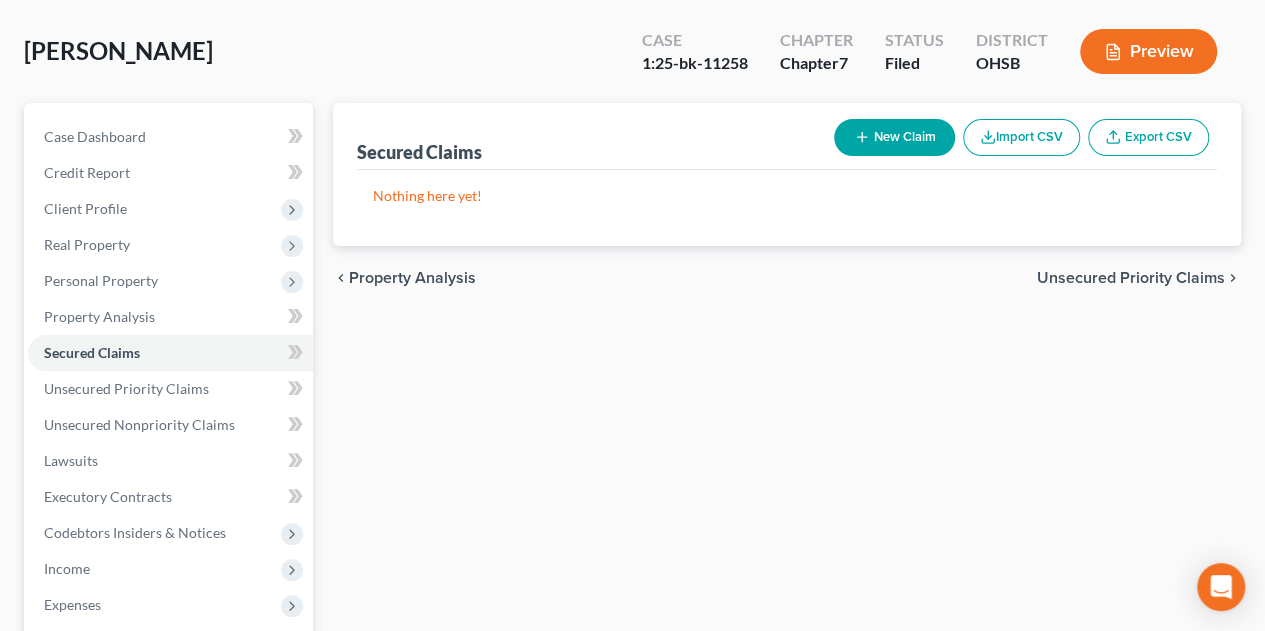 scroll, scrollTop: 266, scrollLeft: 0, axis: vertical 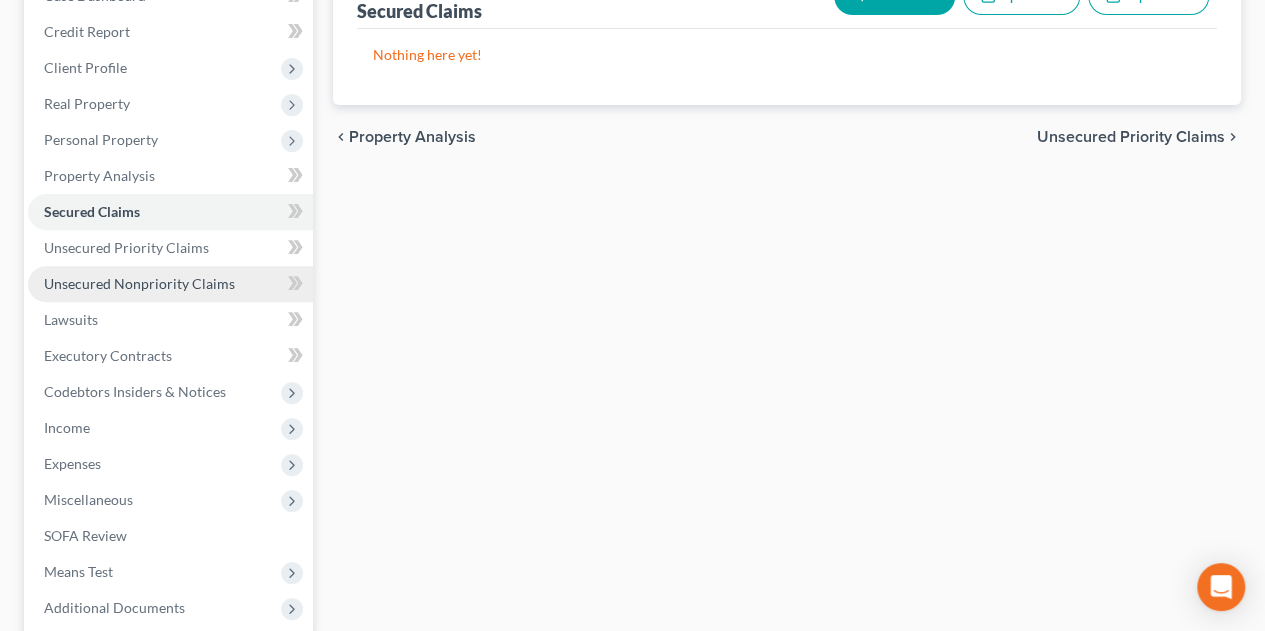 click on "Unsecured Nonpriority Claims" at bounding box center (139, 283) 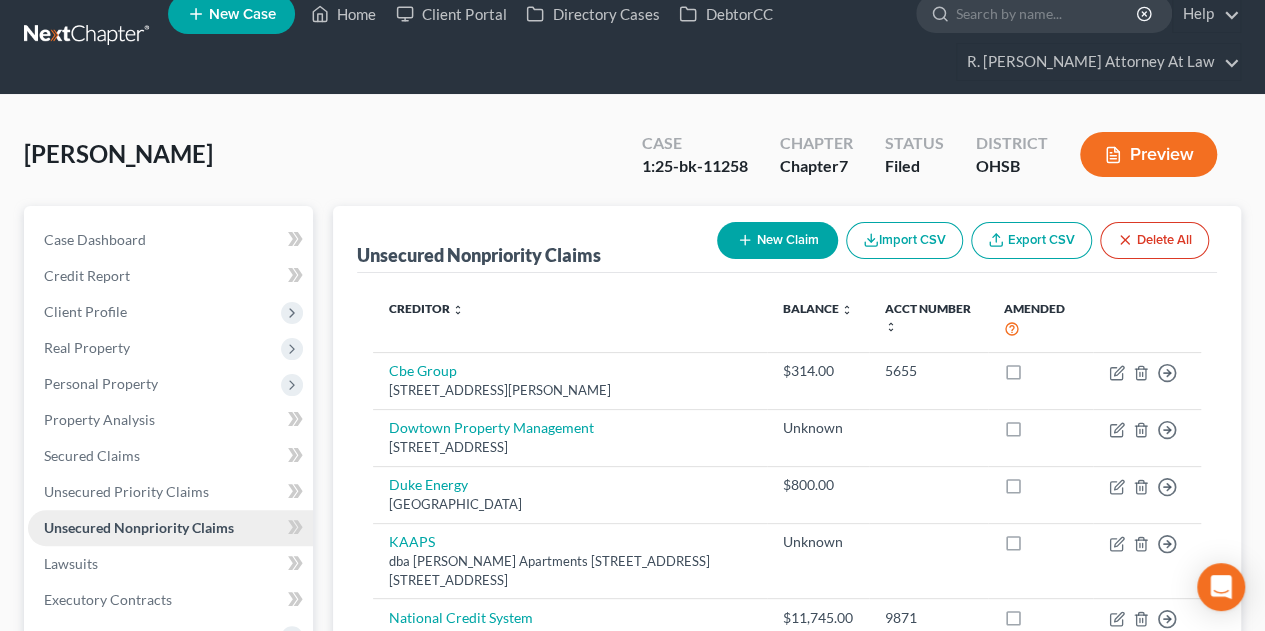 scroll, scrollTop: 0, scrollLeft: 0, axis: both 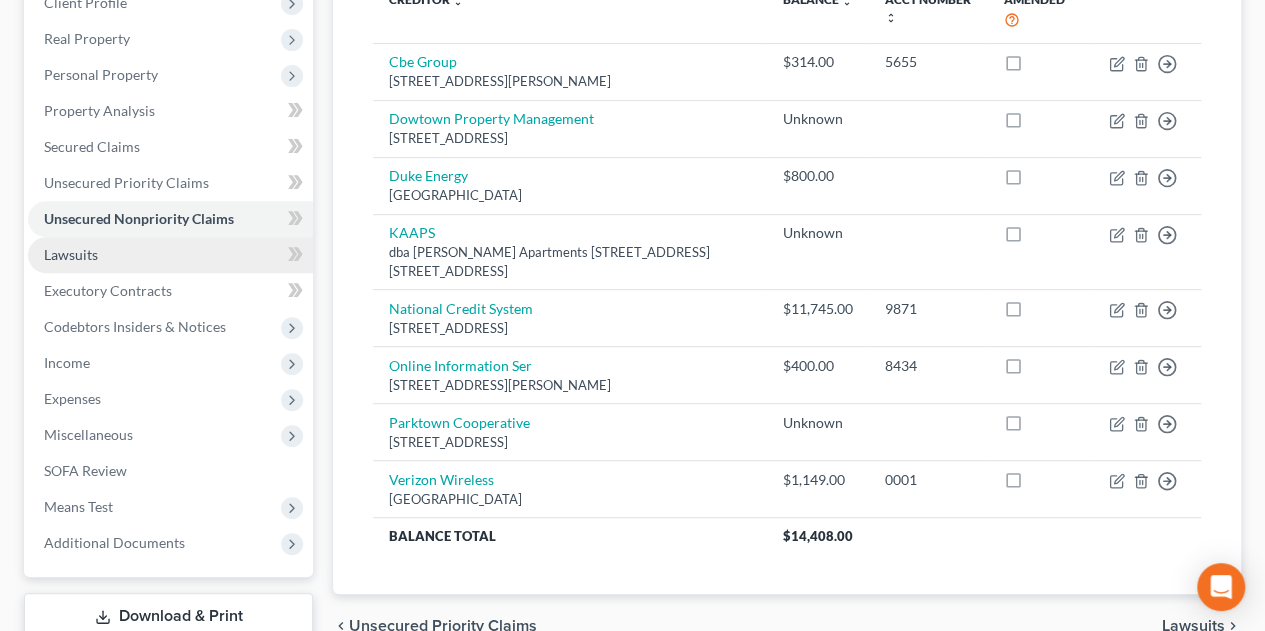 click on "Lawsuits" at bounding box center [71, 254] 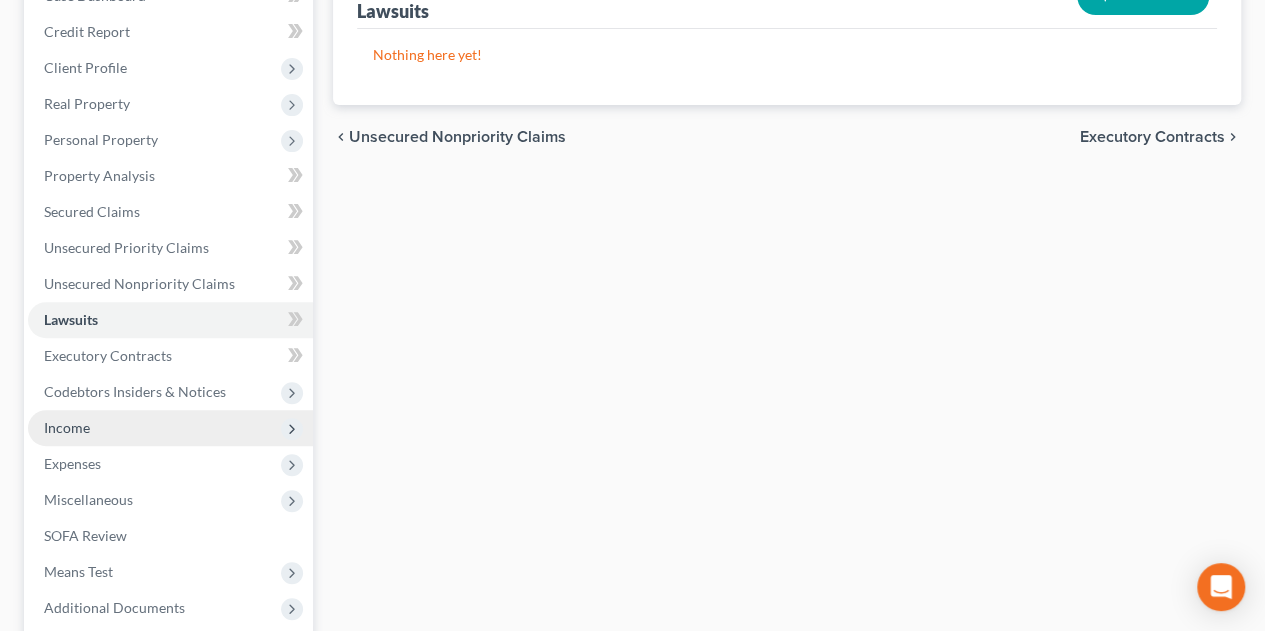 click on "Income" at bounding box center [67, 427] 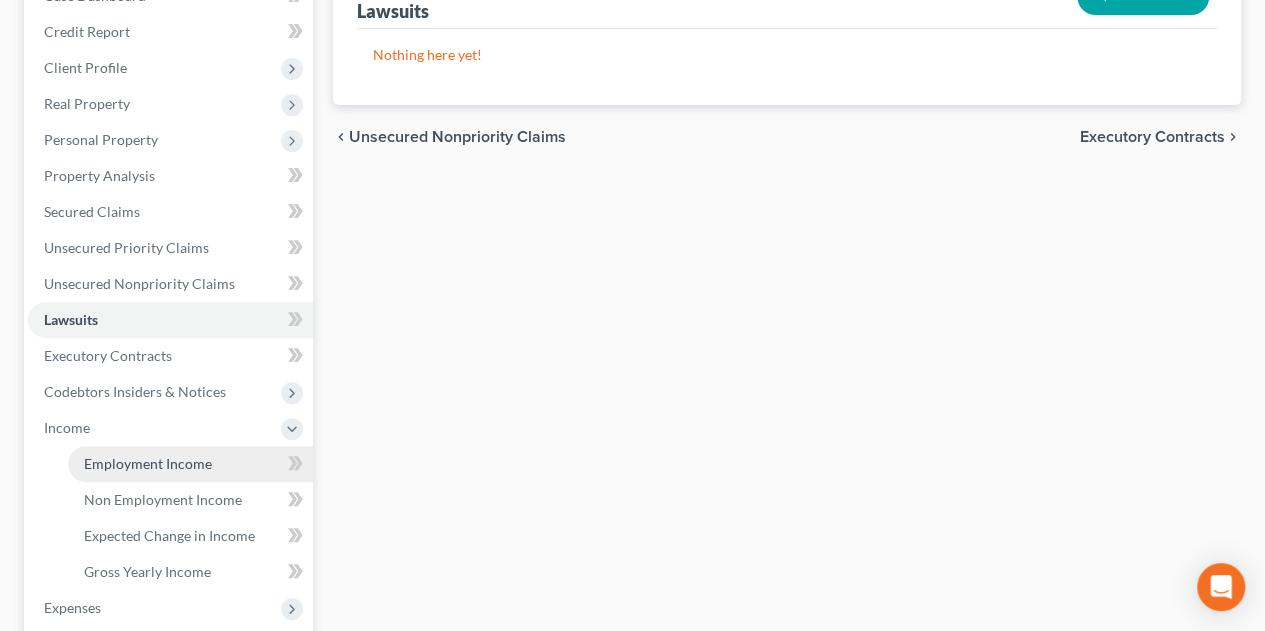 click on "Employment Income" at bounding box center (148, 463) 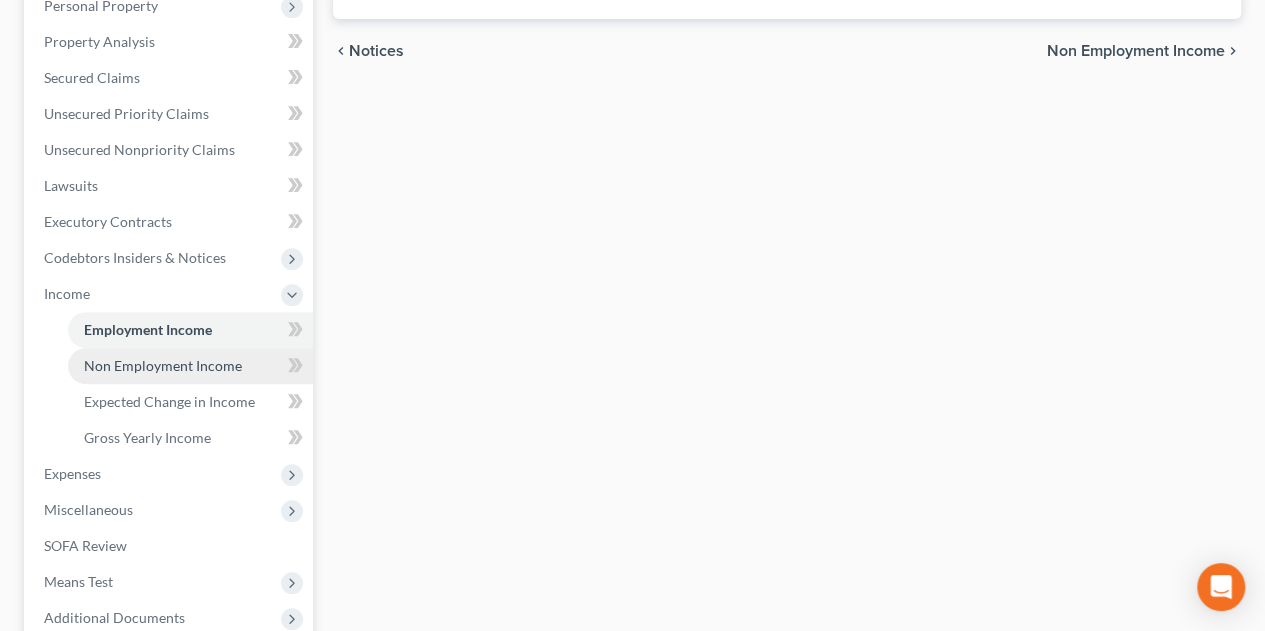 click on "Non Employment Income" at bounding box center [163, 365] 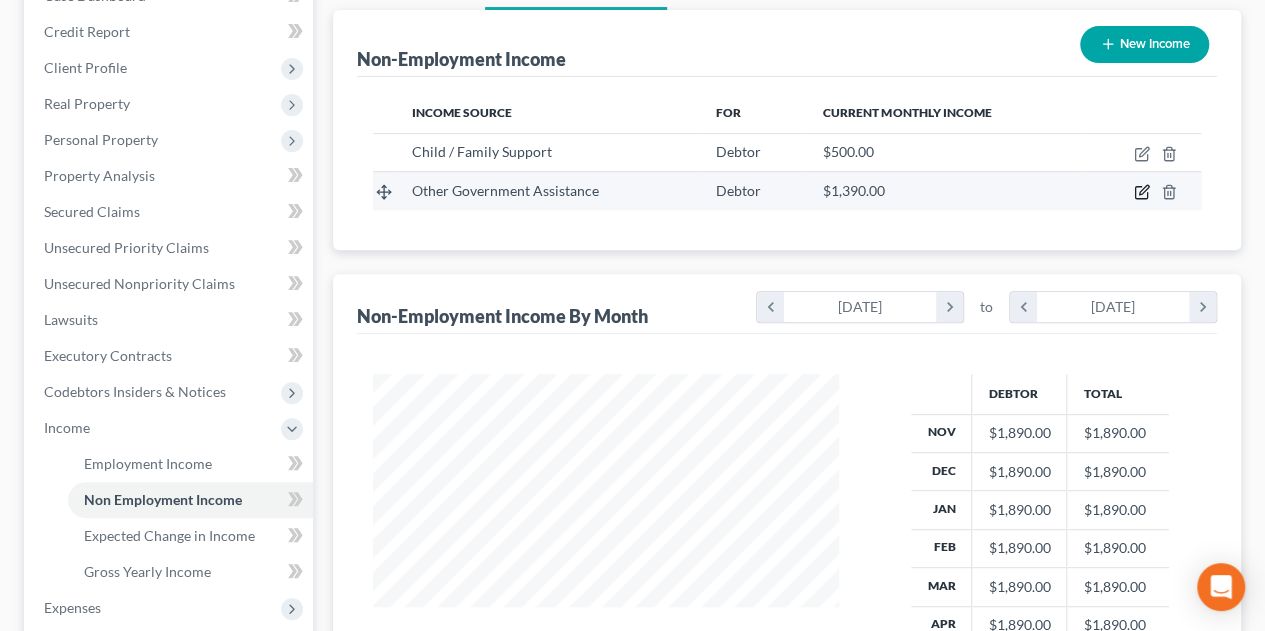 click 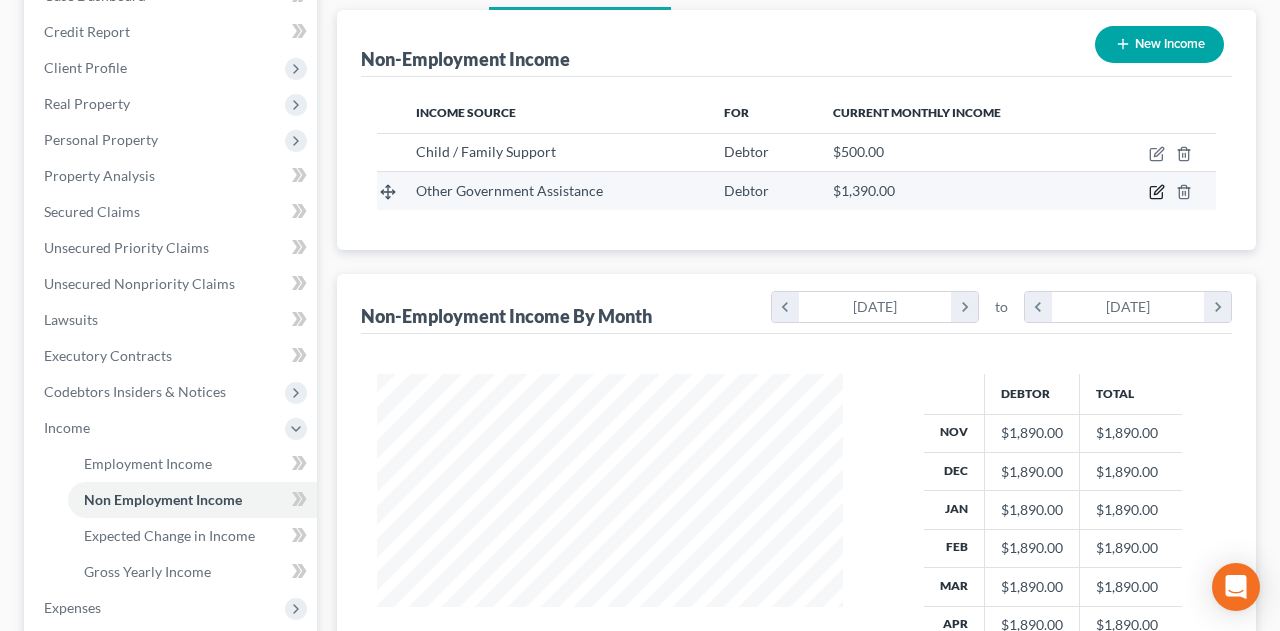 select on "5" 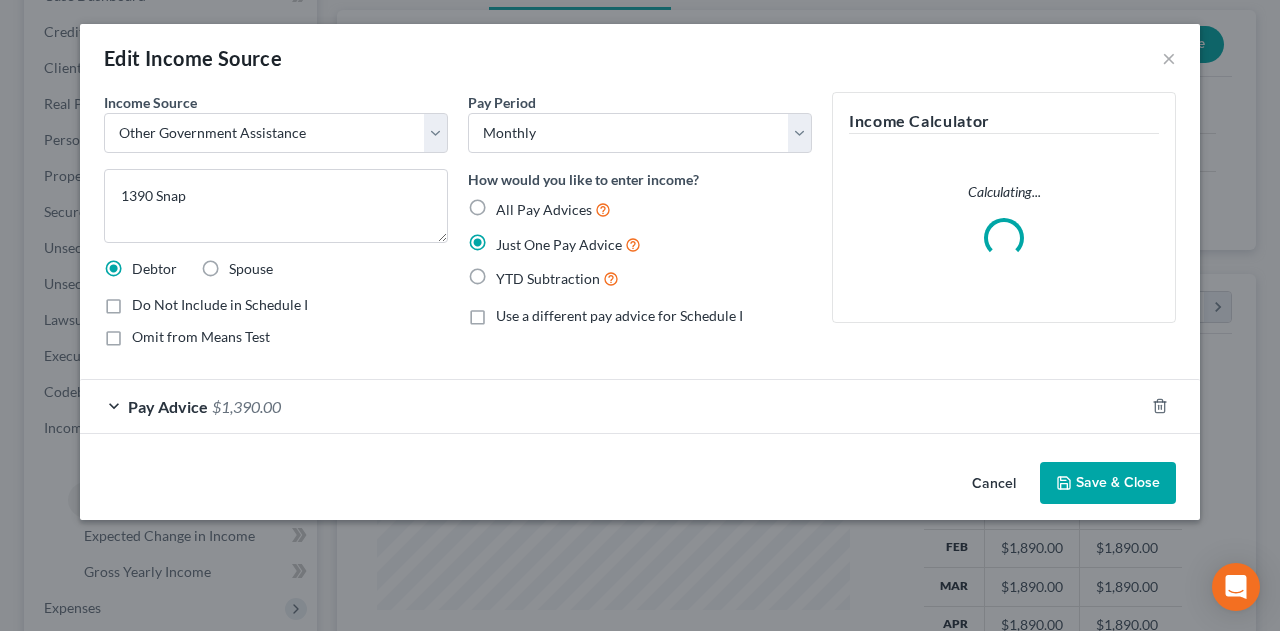 click on "Save & Close" at bounding box center (1108, 483) 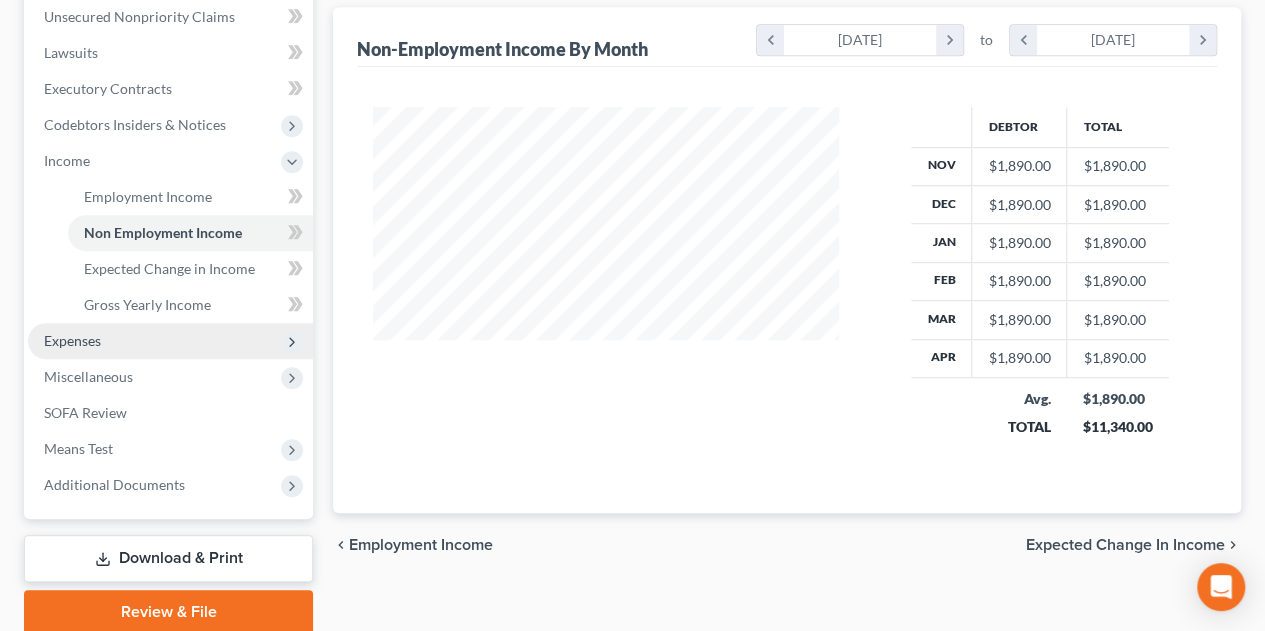 click on "Expenses" at bounding box center (72, 340) 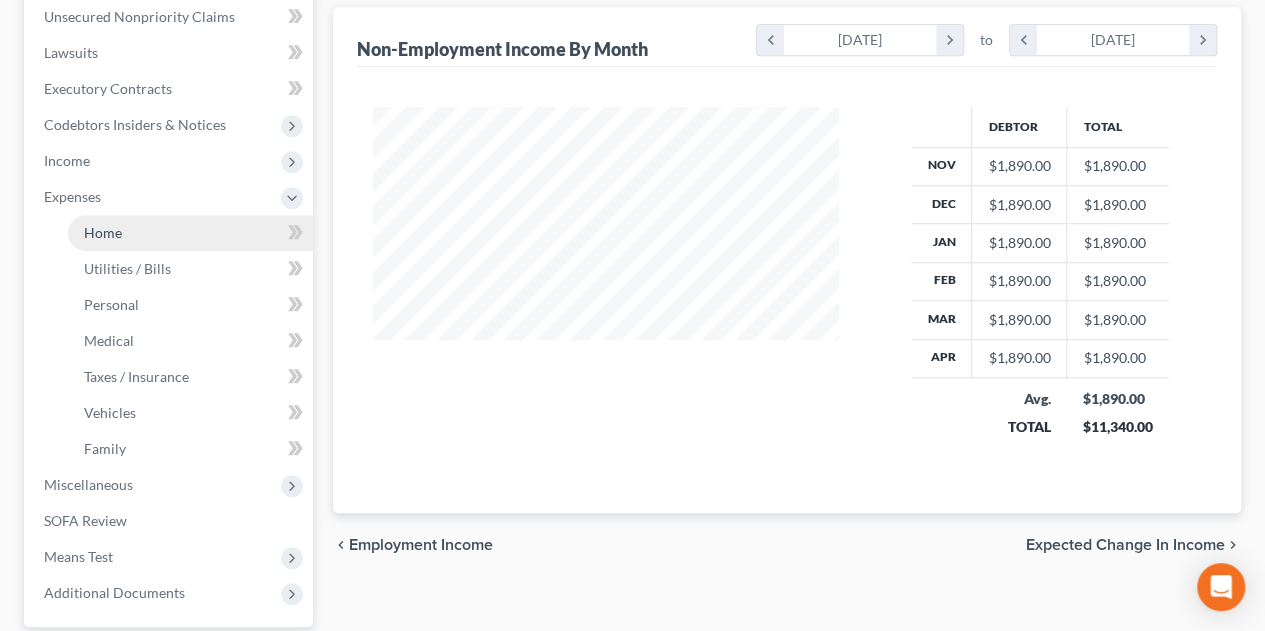 click on "Home" at bounding box center (103, 232) 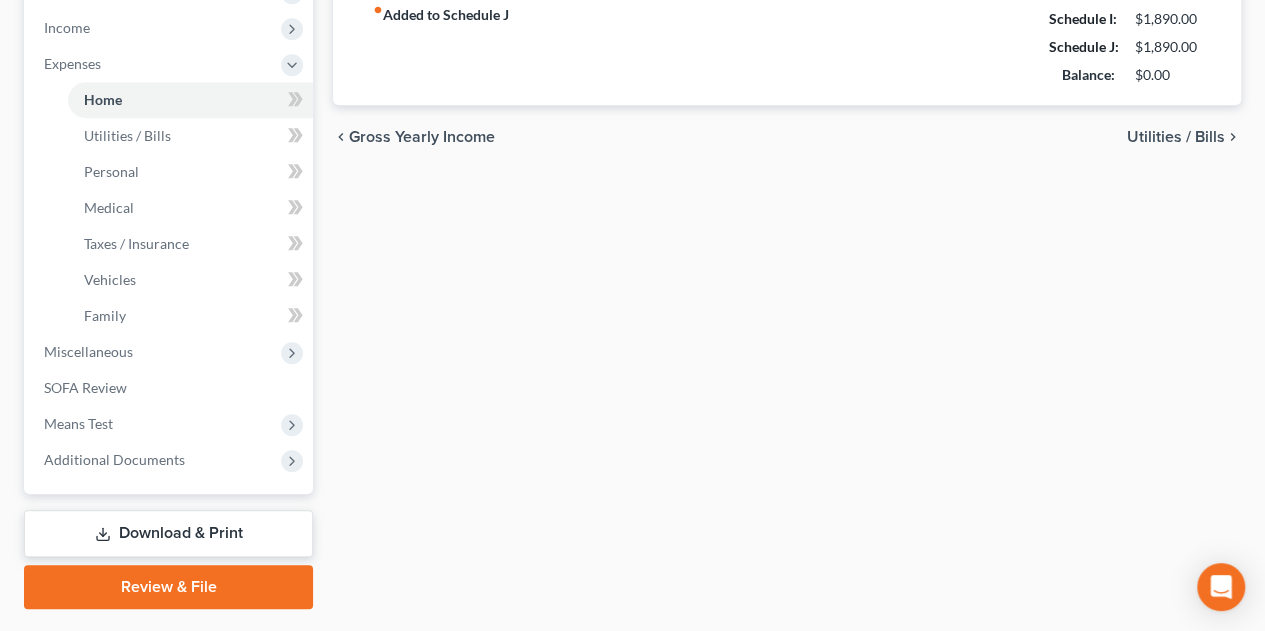 click on "Case Dashboard
Payments
Invoices
Payments
Payments
Credit Report
Client Profile" at bounding box center [168, 85] 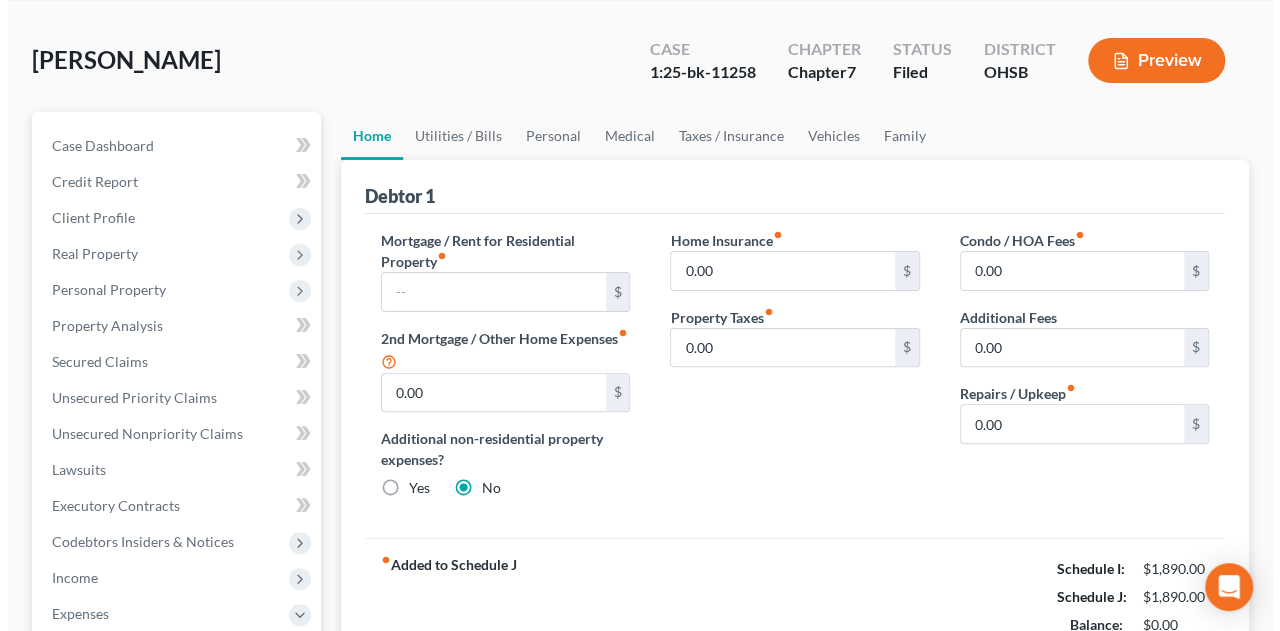 scroll, scrollTop: 0, scrollLeft: 0, axis: both 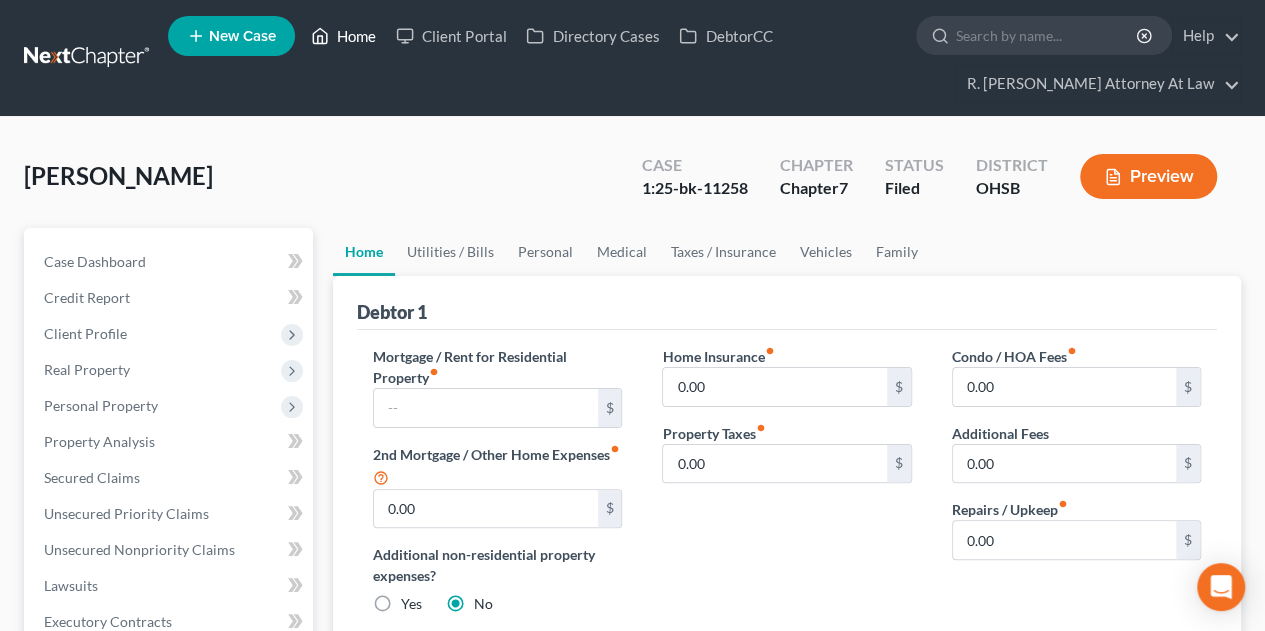 click on "Home" at bounding box center (343, 36) 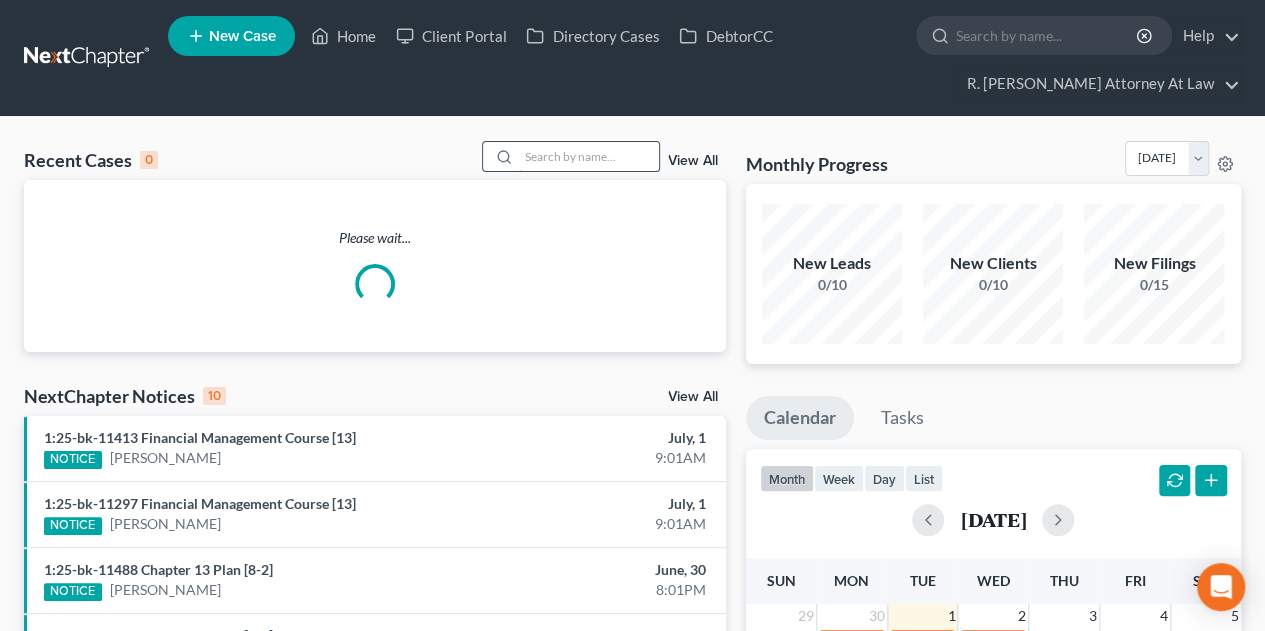 click at bounding box center [589, 156] 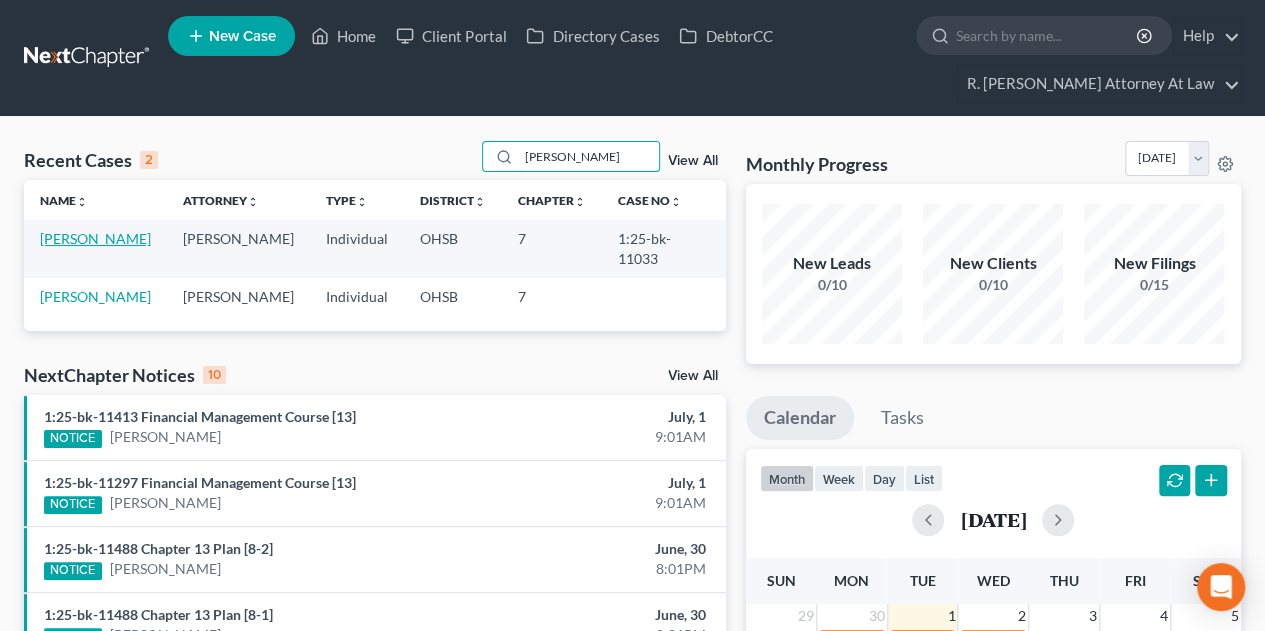type on "[PERSON_NAME]" 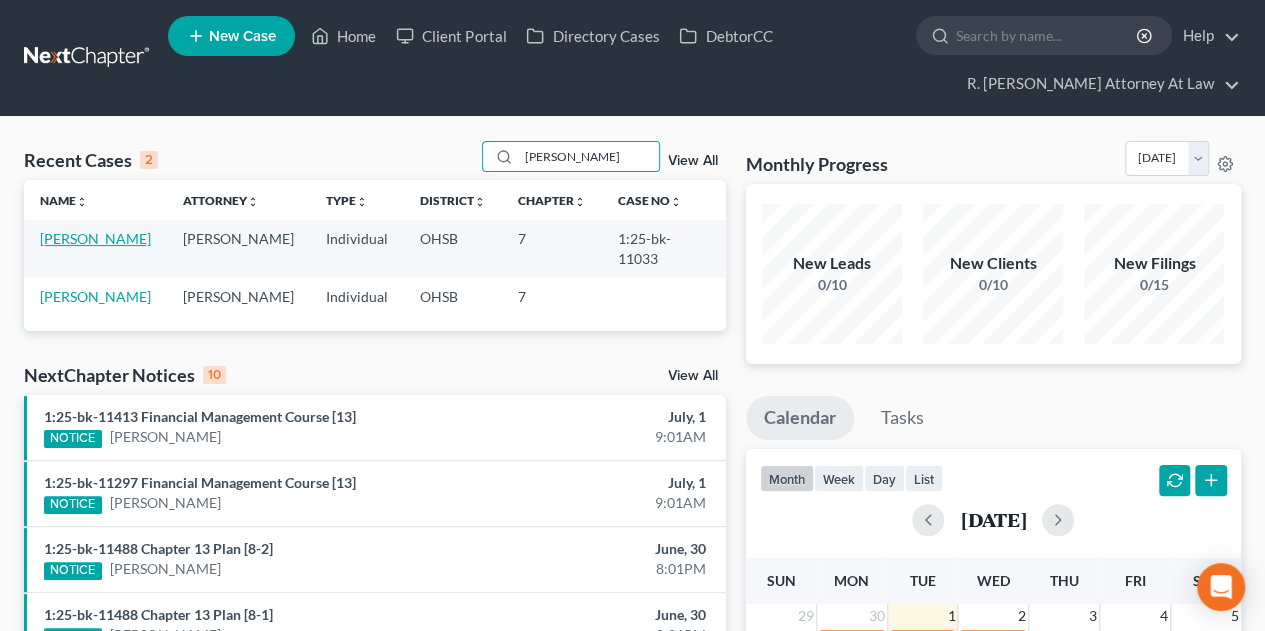 click on "[PERSON_NAME]" at bounding box center [95, 238] 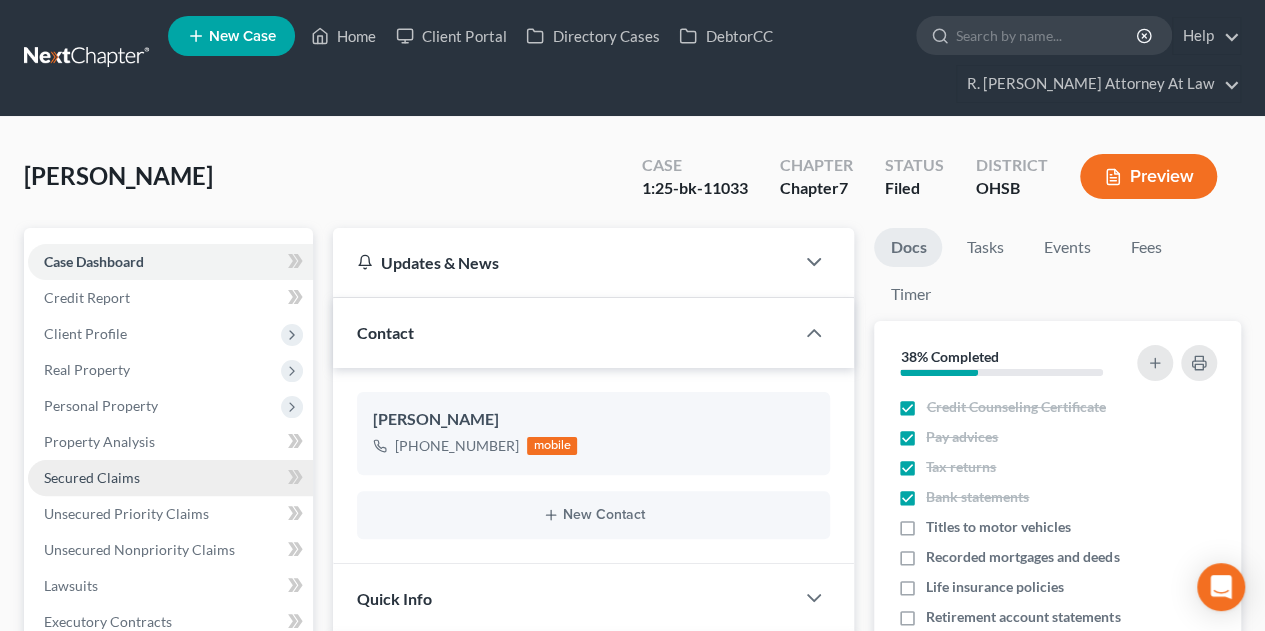 click on "Secured Claims" at bounding box center [92, 477] 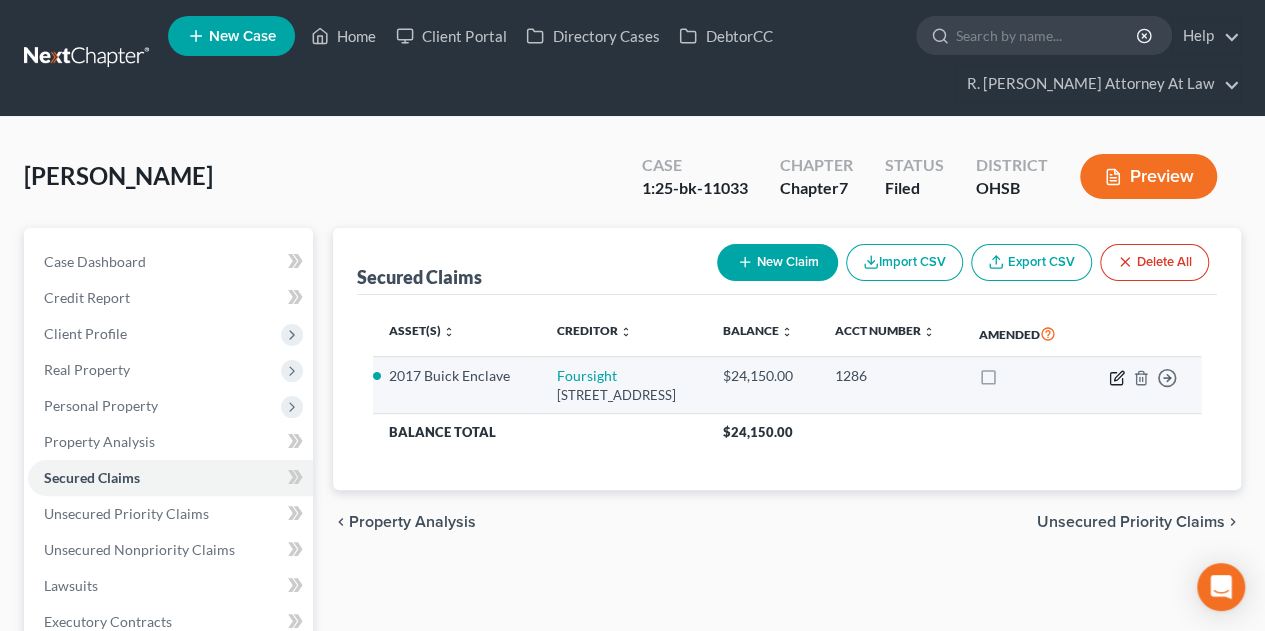 click 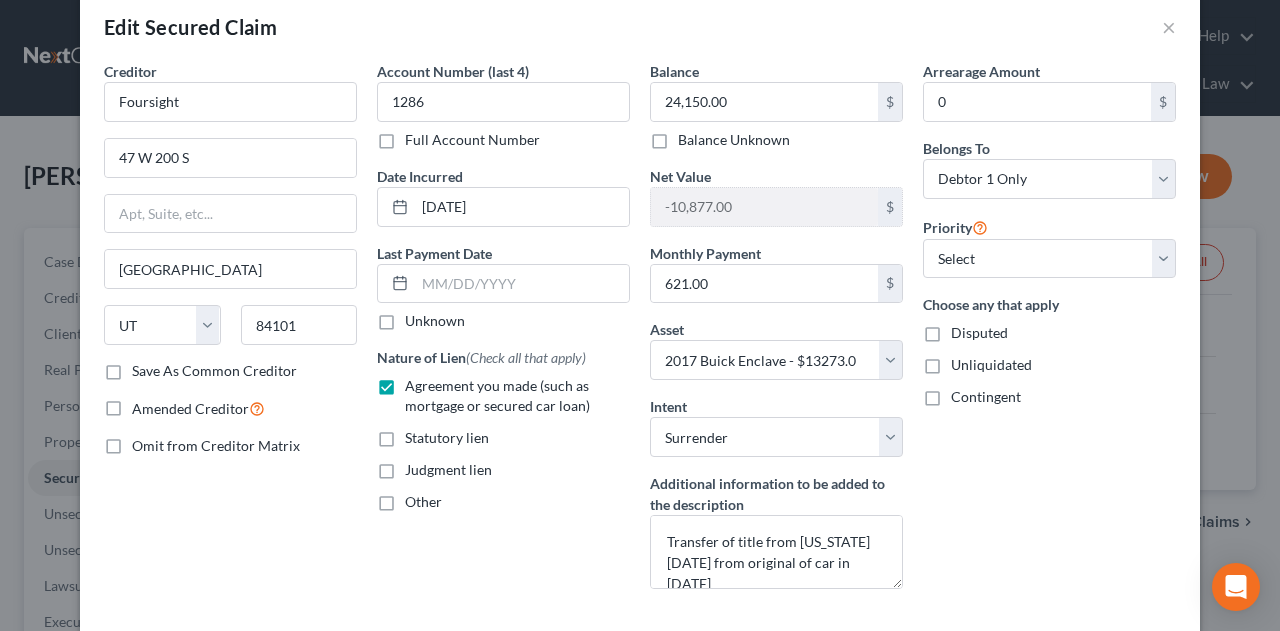 scroll, scrollTop: 0, scrollLeft: 0, axis: both 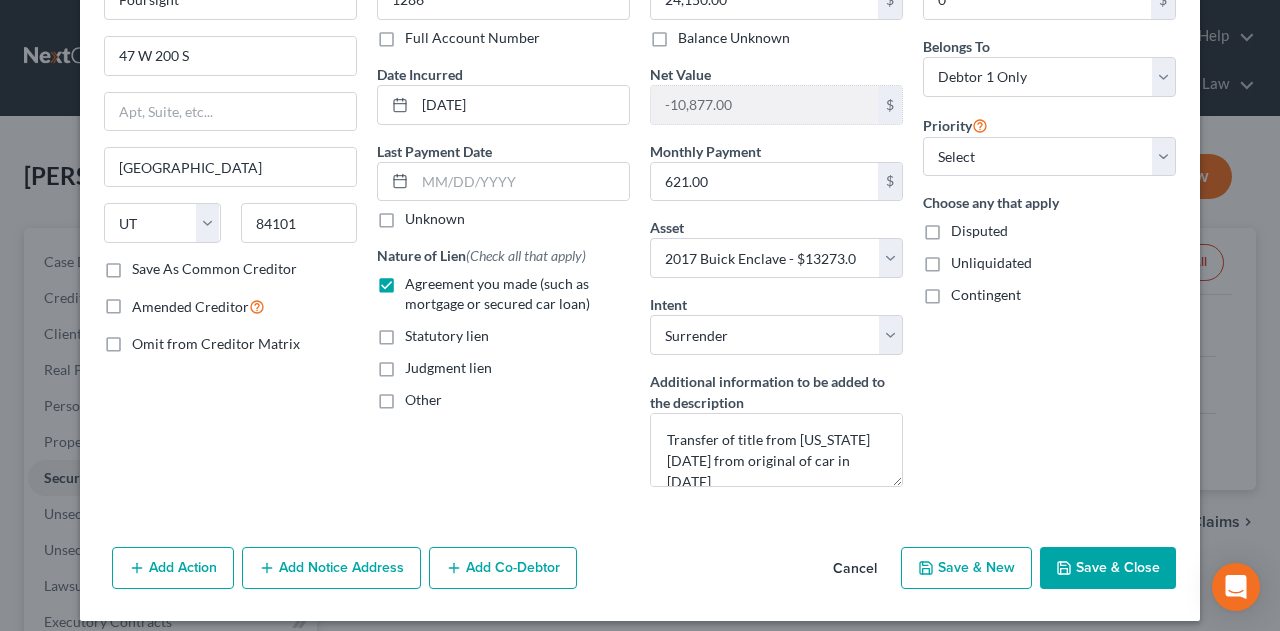click on "Save & Close" at bounding box center [1108, 568] 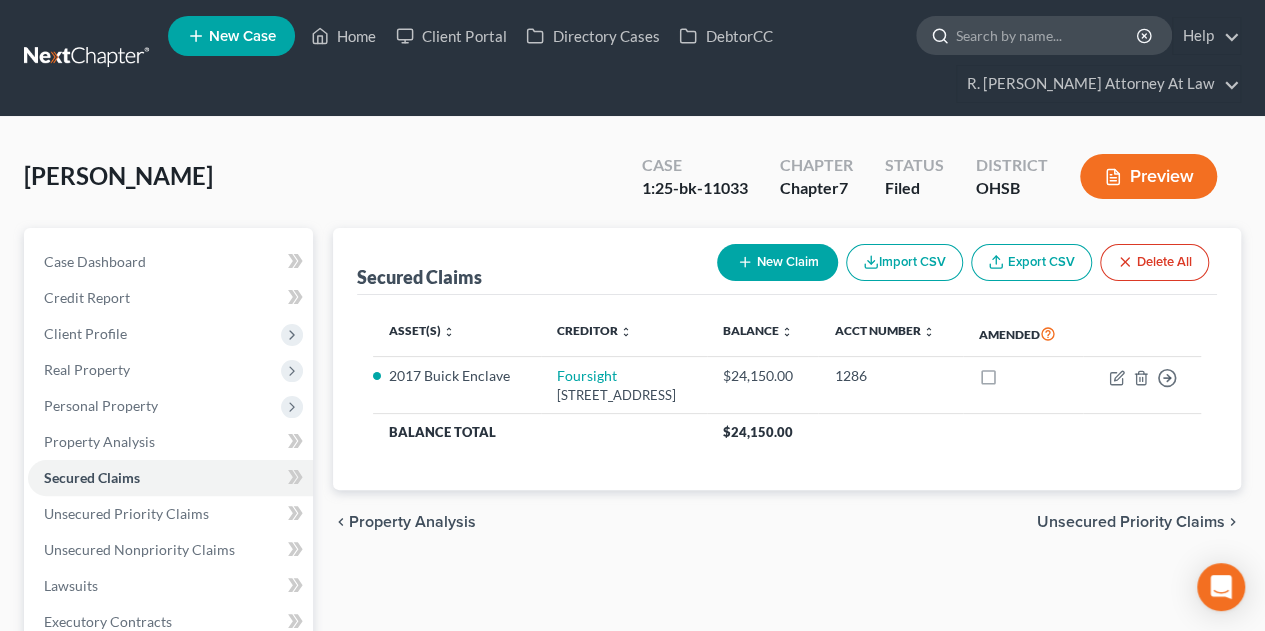 click at bounding box center [1047, 35] 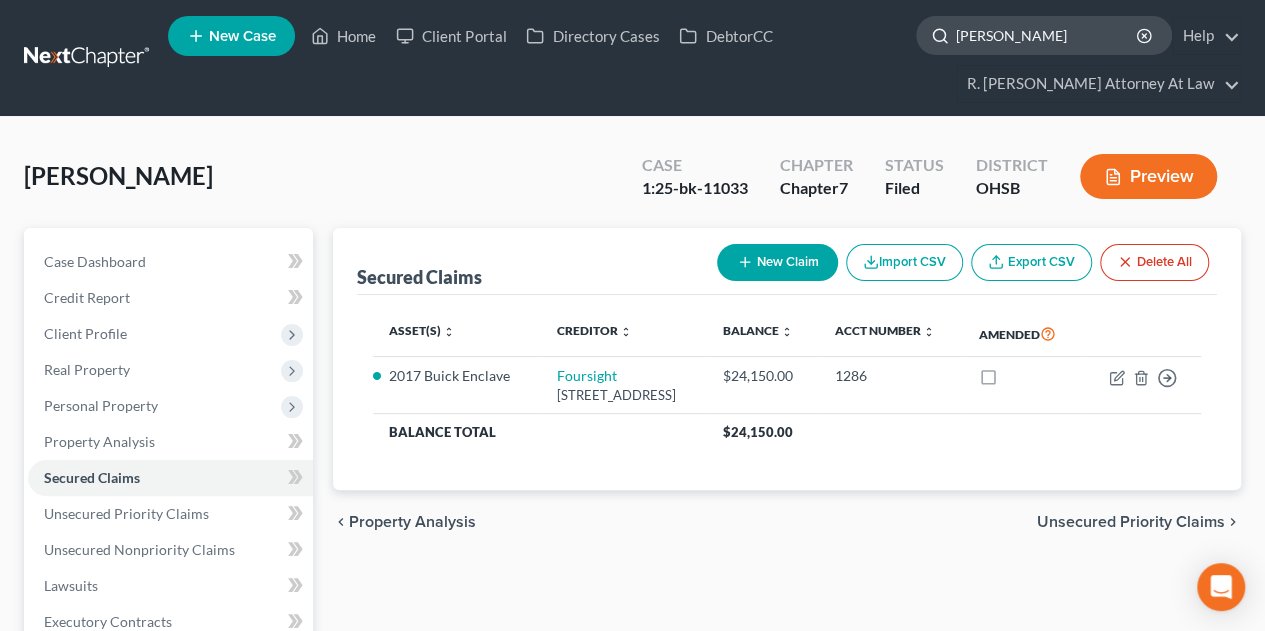 type on "[PERSON_NAME]" 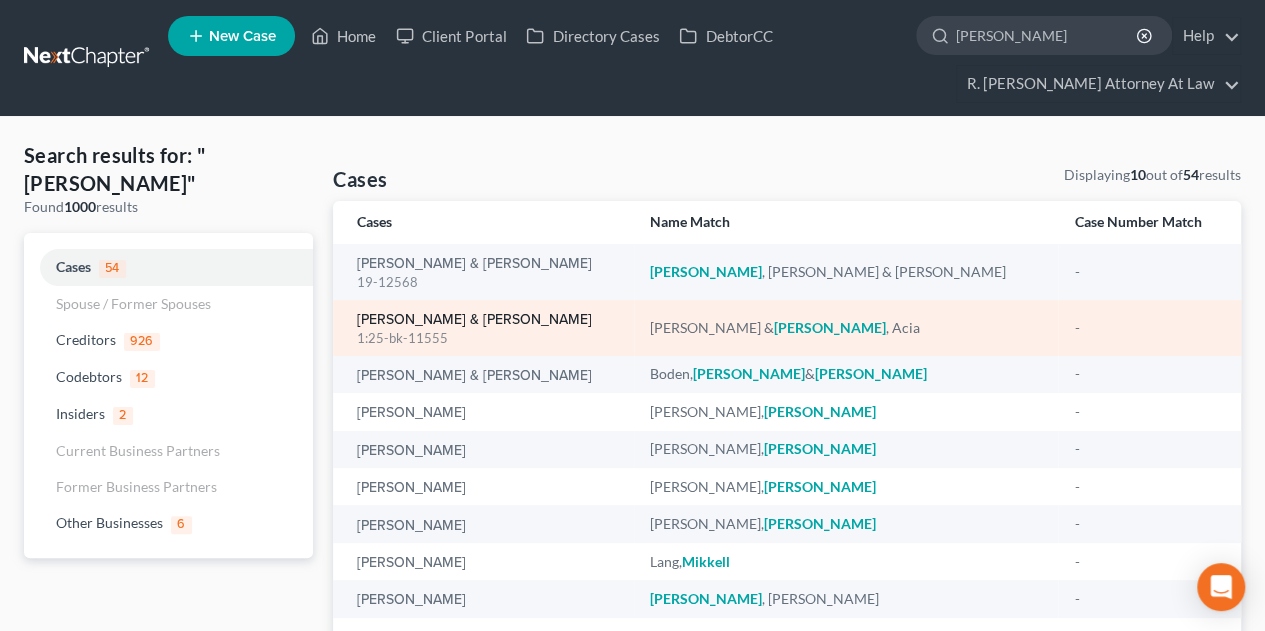 click on "[PERSON_NAME] & [PERSON_NAME]" at bounding box center [474, 320] 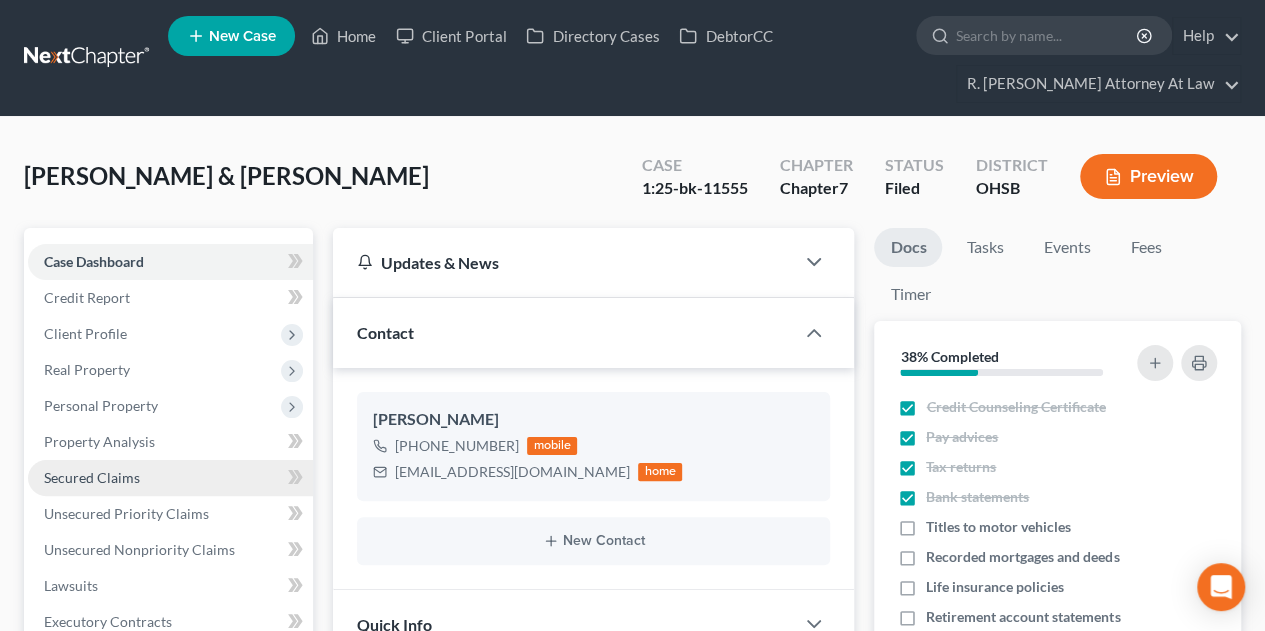 click on "Secured Claims" at bounding box center [92, 477] 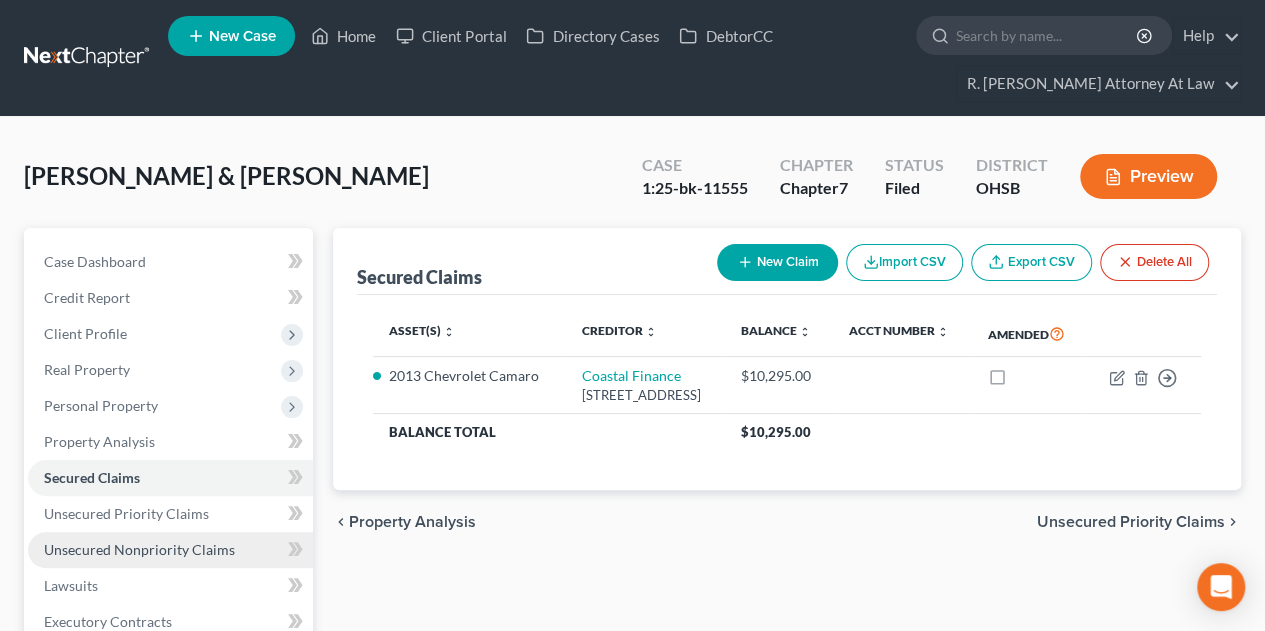 click on "Unsecured Nonpriority Claims" at bounding box center [139, 549] 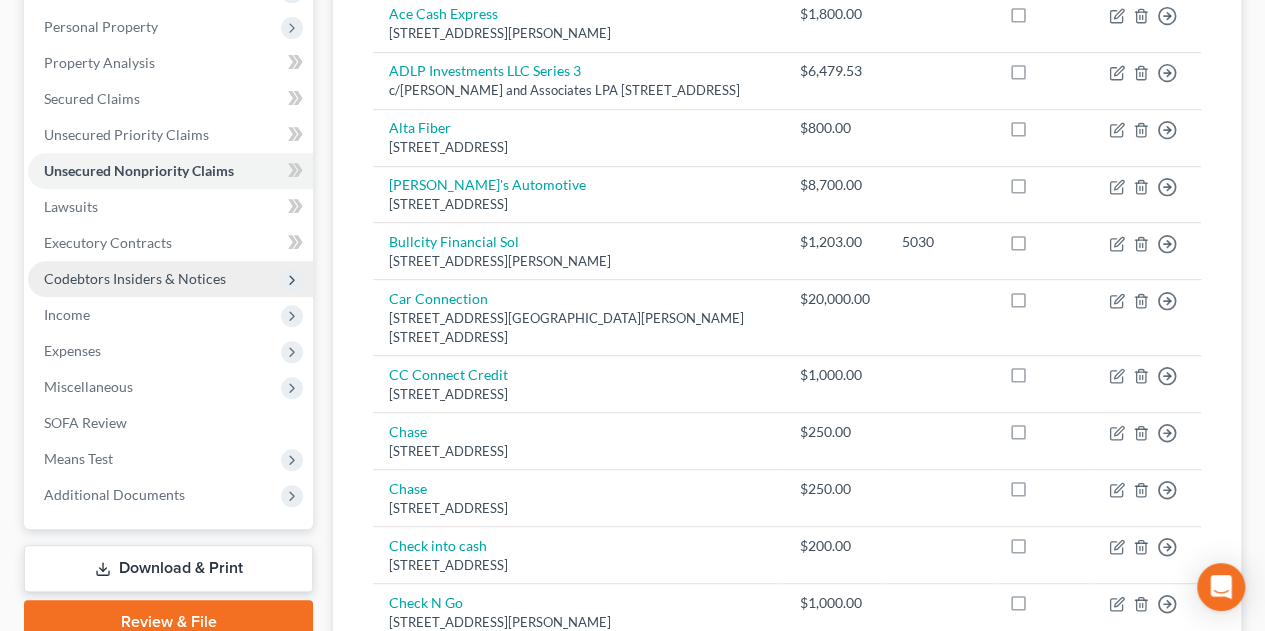 scroll, scrollTop: 400, scrollLeft: 0, axis: vertical 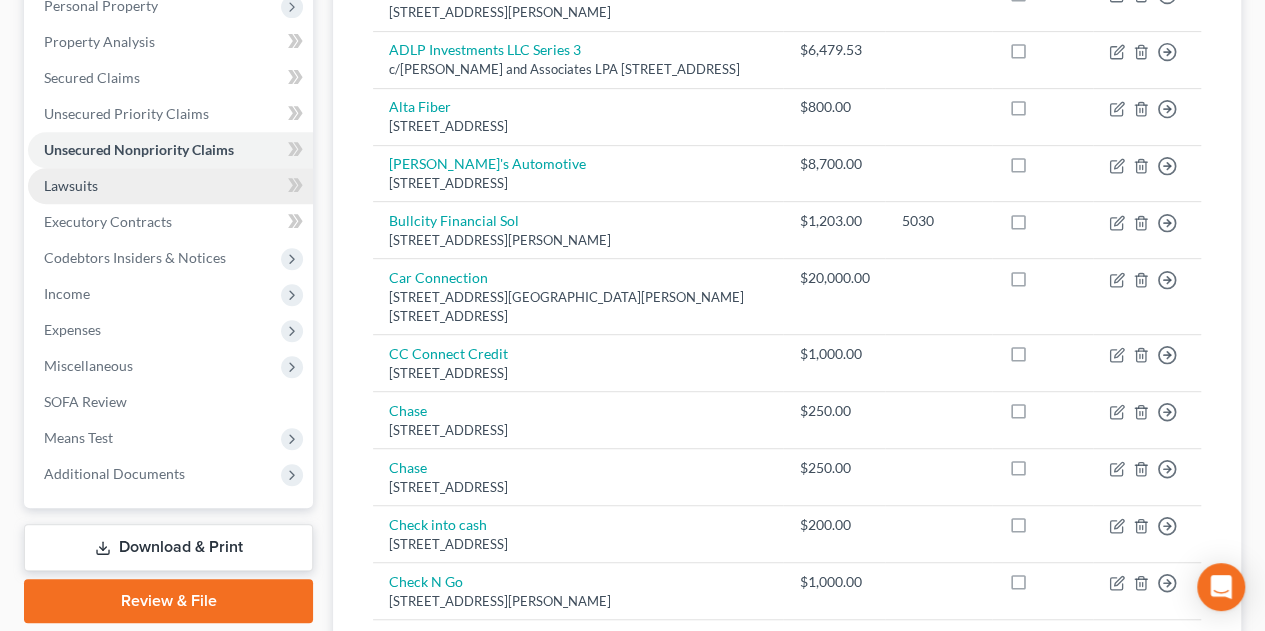 click on "Lawsuits" at bounding box center [170, 186] 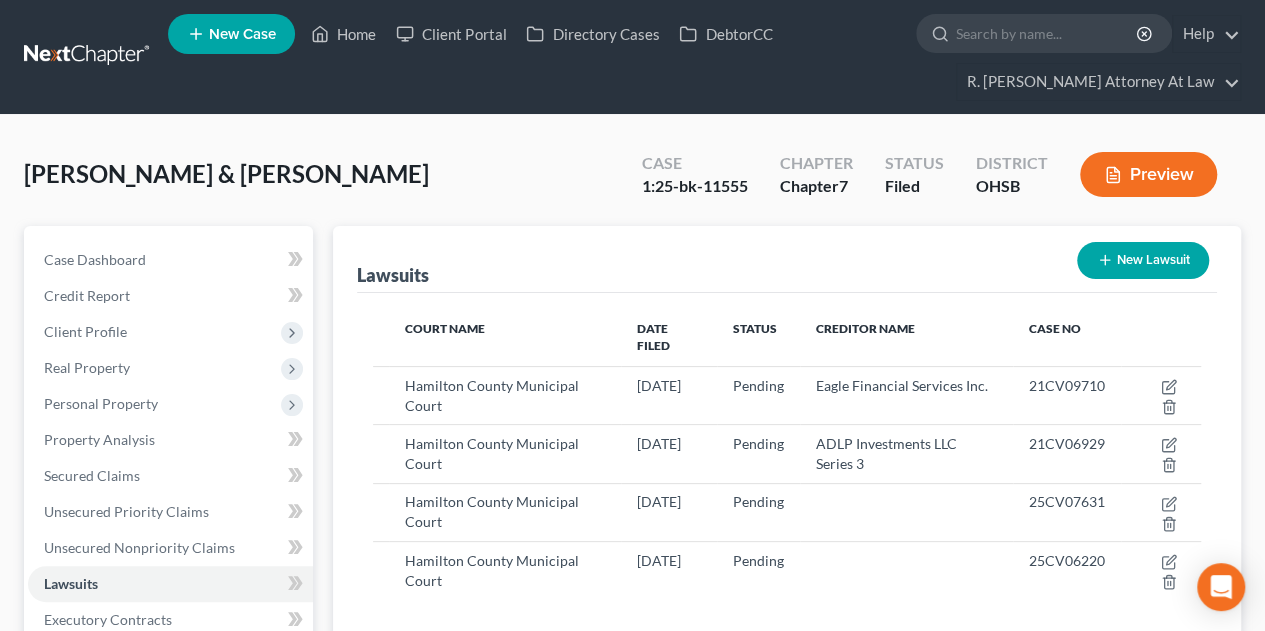 scroll, scrollTop: 0, scrollLeft: 0, axis: both 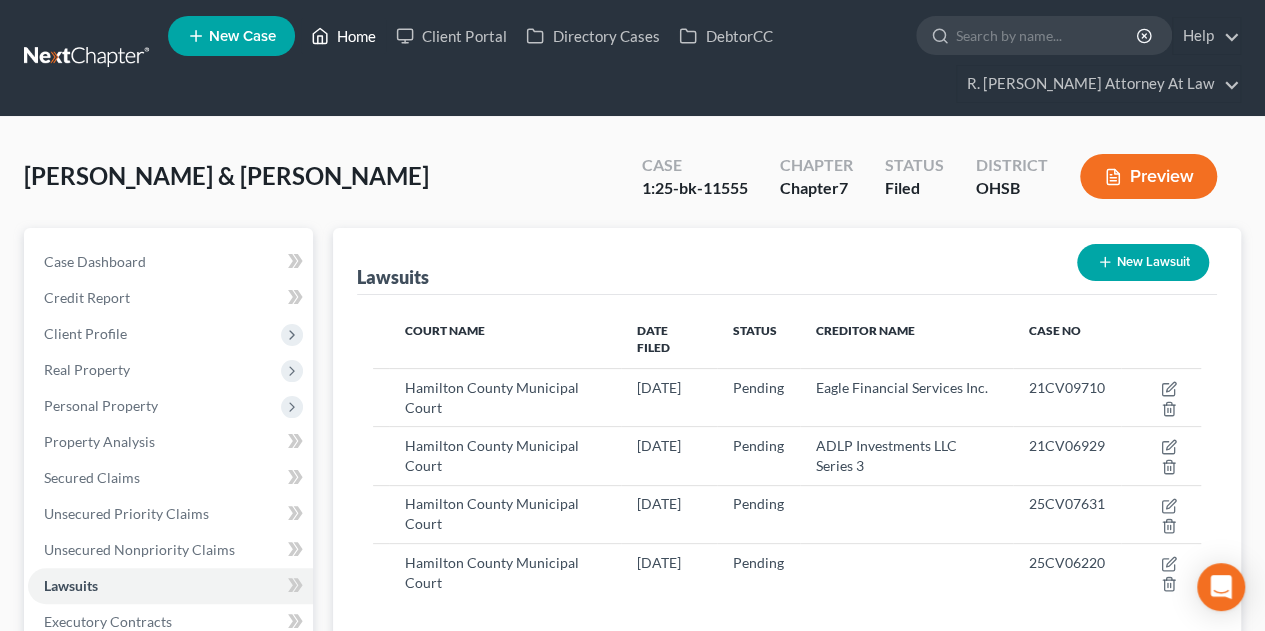 click on "Home" at bounding box center [343, 36] 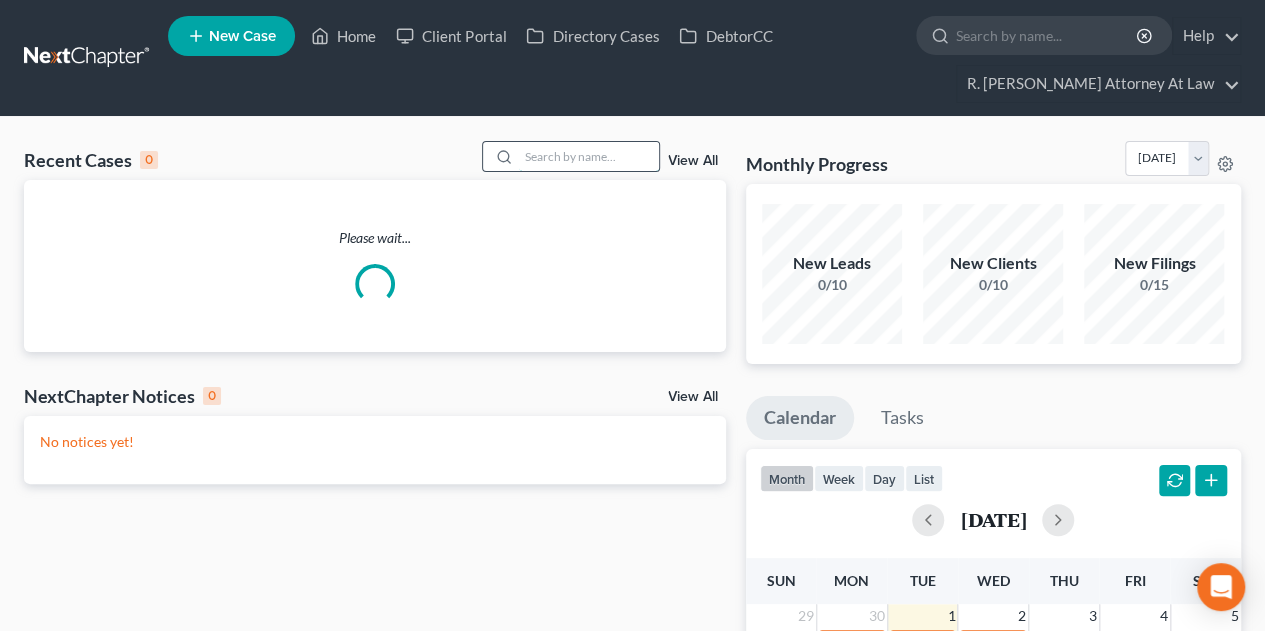 drag, startPoint x: 537, startPoint y: 166, endPoint x: 537, endPoint y: 149, distance: 17 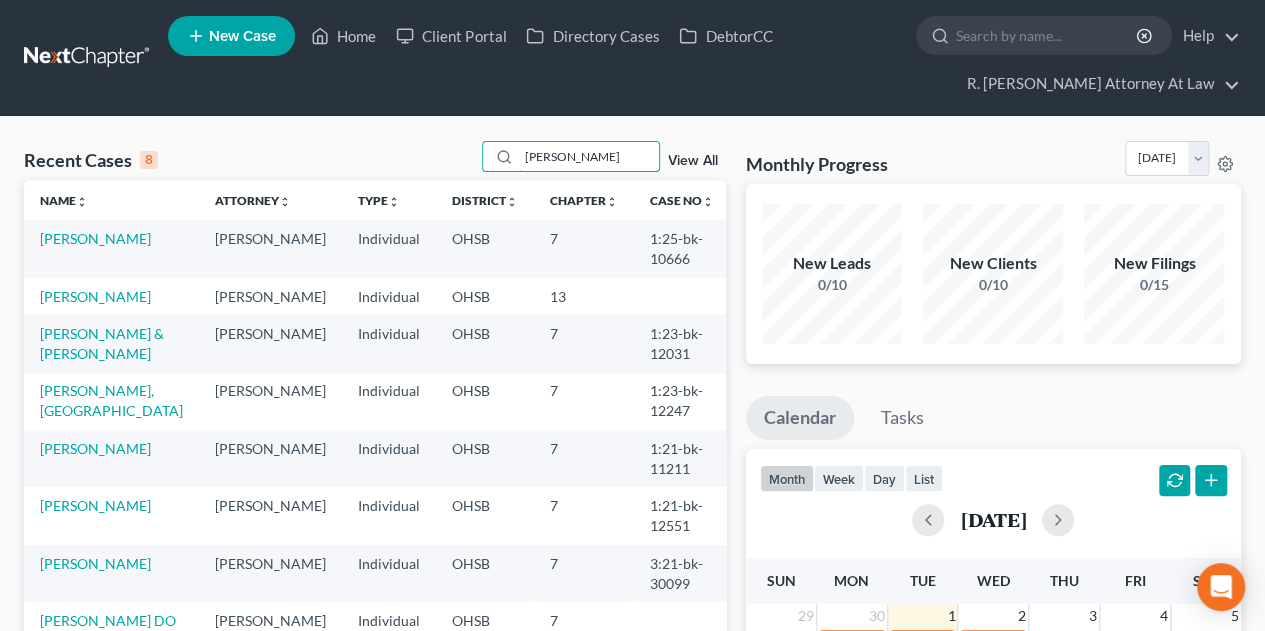 type on "[PERSON_NAME]" 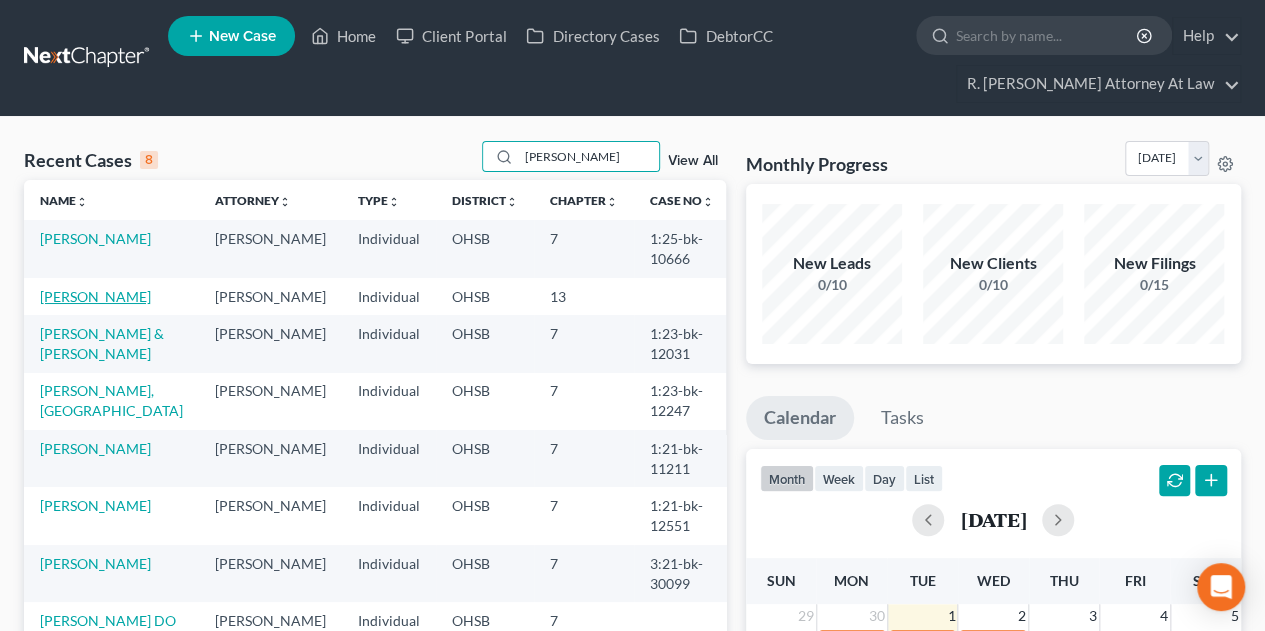 click on "[PERSON_NAME]" at bounding box center (95, 296) 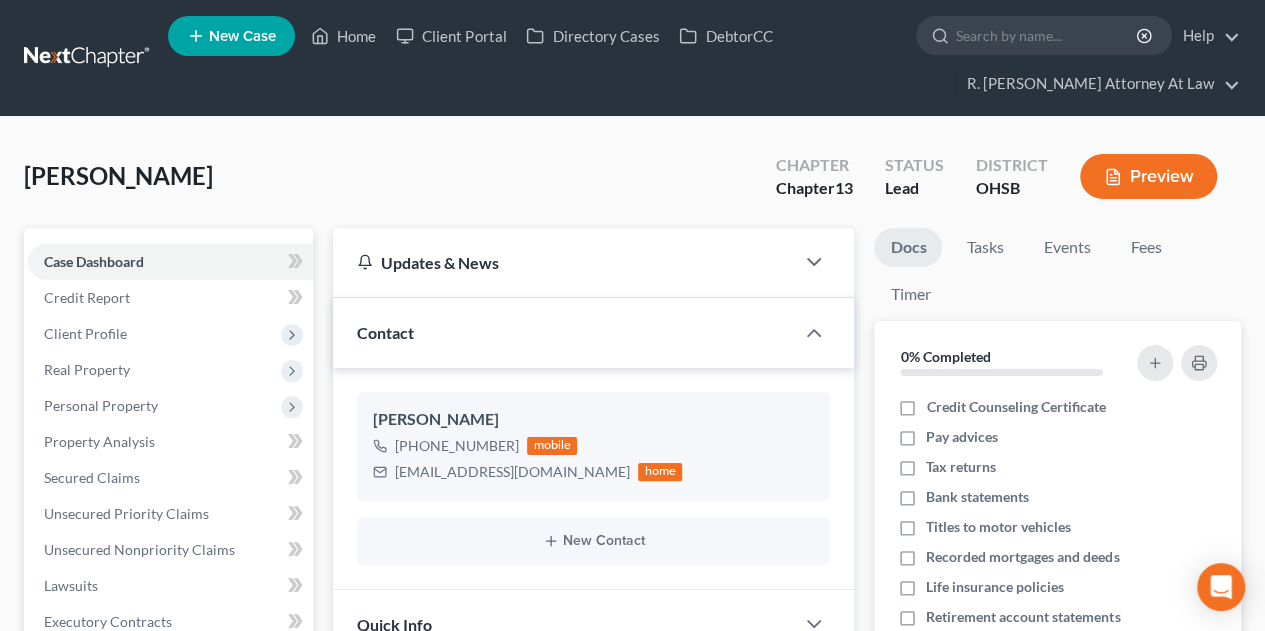 scroll, scrollTop: 157, scrollLeft: 0, axis: vertical 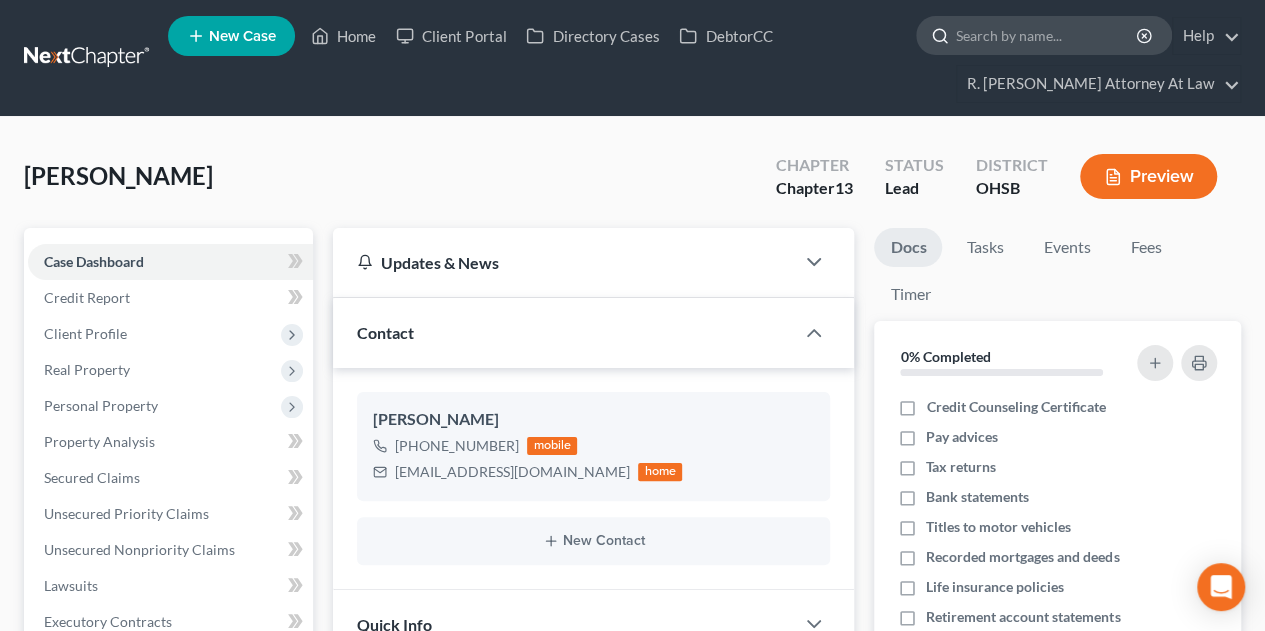 click at bounding box center (1047, 35) 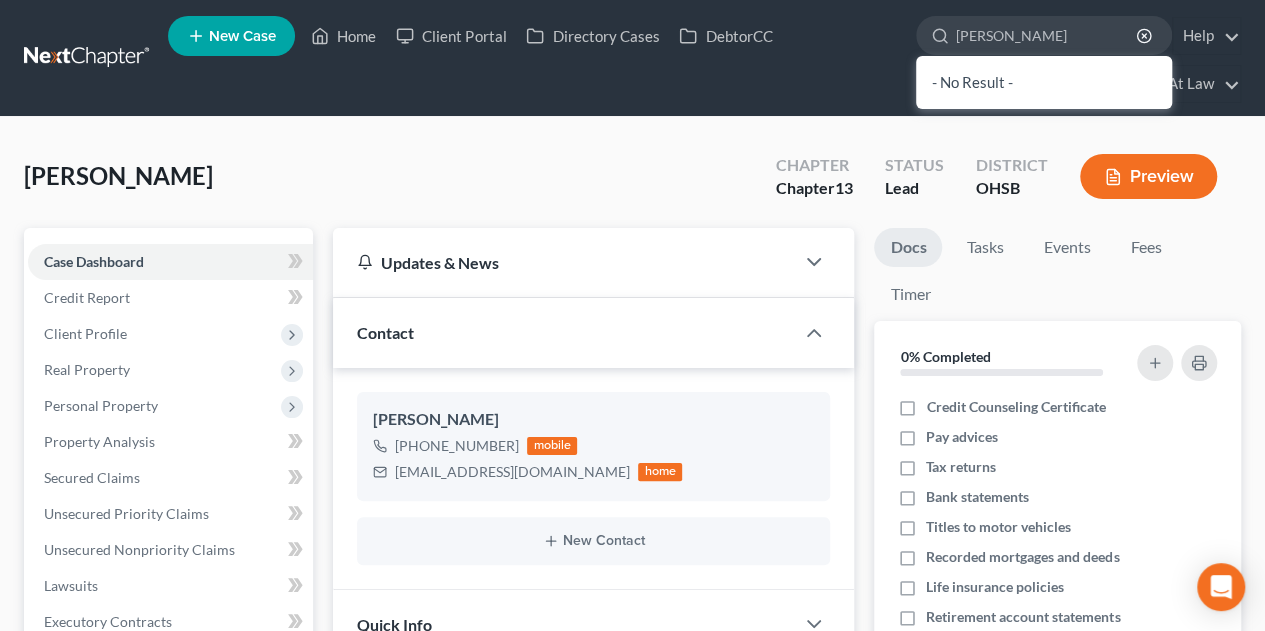 type on "[PERSON_NAME]" 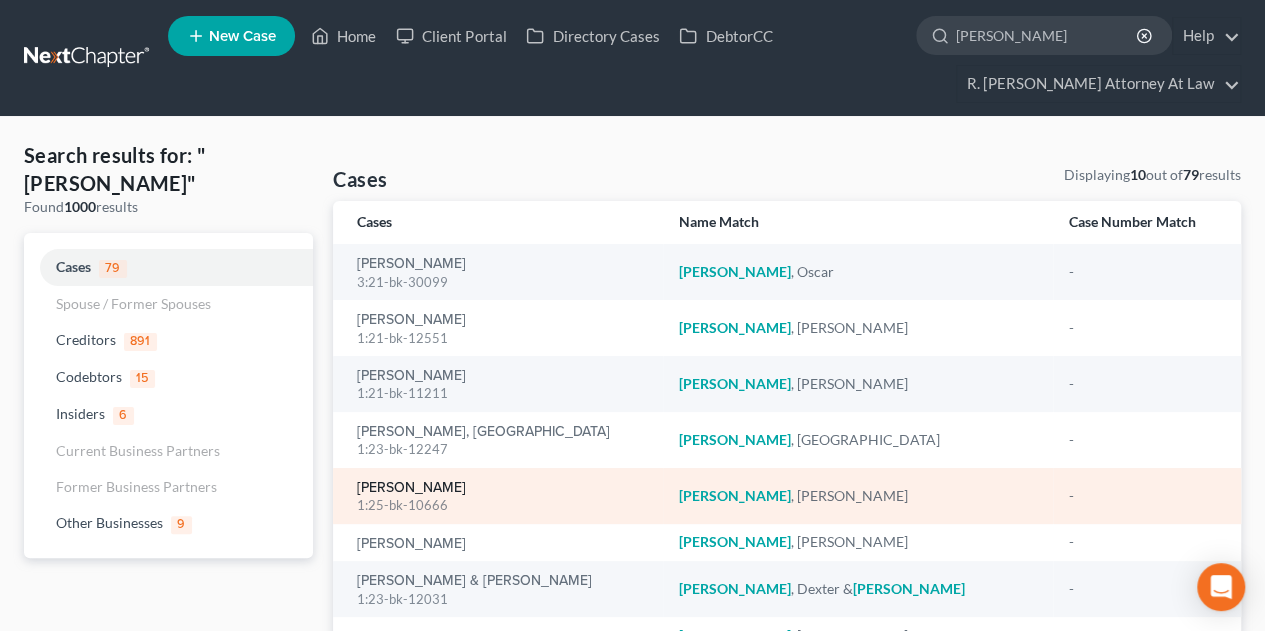 click on "[PERSON_NAME]" at bounding box center (411, 488) 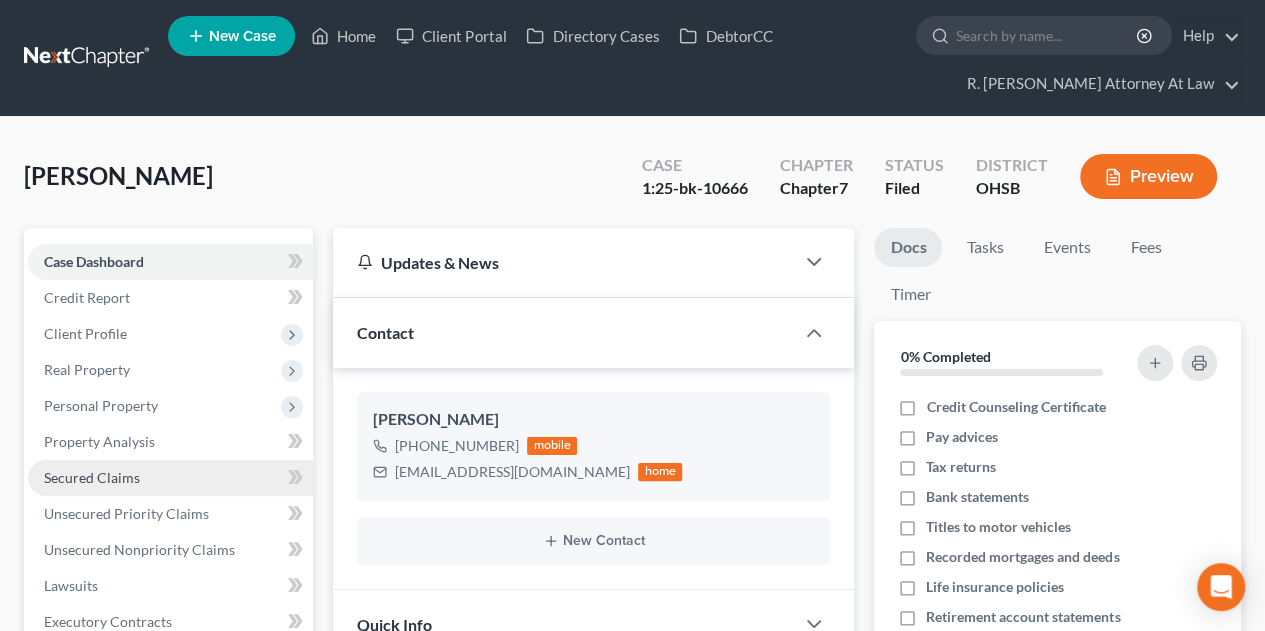 click on "Secured Claims" at bounding box center [92, 477] 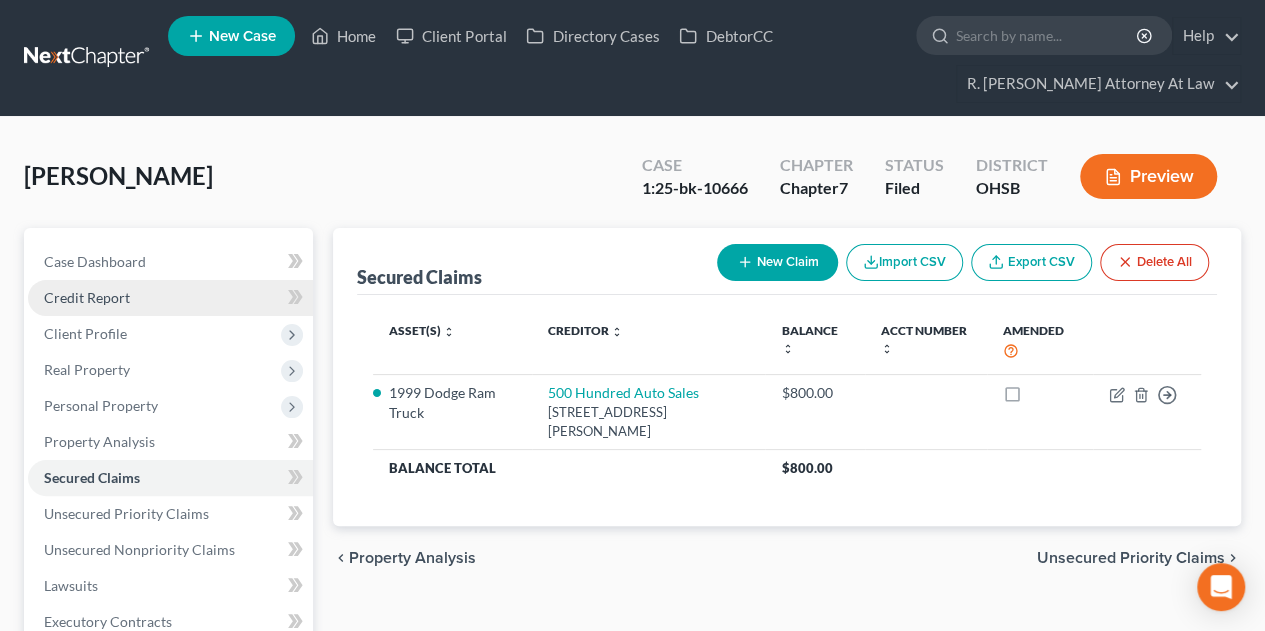click on "Credit Report" at bounding box center (87, 297) 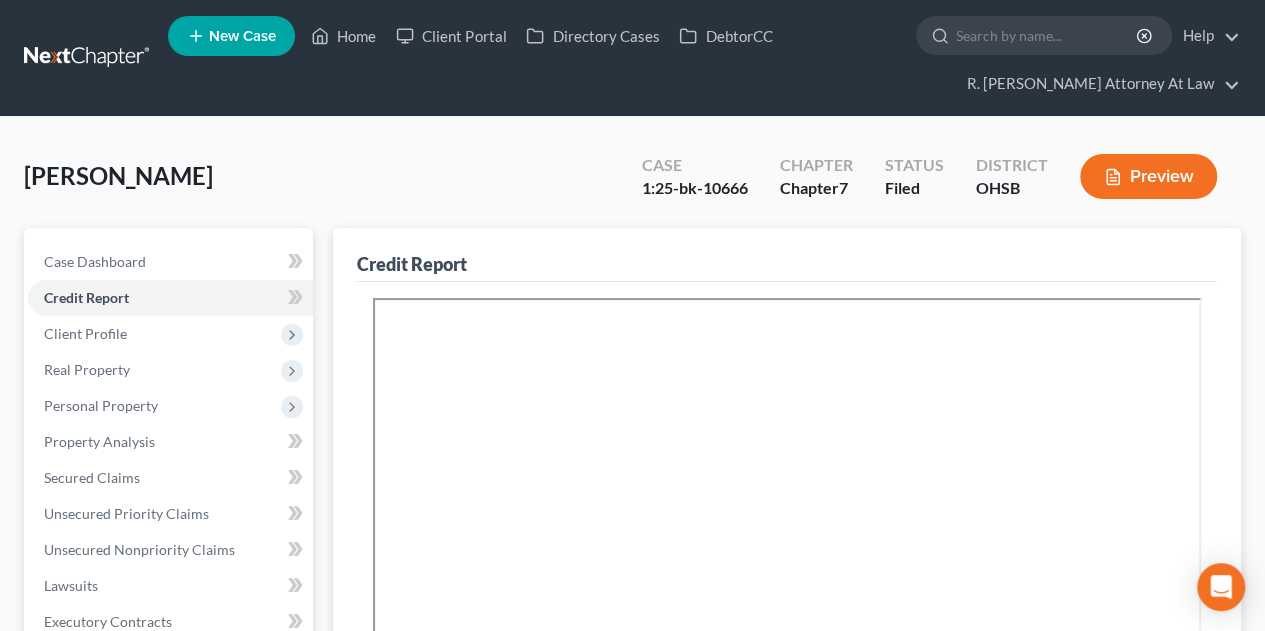 scroll, scrollTop: 98, scrollLeft: 0, axis: vertical 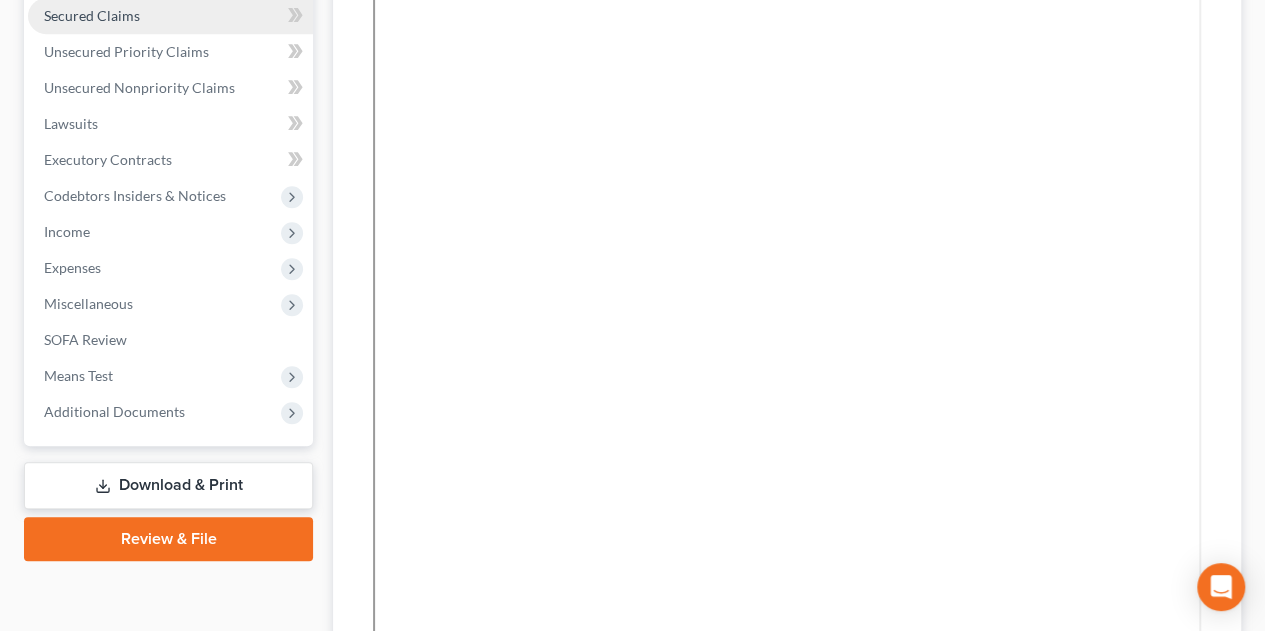 click on "Secured Claims" at bounding box center (92, 15) 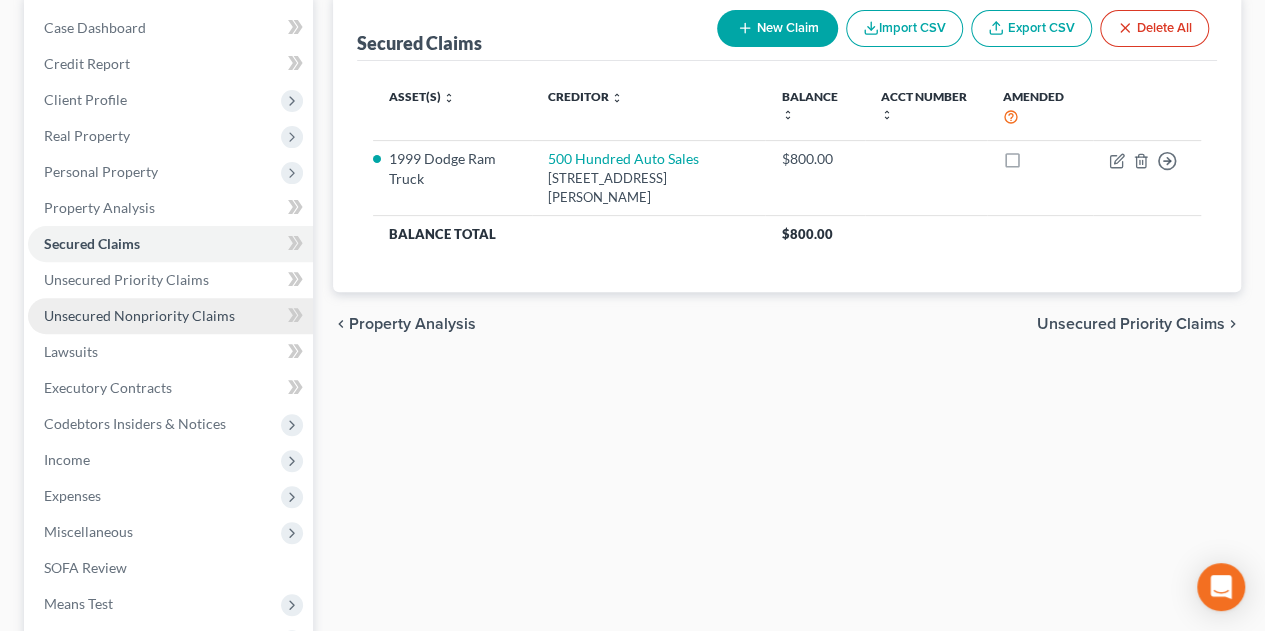 scroll, scrollTop: 266, scrollLeft: 0, axis: vertical 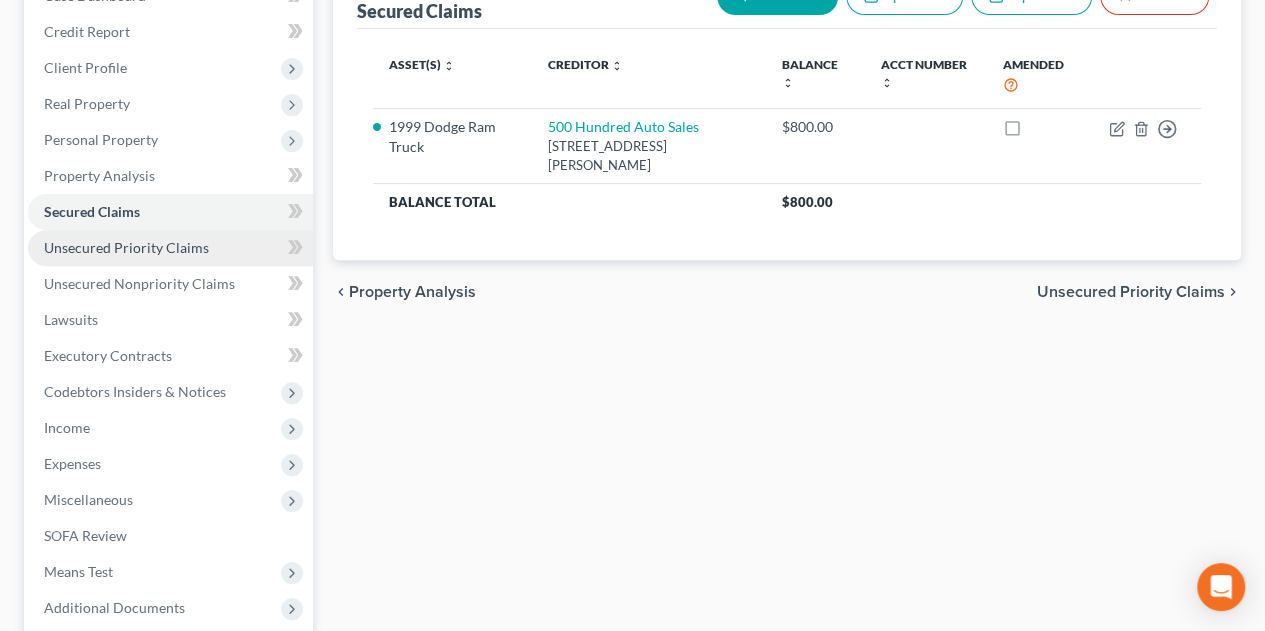click on "Unsecured Priority Claims" at bounding box center [126, 247] 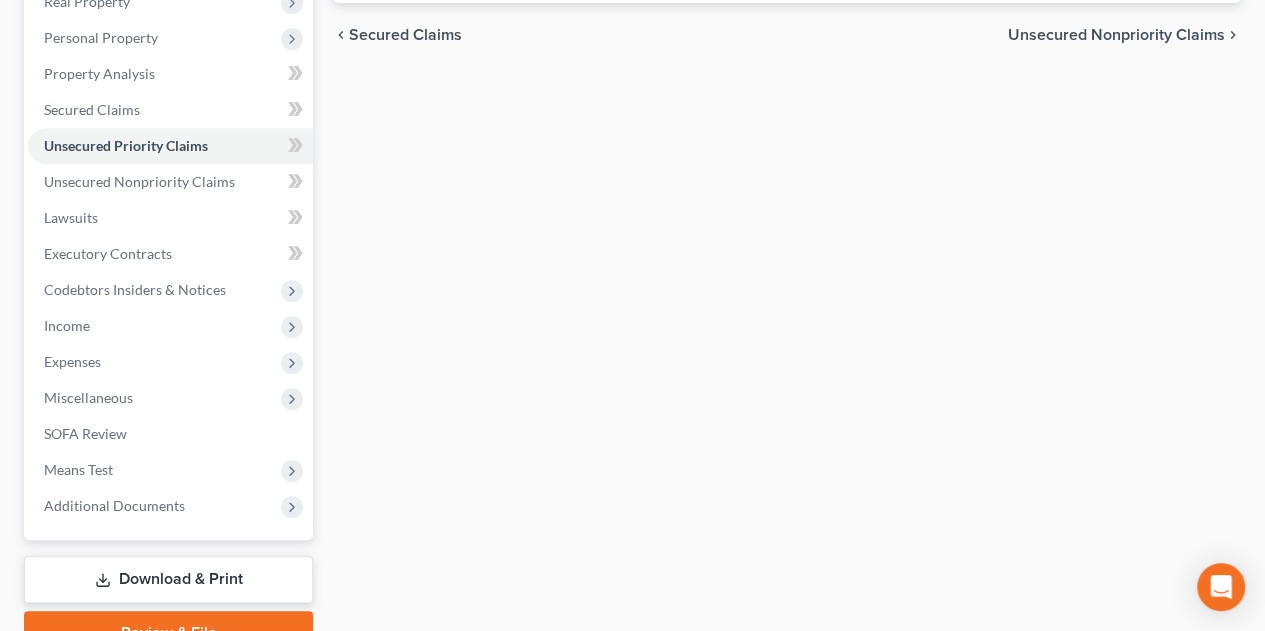 scroll, scrollTop: 400, scrollLeft: 0, axis: vertical 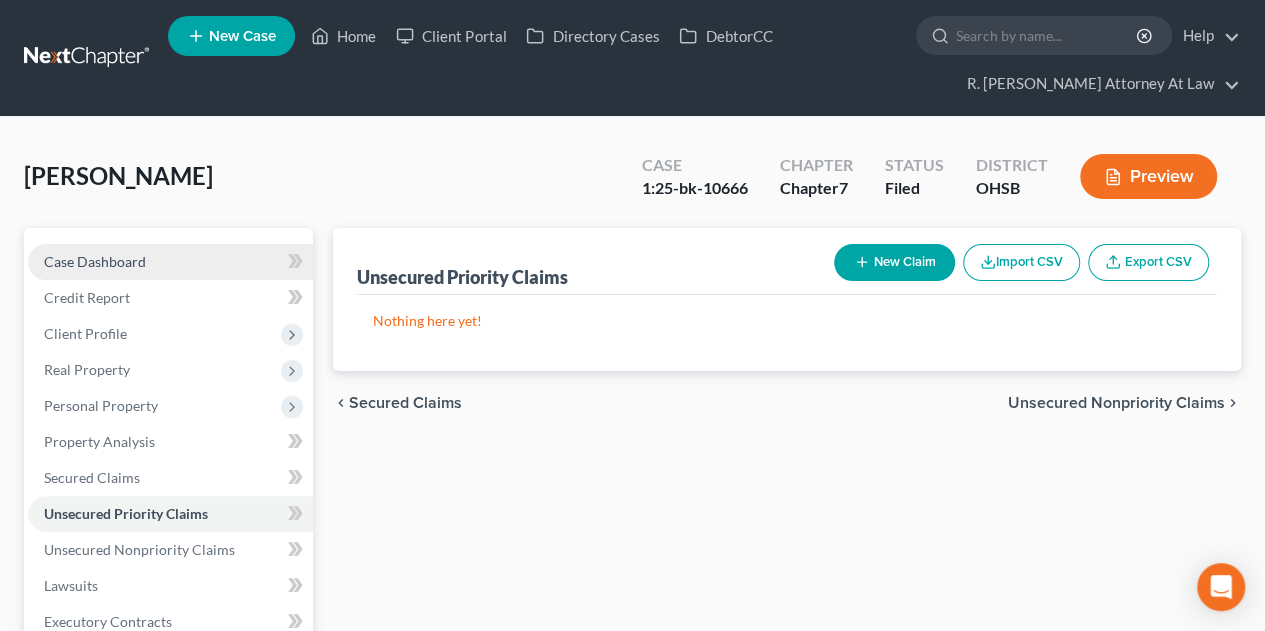 click on "Case Dashboard" at bounding box center [170, 262] 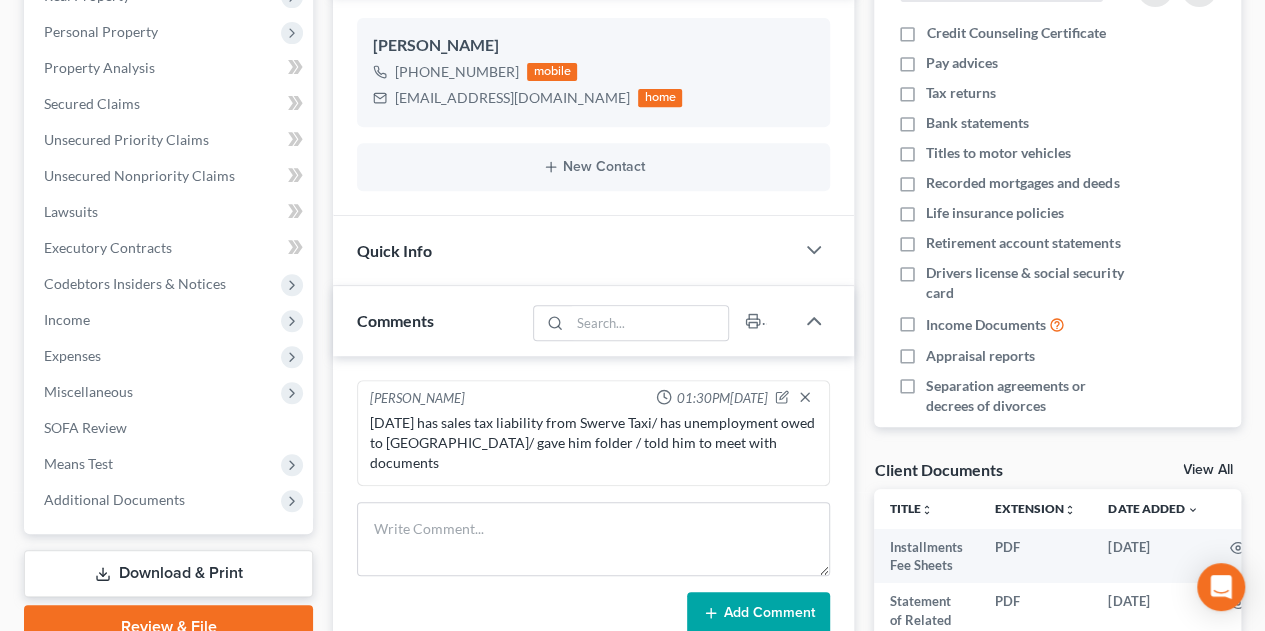 scroll, scrollTop: 533, scrollLeft: 0, axis: vertical 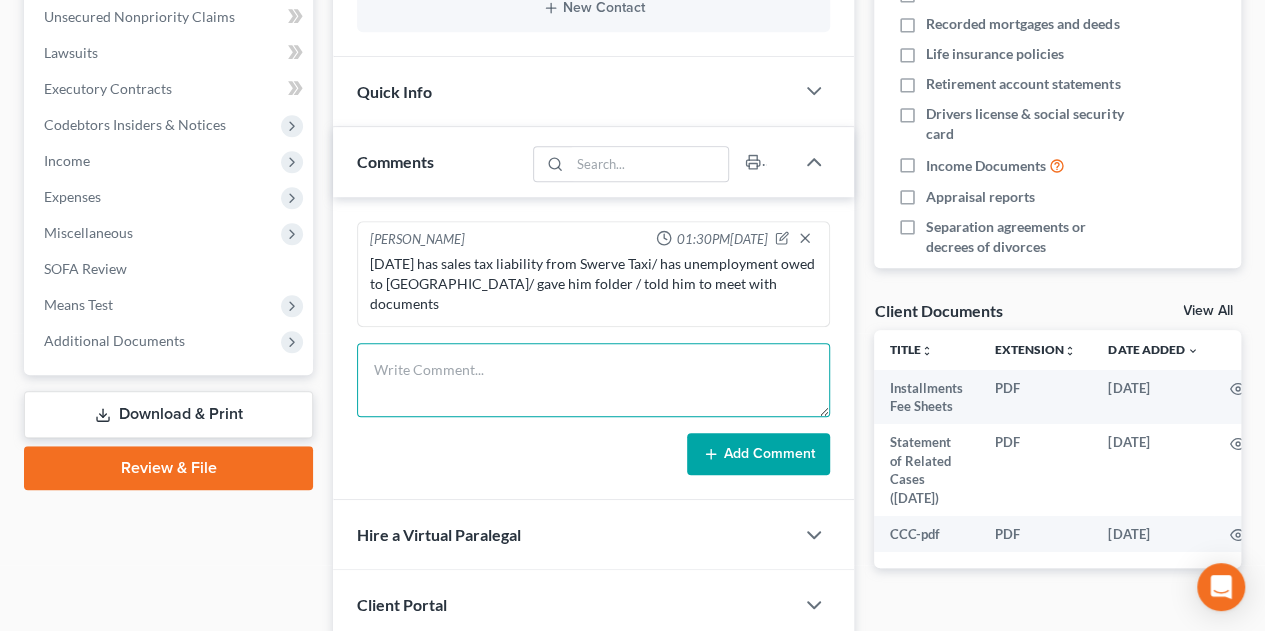click at bounding box center (593, 380) 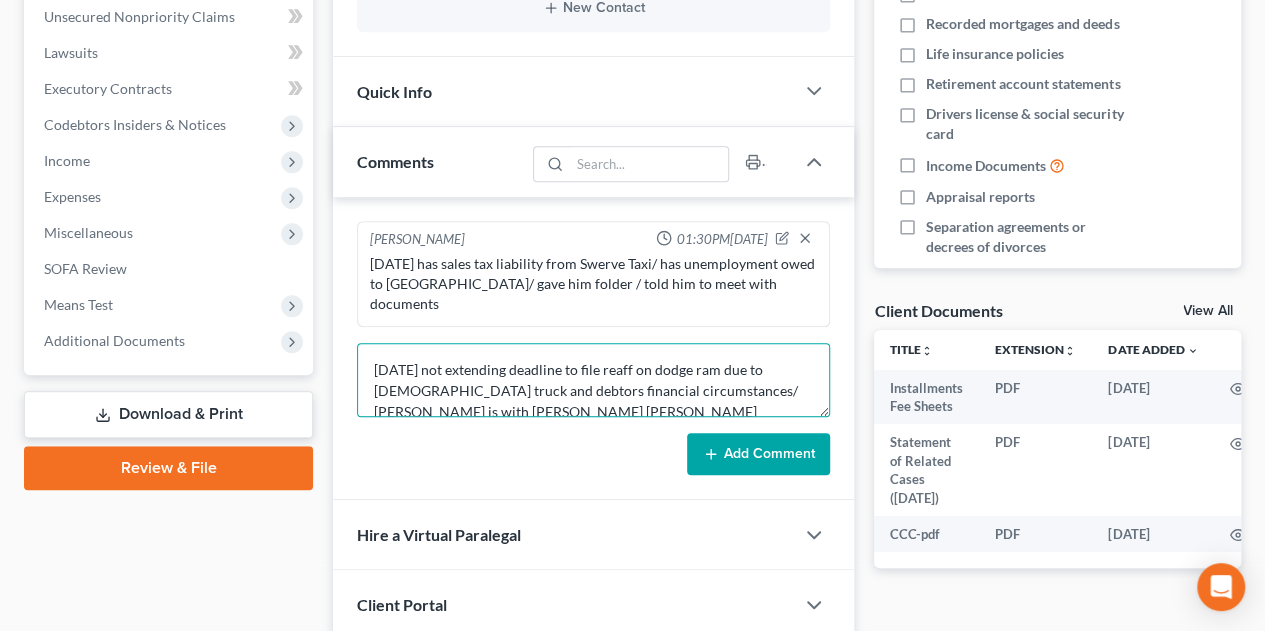 scroll, scrollTop: 4, scrollLeft: 0, axis: vertical 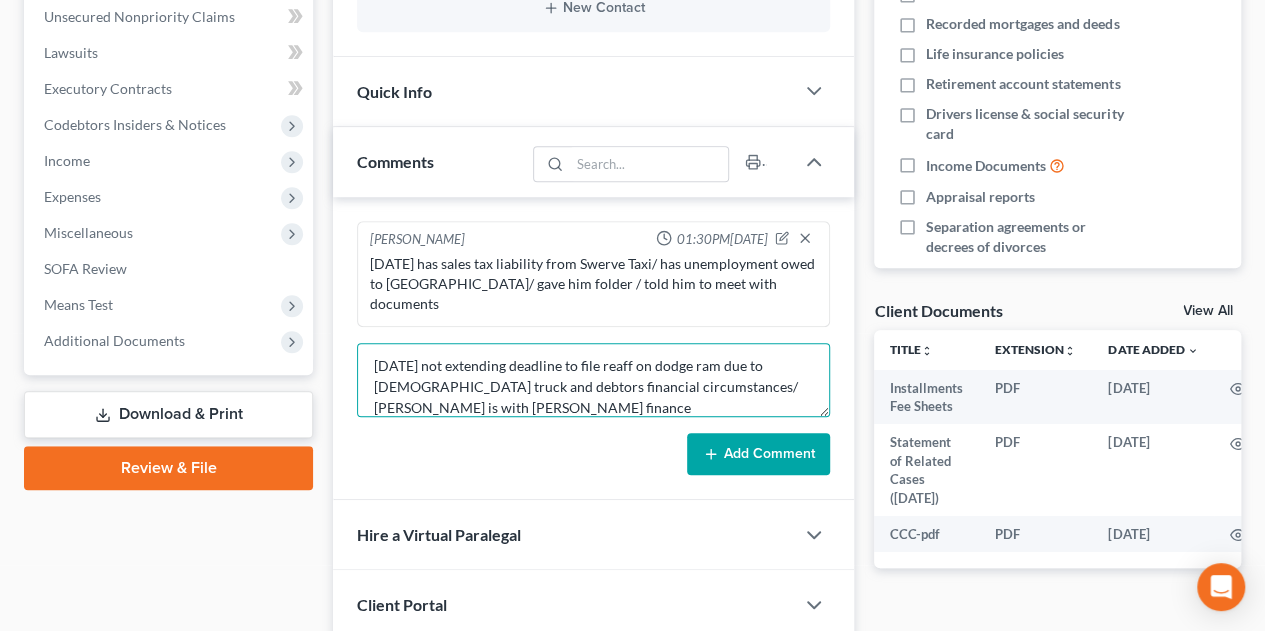 type on "[DATE] not extending deadline to file reaff on dodge ram due to [DEMOGRAPHIC_DATA] truck and debtors financial circumstances/ [PERSON_NAME] is with [PERSON_NAME] finance" 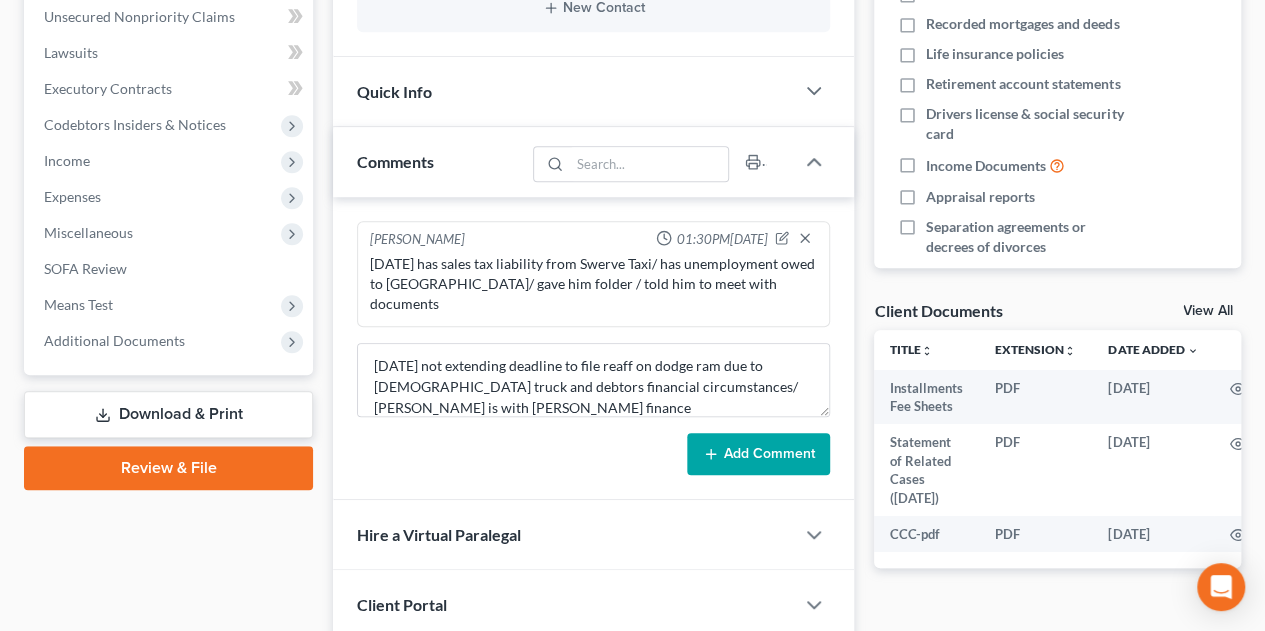 click on "Add Comment" at bounding box center (758, 454) 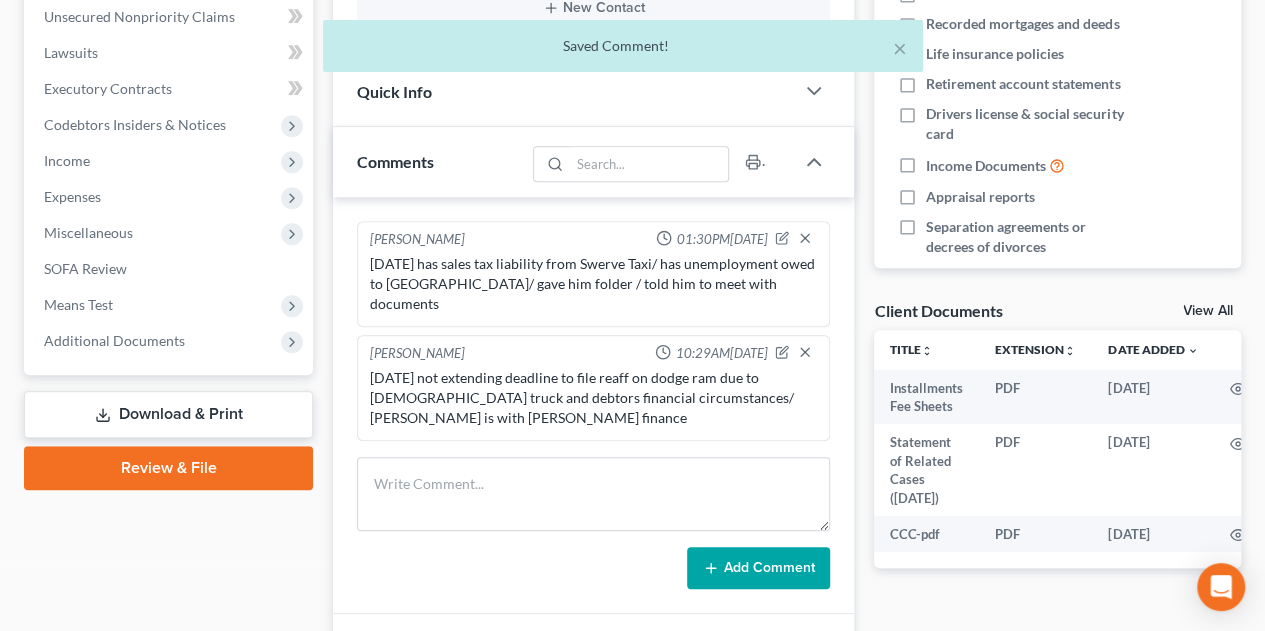 scroll, scrollTop: 0, scrollLeft: 0, axis: both 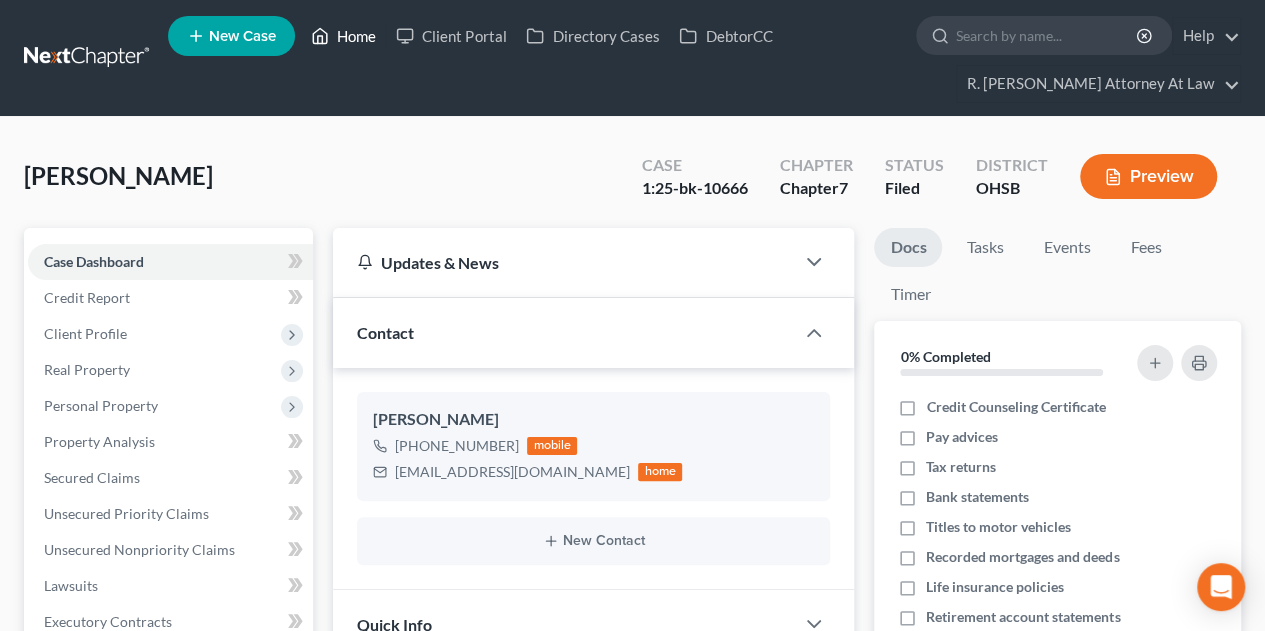 click on "Home" at bounding box center [343, 36] 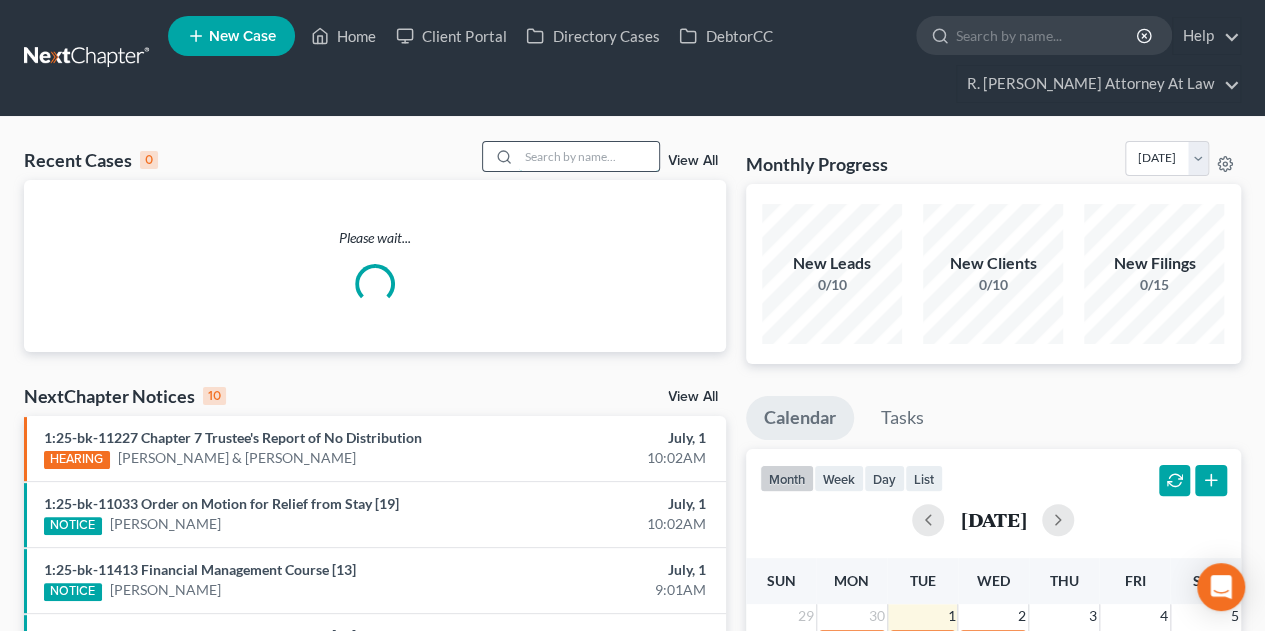 click at bounding box center (589, 156) 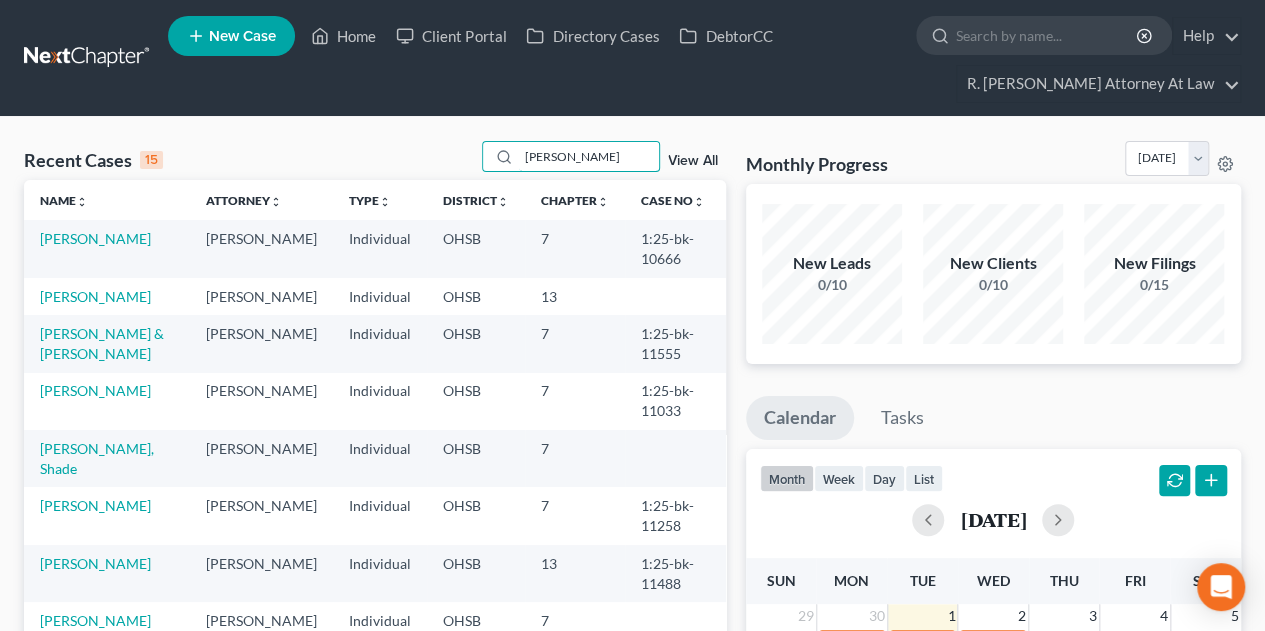 type on "[PERSON_NAME]" 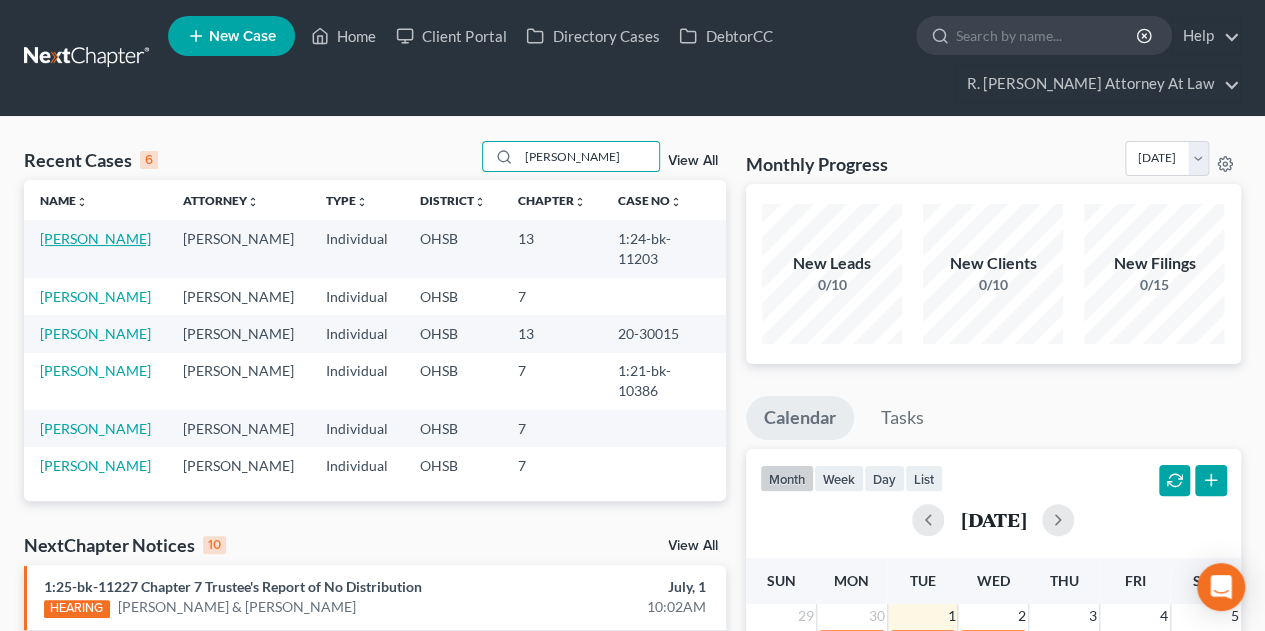 click on "[PERSON_NAME]" at bounding box center (95, 238) 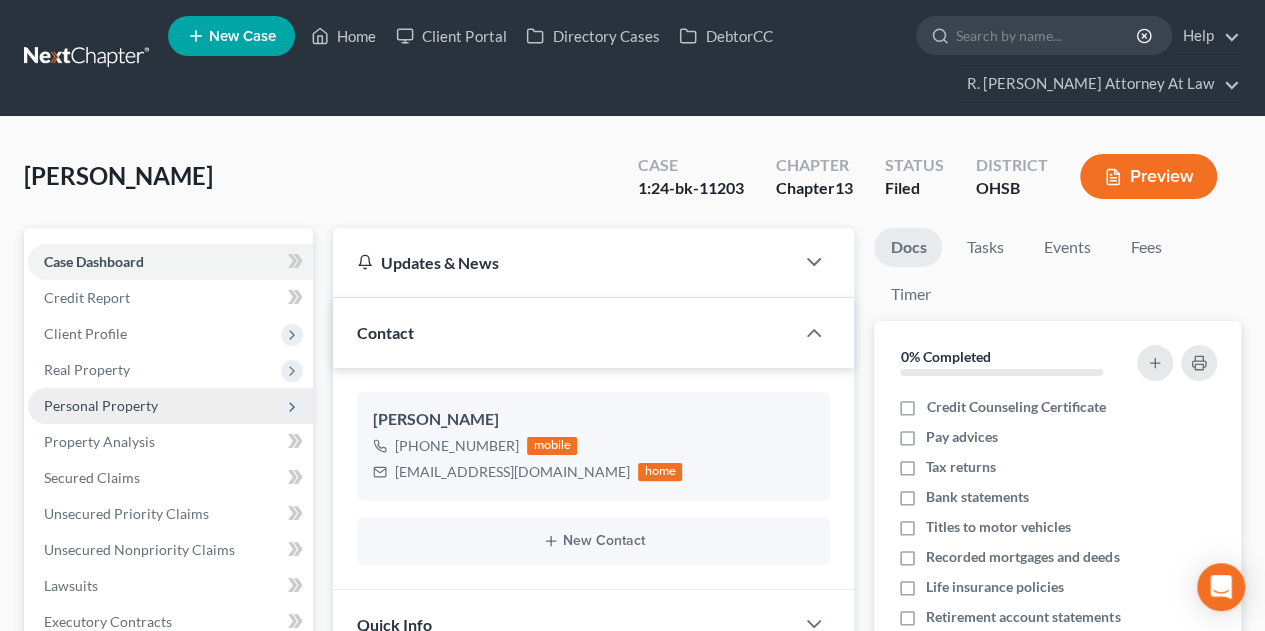 scroll, scrollTop: 252, scrollLeft: 0, axis: vertical 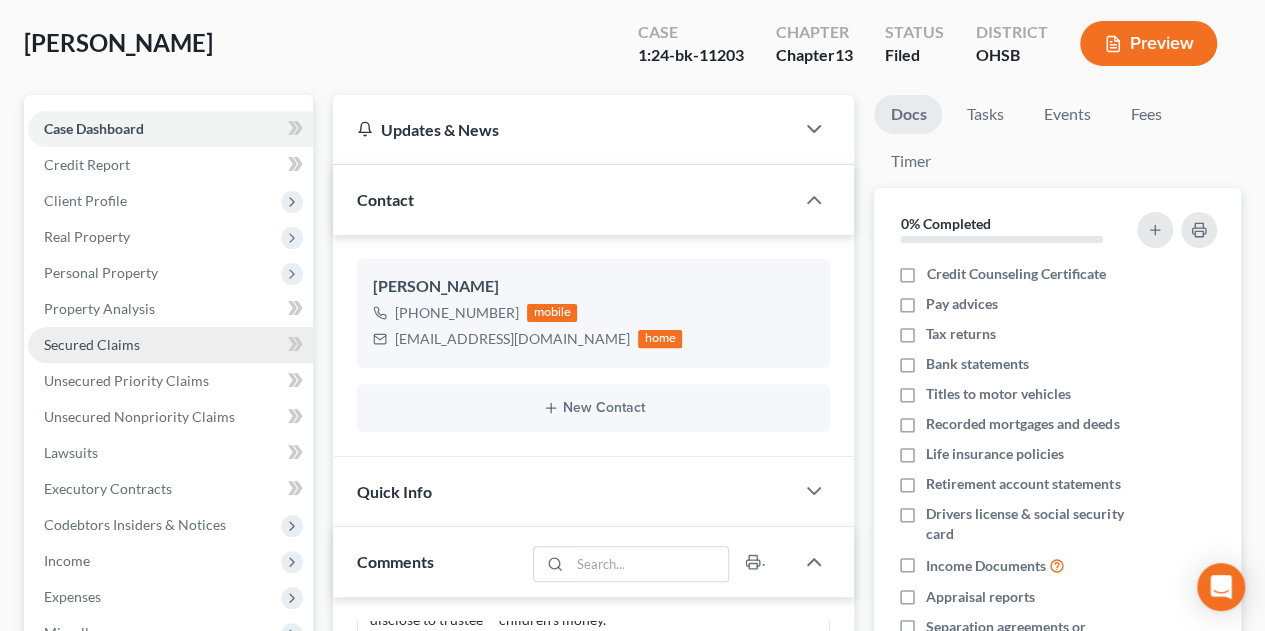 click on "Secured Claims" at bounding box center [170, 345] 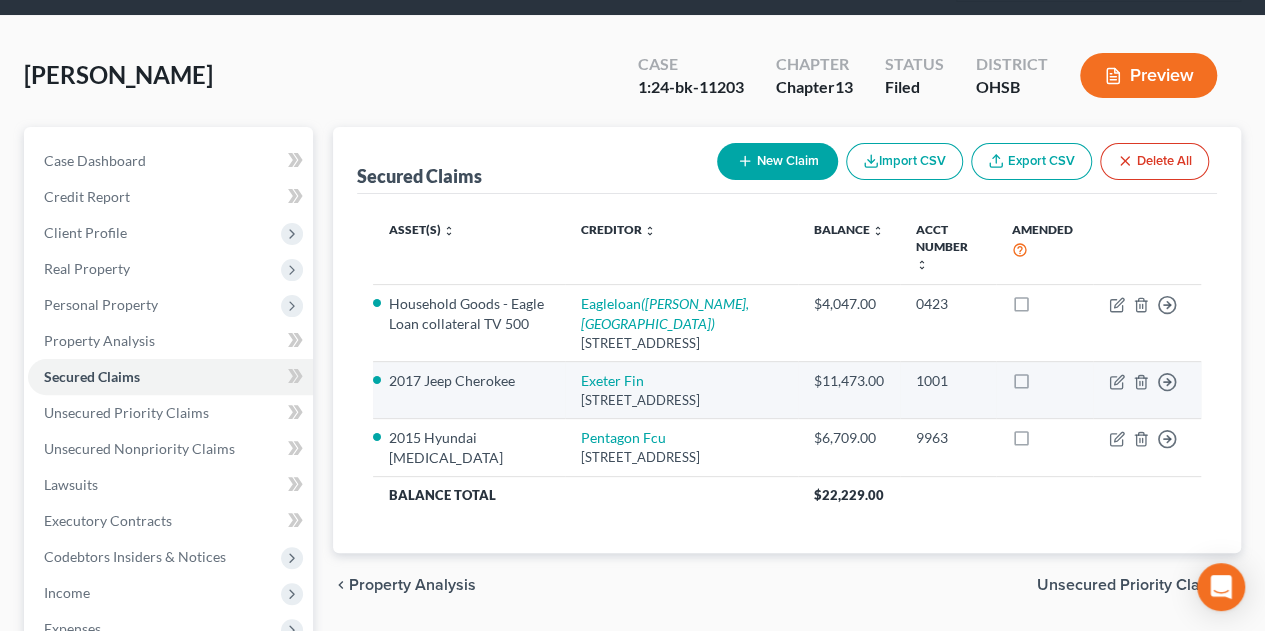 scroll, scrollTop: 133, scrollLeft: 0, axis: vertical 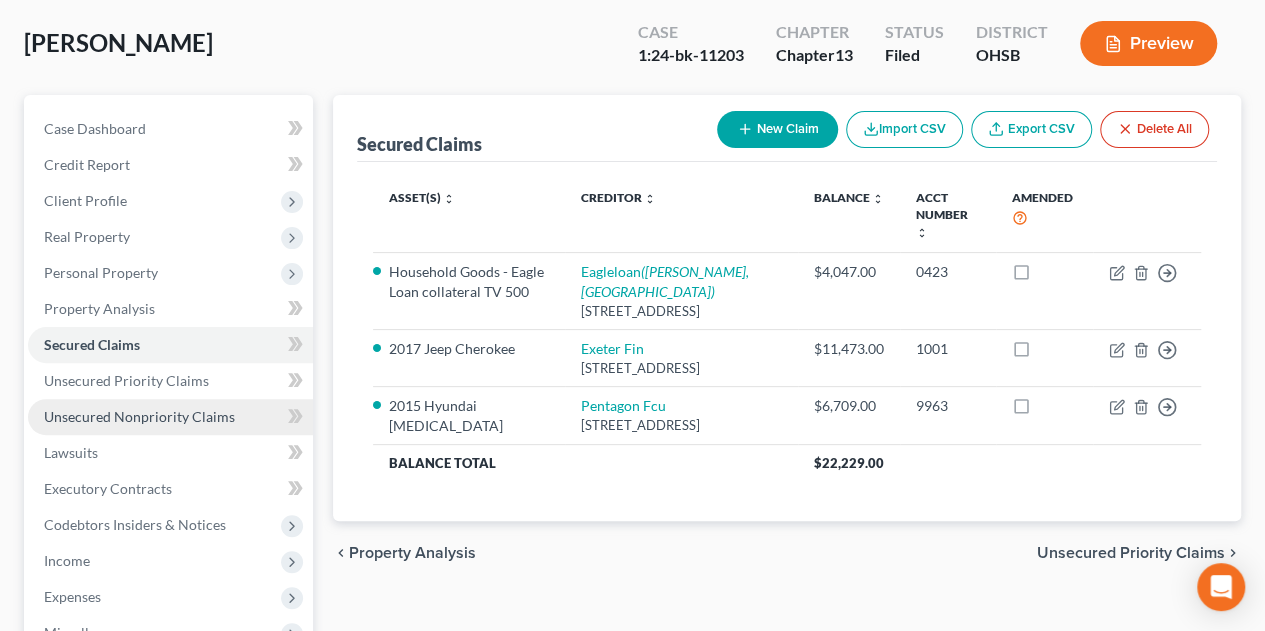 click on "Unsecured Nonpriority Claims" at bounding box center (139, 416) 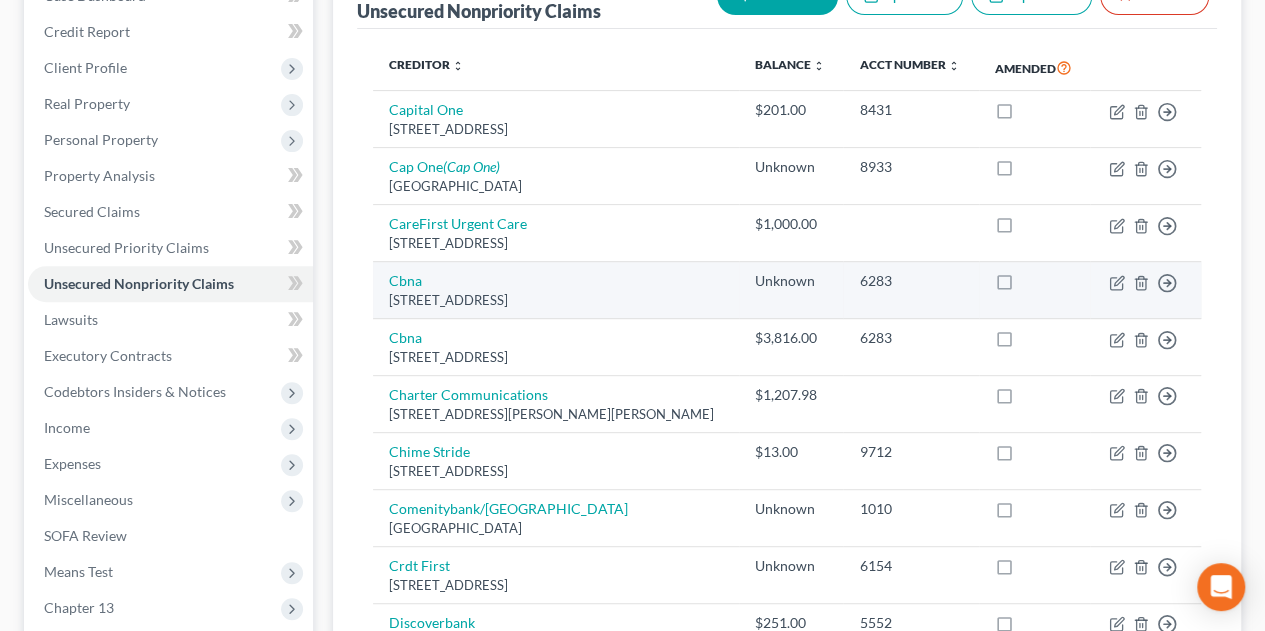 scroll, scrollTop: 0, scrollLeft: 0, axis: both 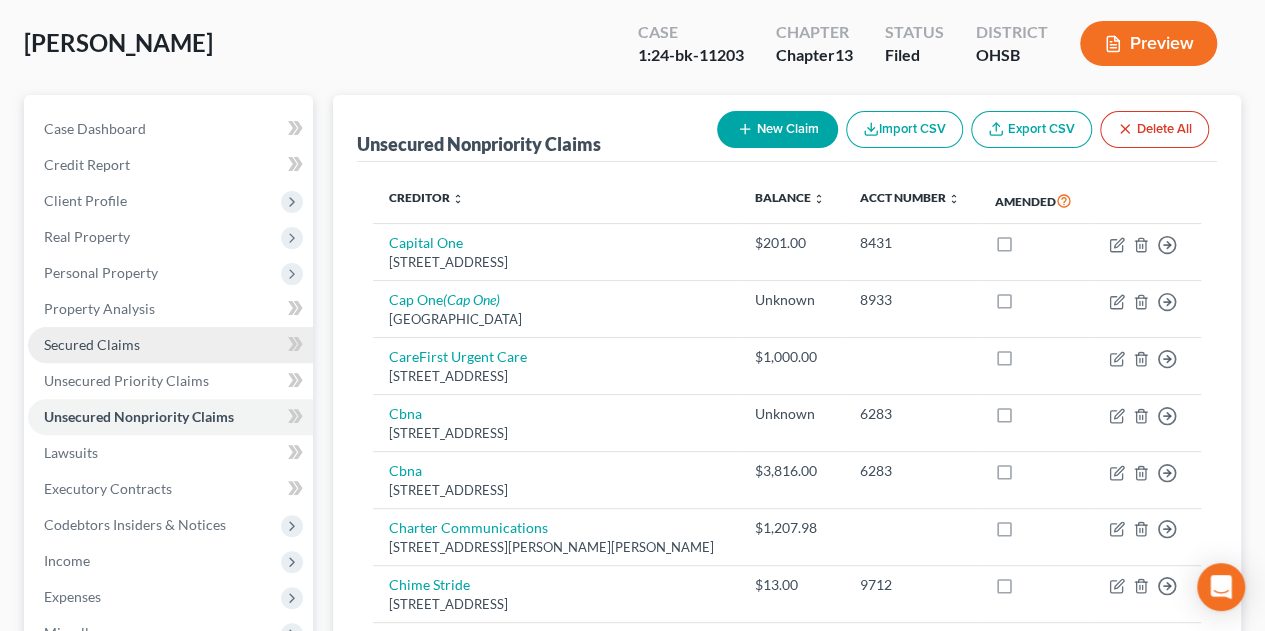 click on "Secured Claims" at bounding box center (92, 344) 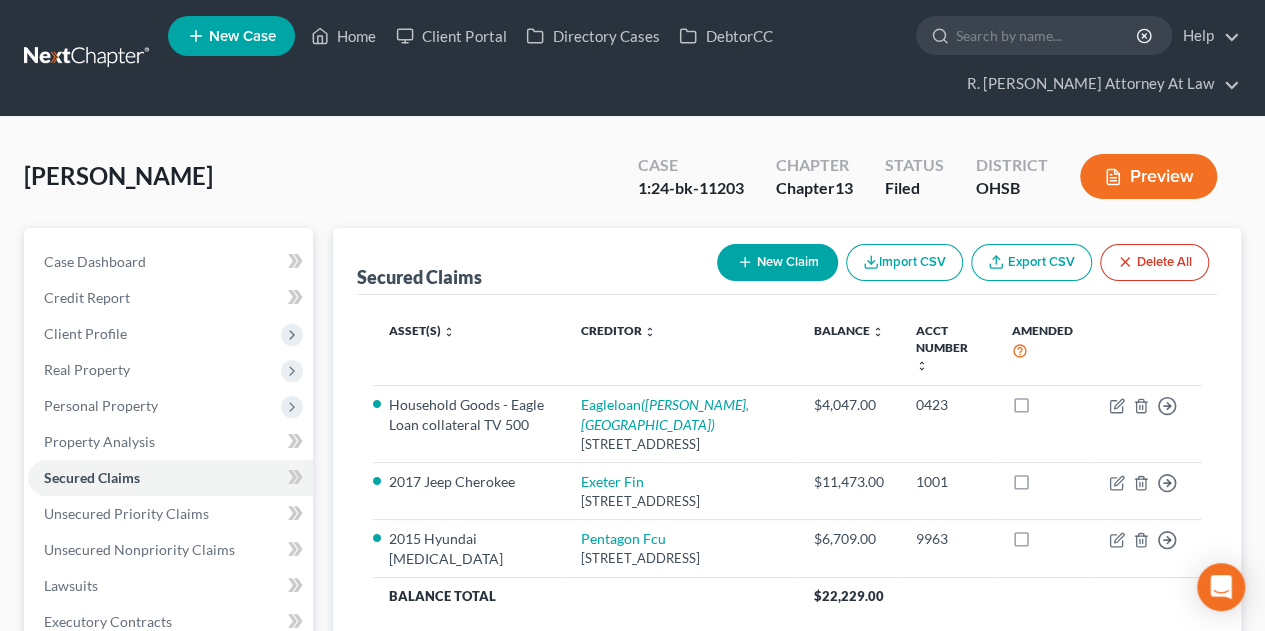 scroll, scrollTop: 133, scrollLeft: 0, axis: vertical 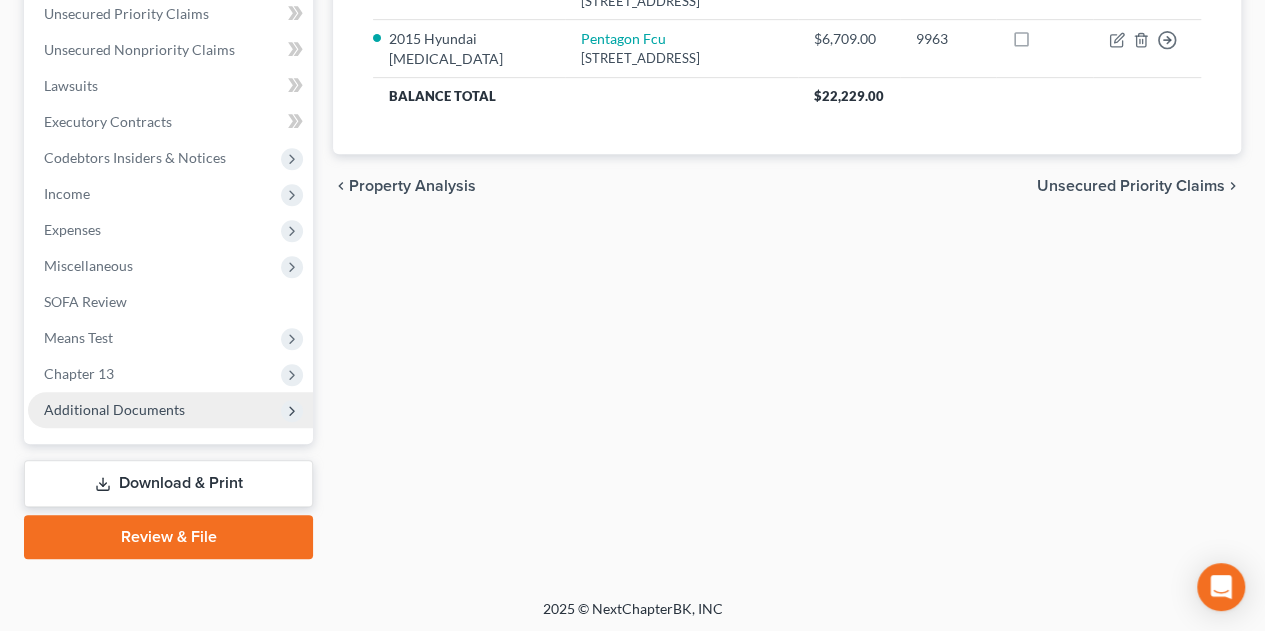click on "Additional Documents" at bounding box center [114, 409] 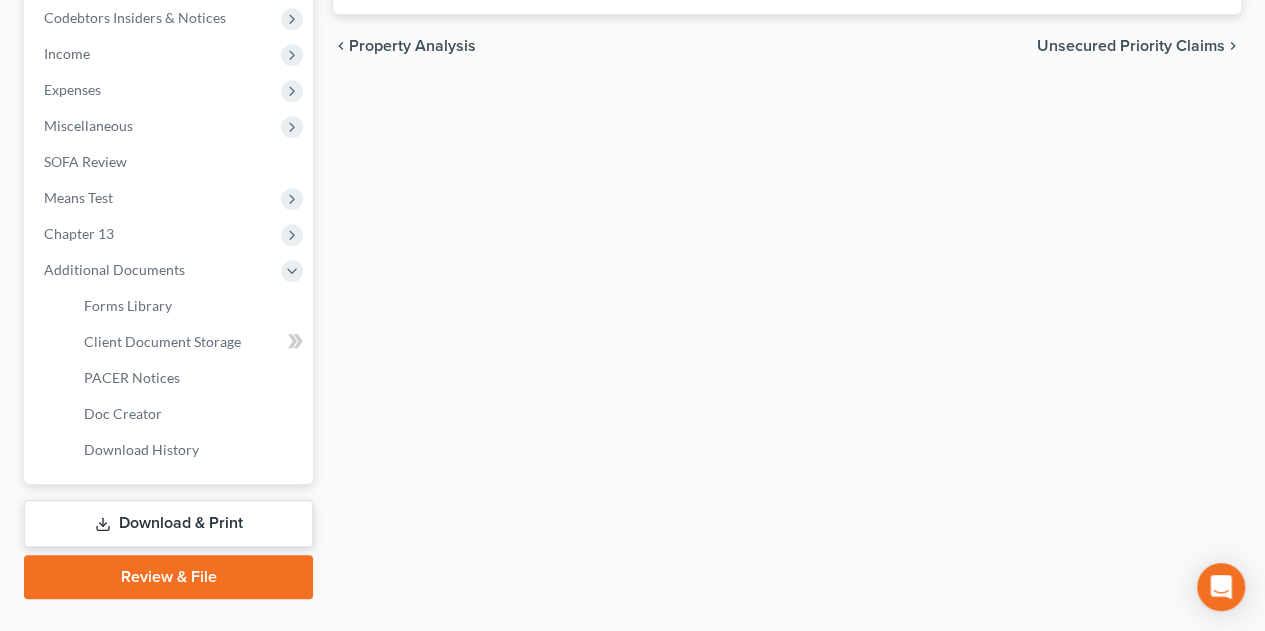 scroll, scrollTop: 680, scrollLeft: 0, axis: vertical 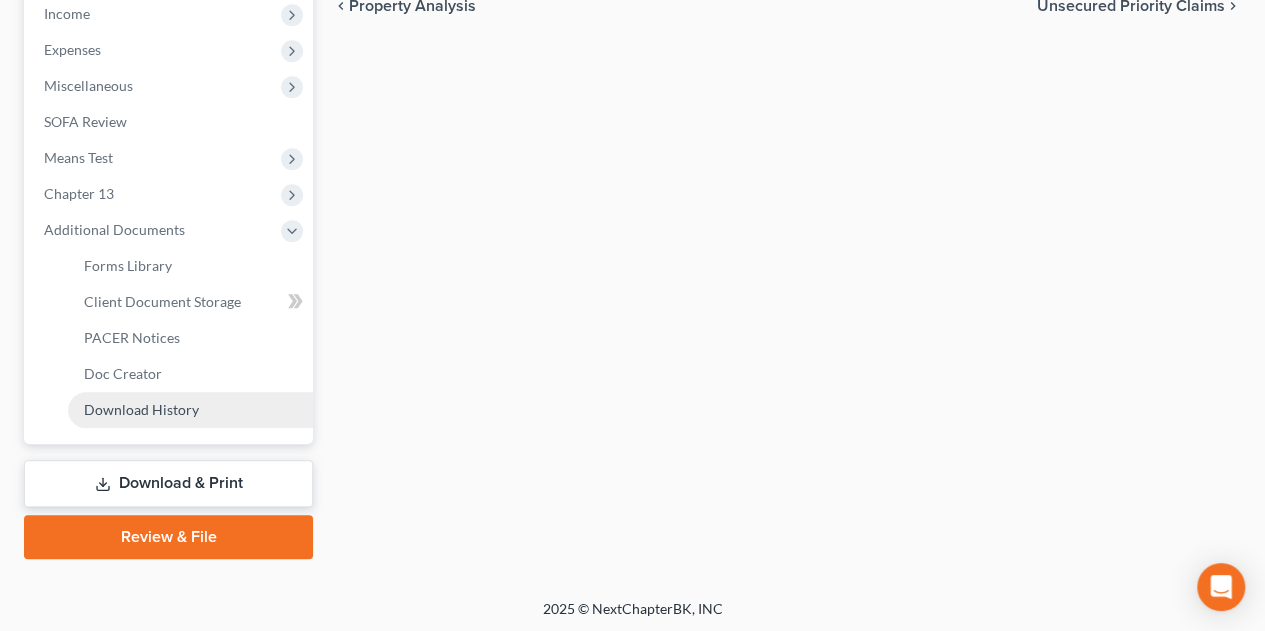 click on "Download History" at bounding box center (141, 409) 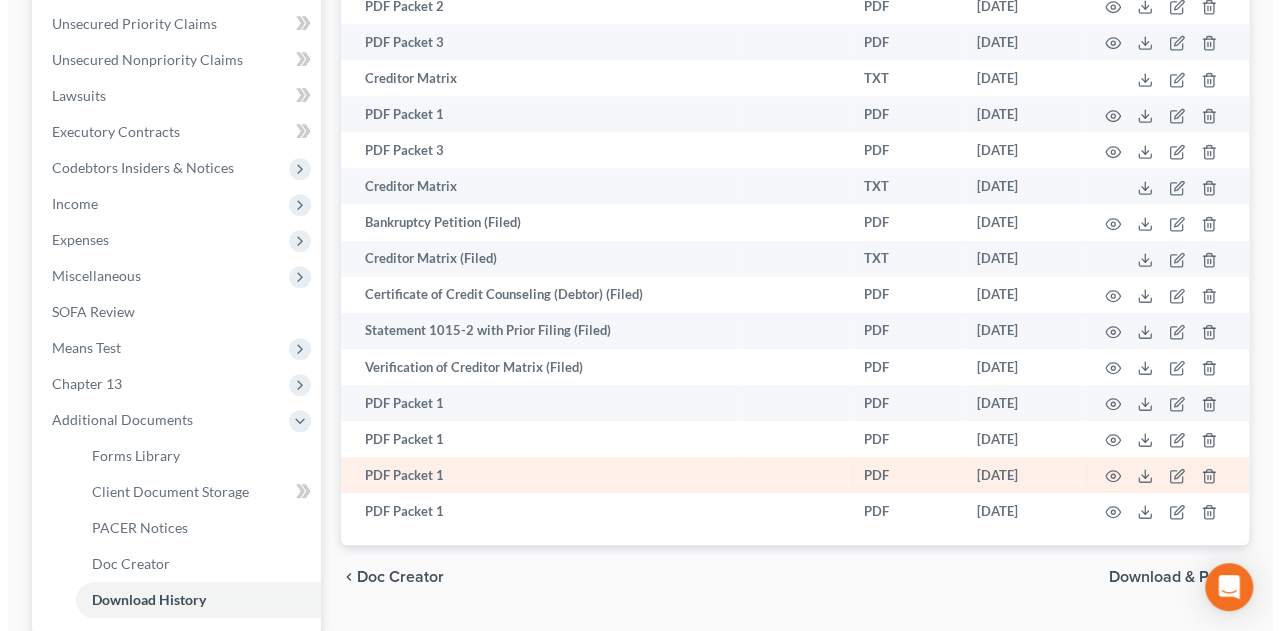 scroll, scrollTop: 680, scrollLeft: 0, axis: vertical 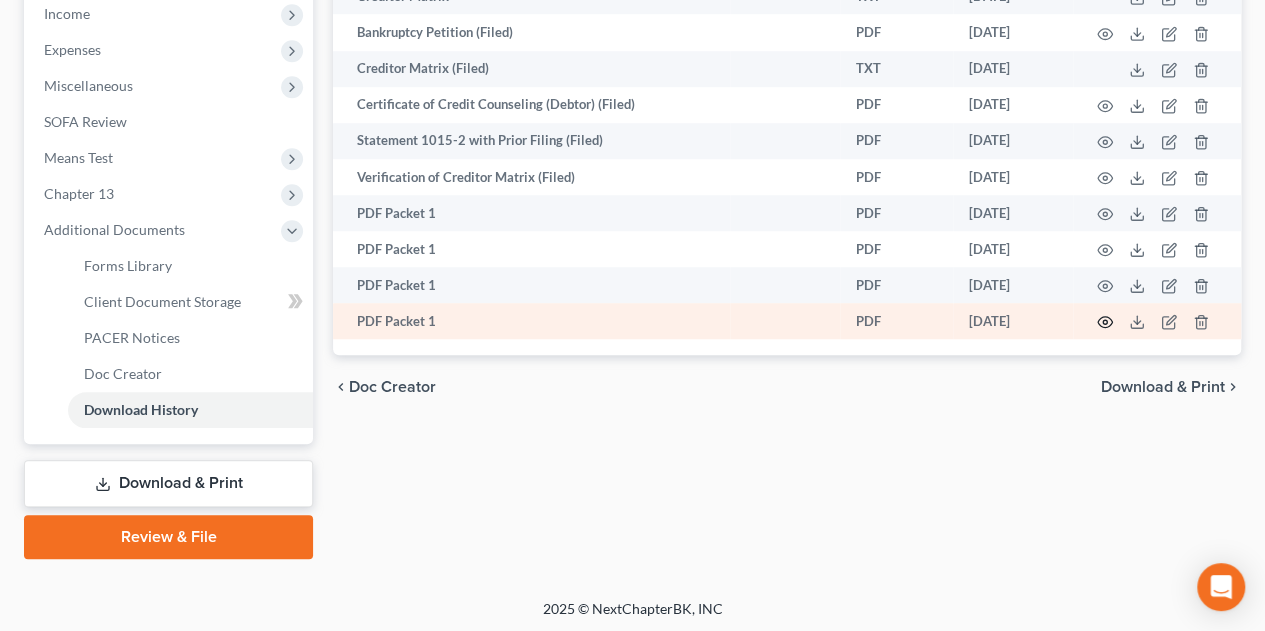 click 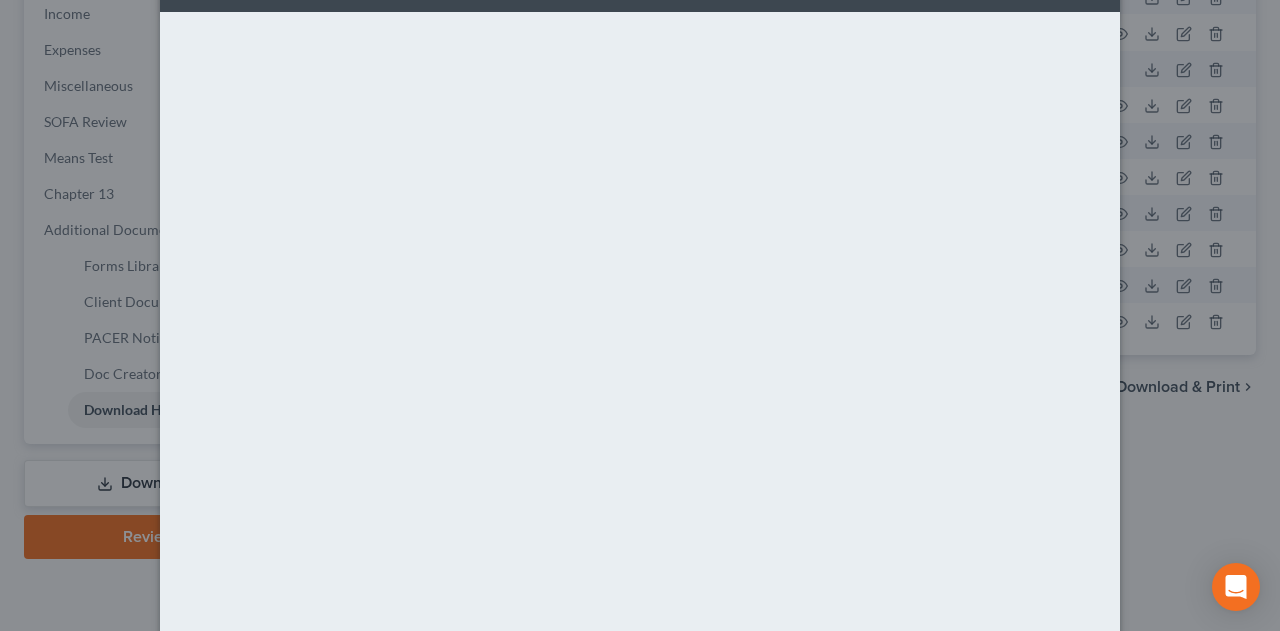 scroll, scrollTop: 110, scrollLeft: 0, axis: vertical 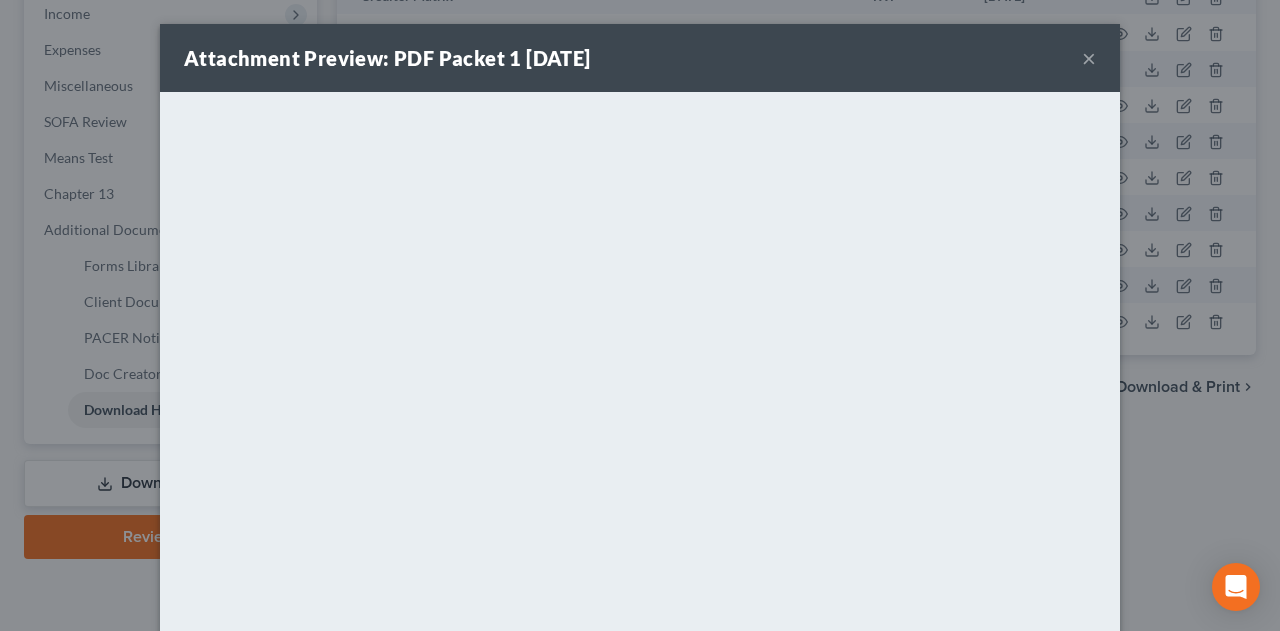 click on "×" at bounding box center (1089, 58) 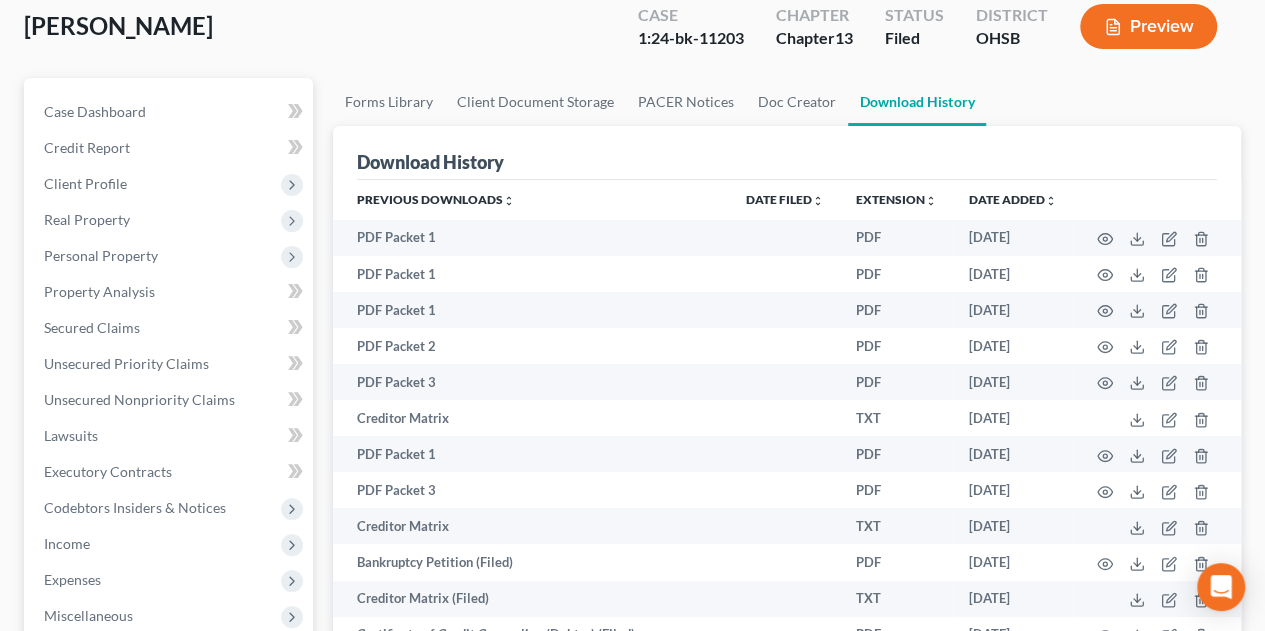 scroll, scrollTop: 266, scrollLeft: 0, axis: vertical 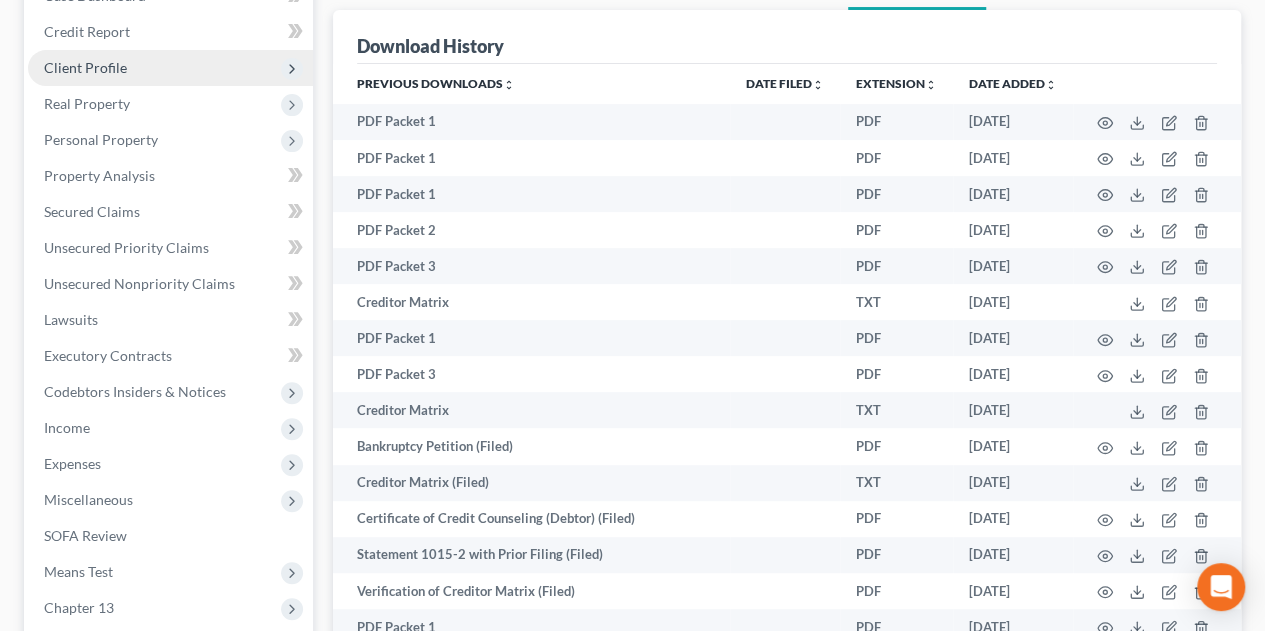 click on "Client Profile" at bounding box center [85, 67] 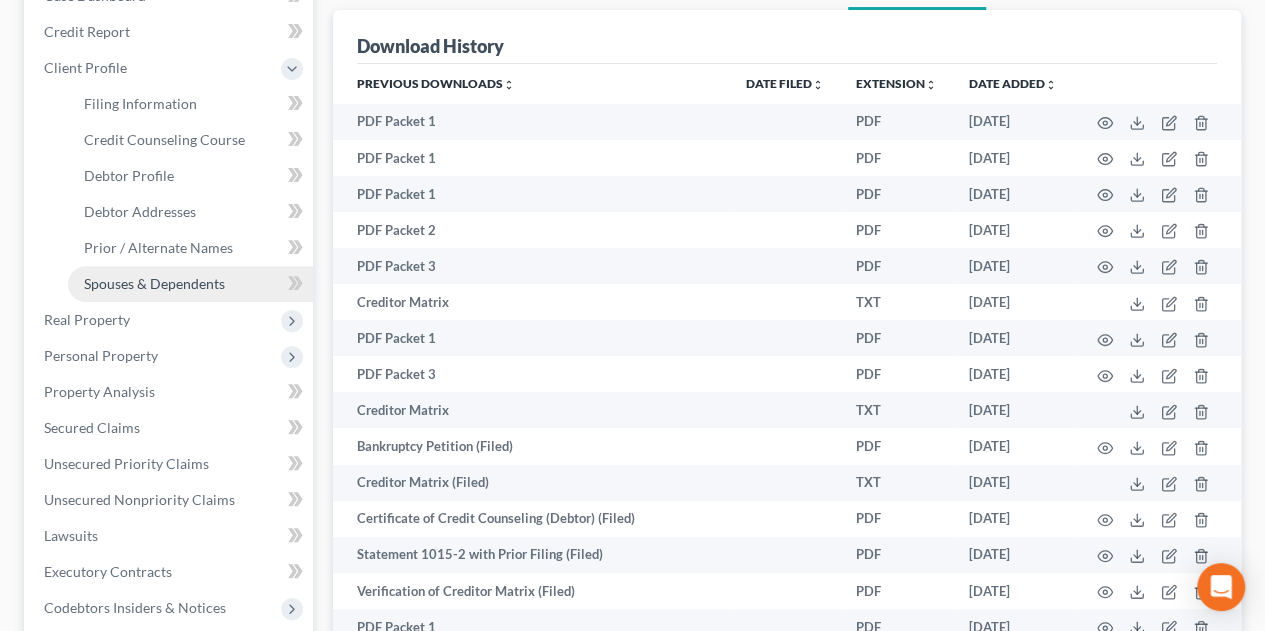click on "Spouses & Dependents" at bounding box center [190, 284] 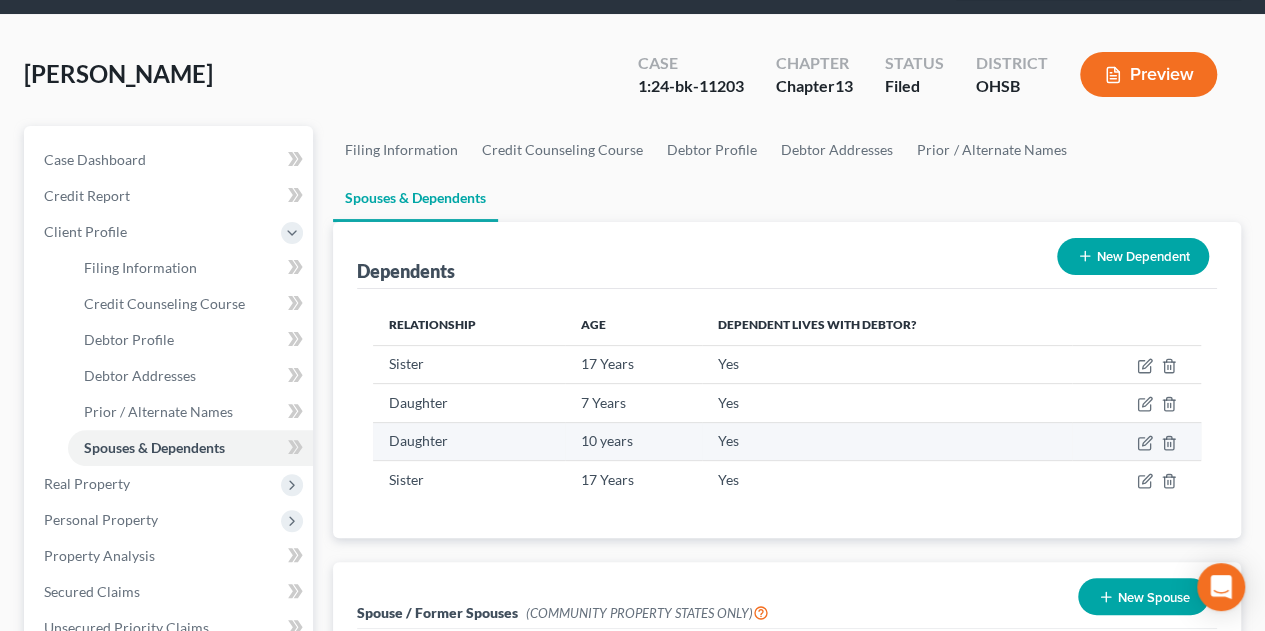 scroll, scrollTop: 133, scrollLeft: 0, axis: vertical 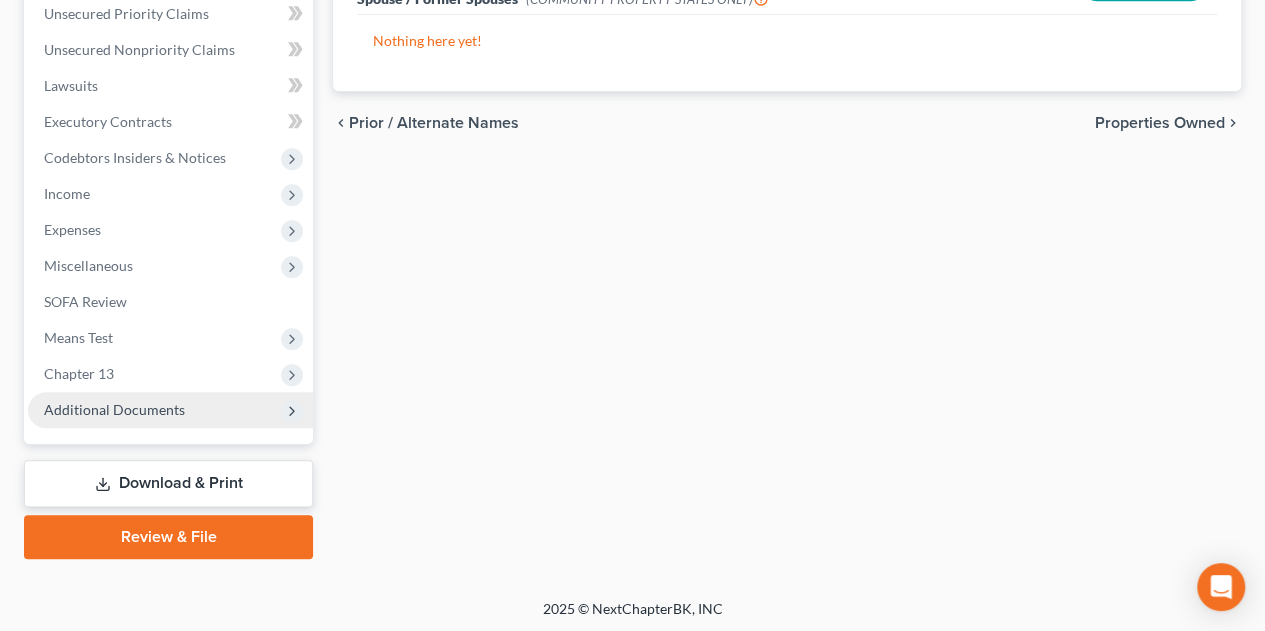 click on "Additional Documents" at bounding box center [114, 409] 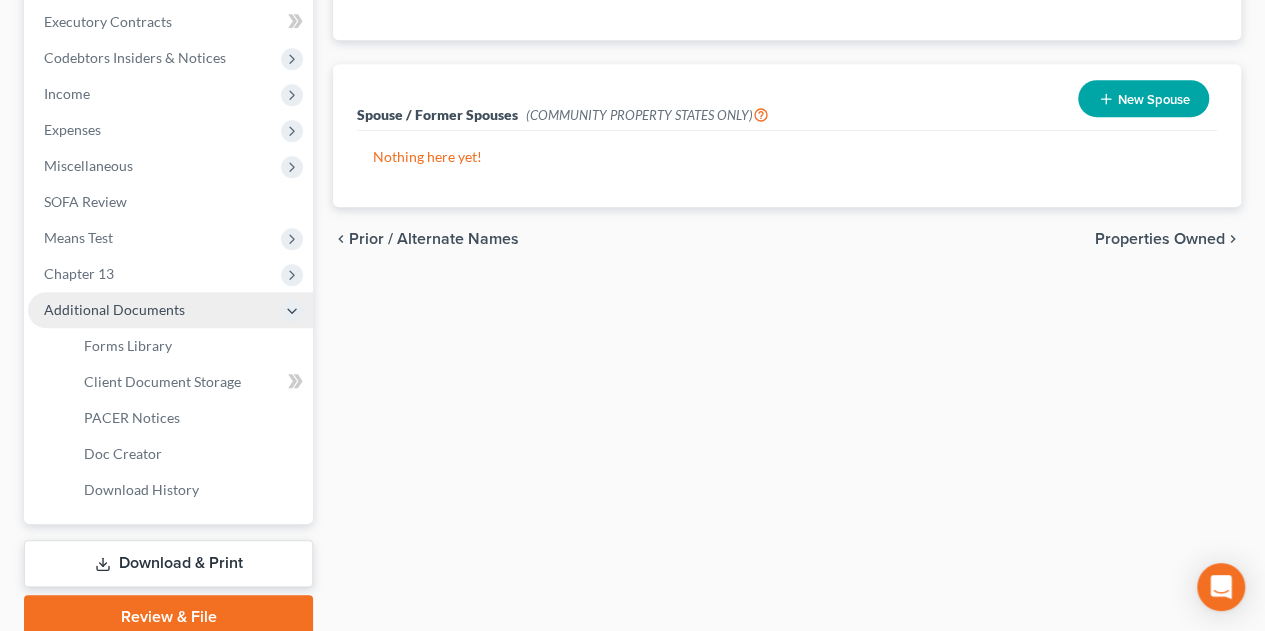 scroll, scrollTop: 680, scrollLeft: 0, axis: vertical 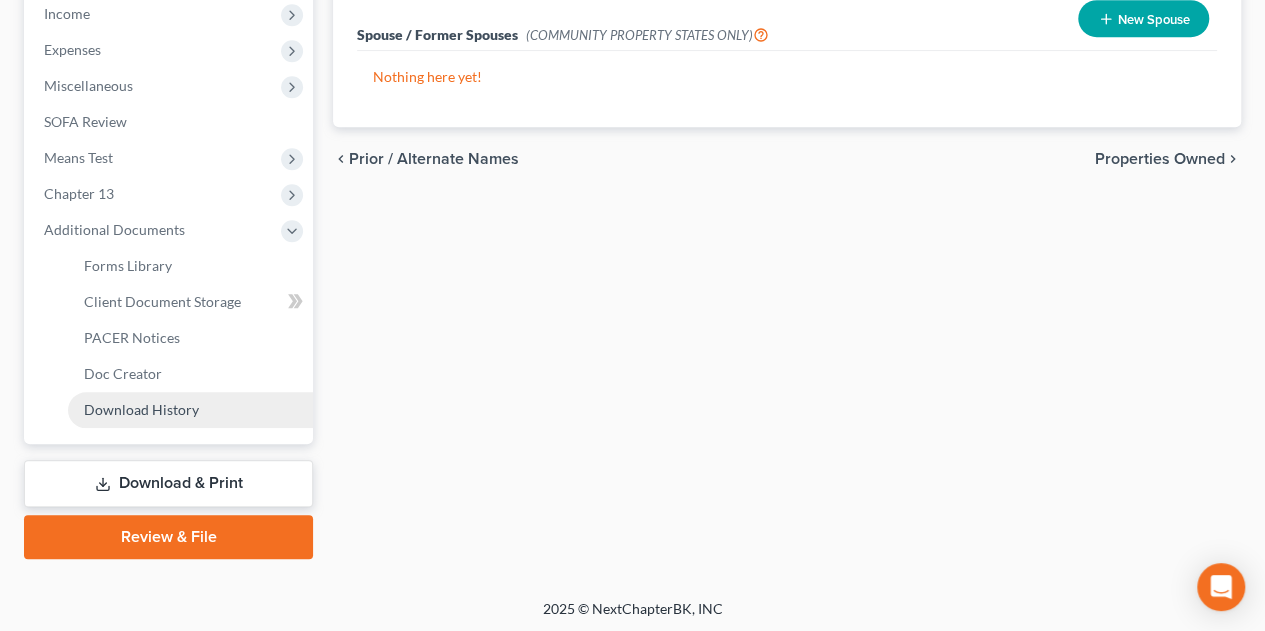 click on "Download History" at bounding box center [141, 409] 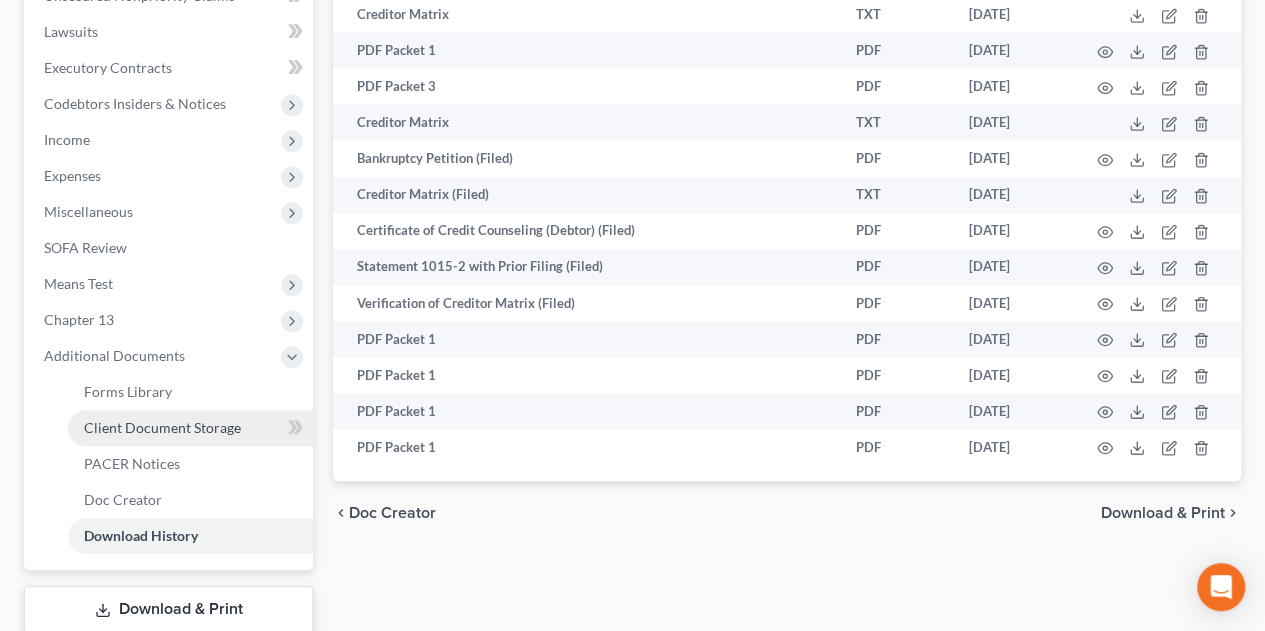scroll, scrollTop: 680, scrollLeft: 0, axis: vertical 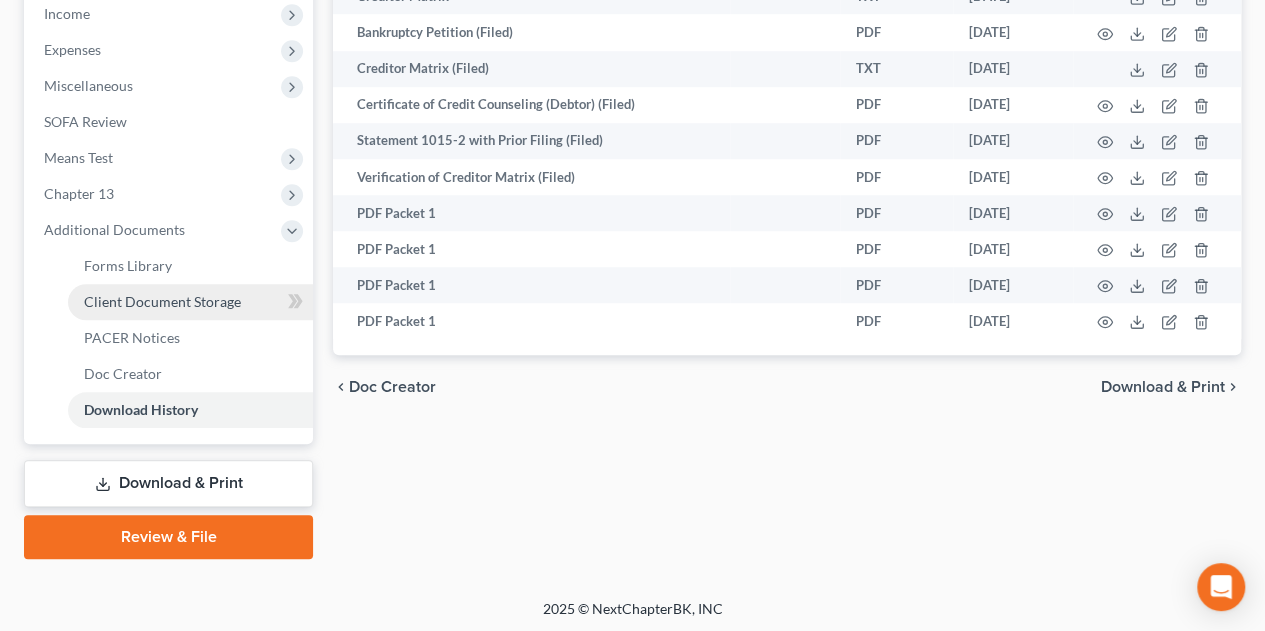 click on "Client Document Storage" at bounding box center (190, 302) 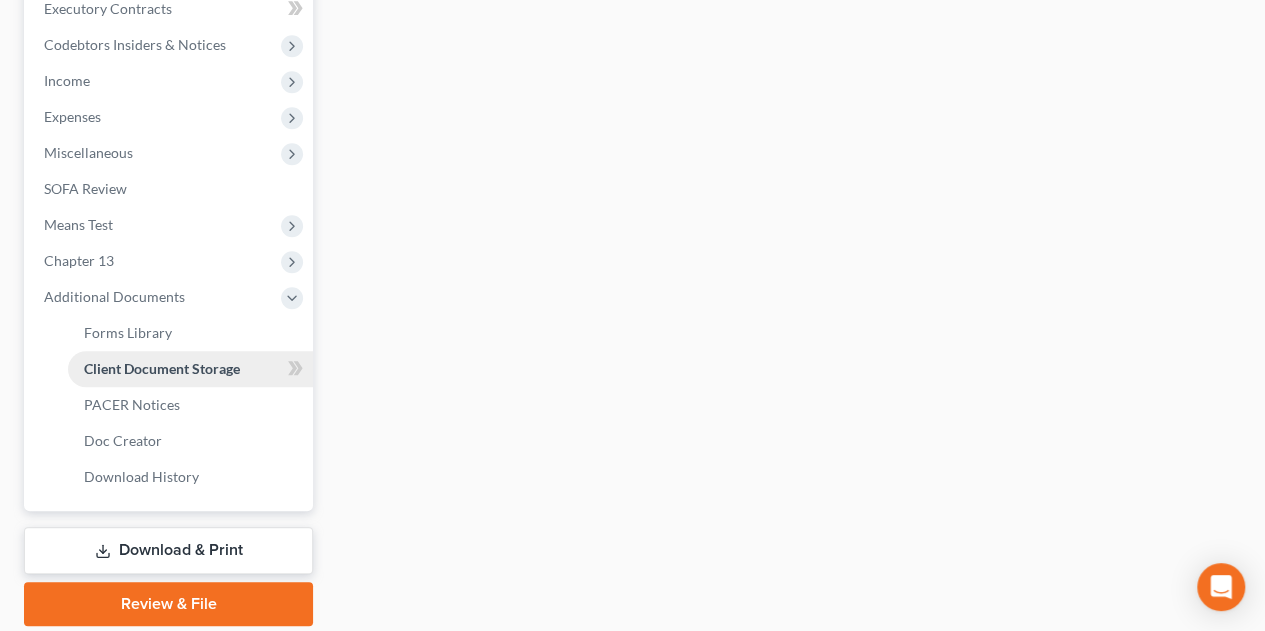 select on "7" 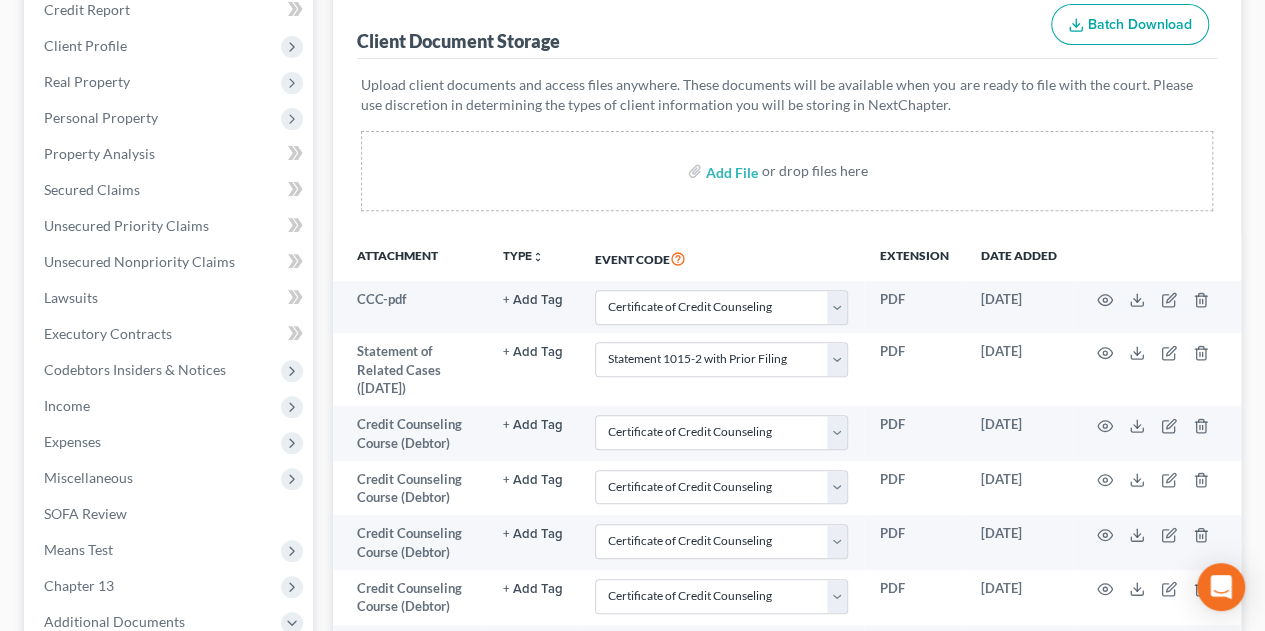 scroll, scrollTop: 761, scrollLeft: 0, axis: vertical 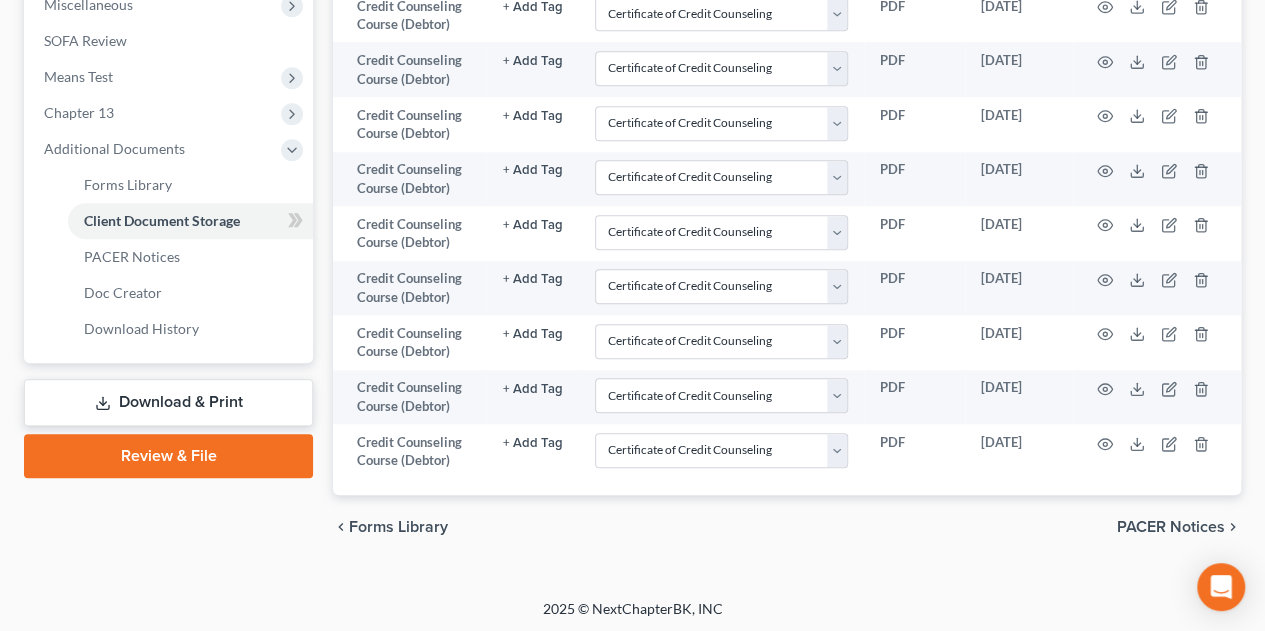 click on "Download & Print" at bounding box center [168, 402] 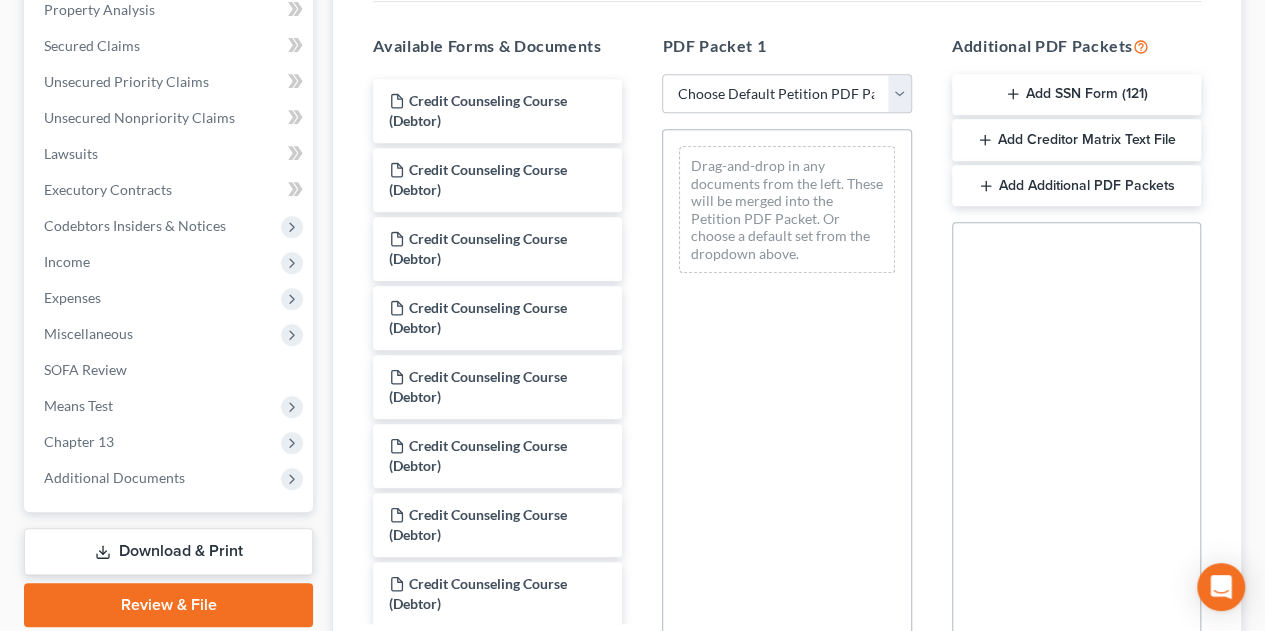 scroll, scrollTop: 400, scrollLeft: 0, axis: vertical 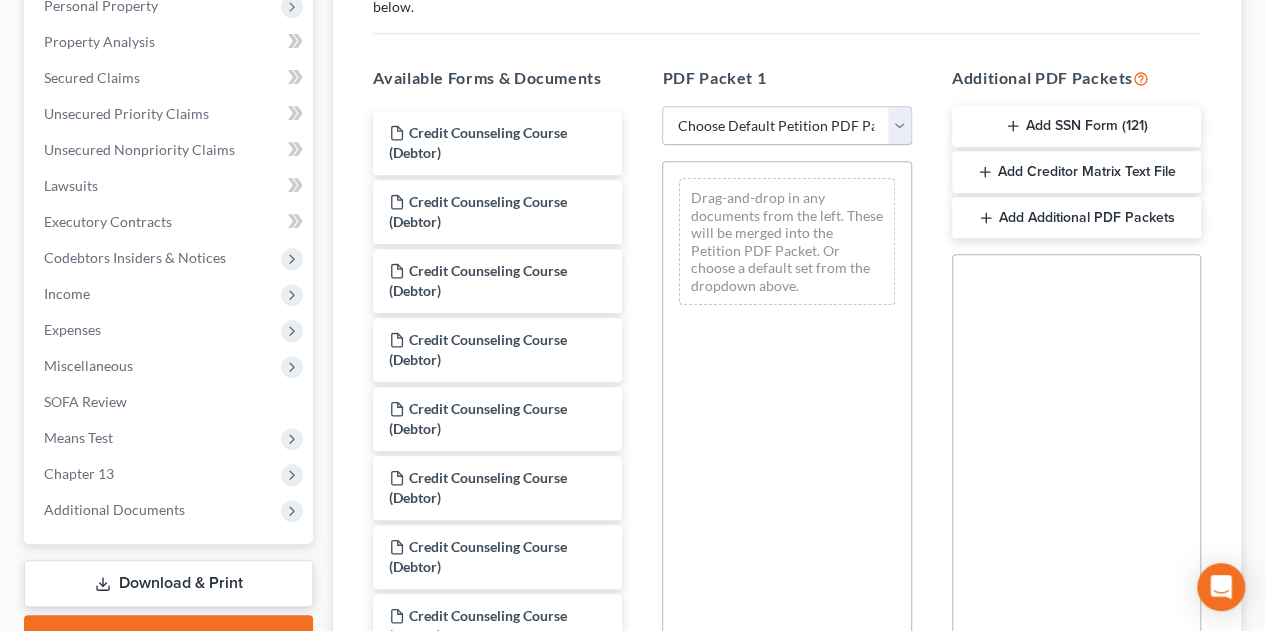 click on "Choose Default Petition PDF Packet Complete Bankruptcy Petition (all forms and schedules) Emergency Filing Forms (Petition and Creditor List Only) Amended Forms Signature Pages Only Supplemental Post Petition (Sch. I & J) Supplemental Post Petition (Sch. I) Supplemental Post Petition (Sch. J) Fairfieldoffice [GEOGRAPHIC_DATA] [GEOGRAPHIC_DATA]" at bounding box center (786, 126) 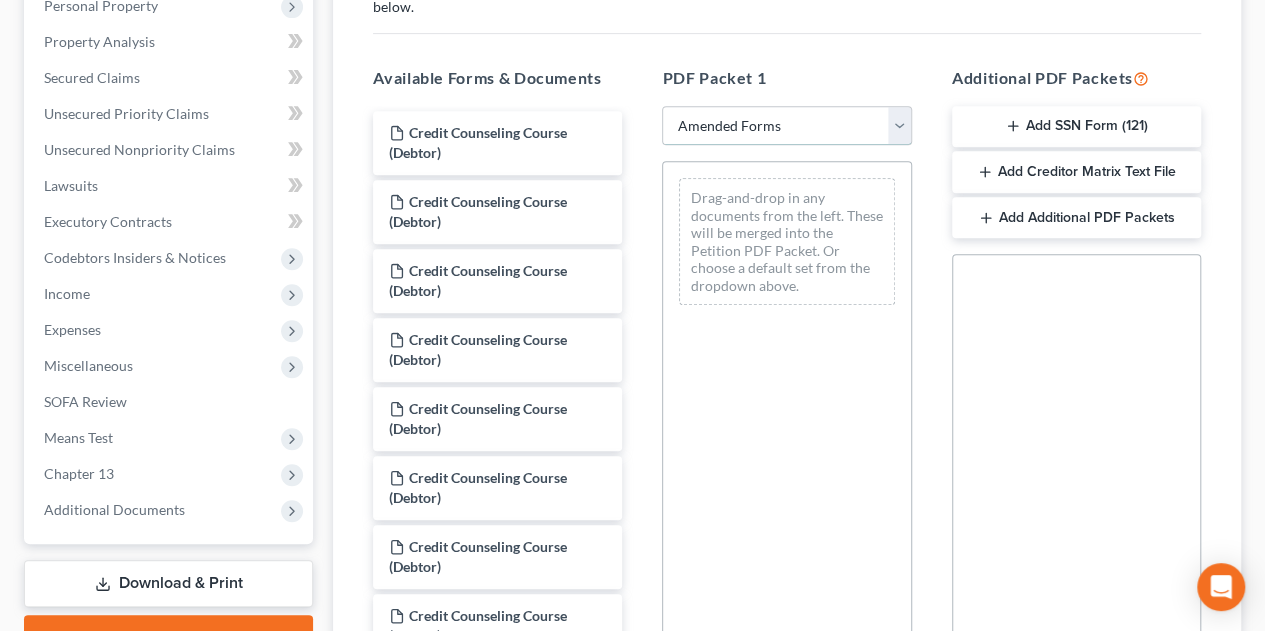 click on "Choose Default Petition PDF Packet Complete Bankruptcy Petition (all forms and schedules) Emergency Filing Forms (Petition and Creditor List Only) Amended Forms Signature Pages Only Supplemental Post Petition (Sch. I & J) Supplemental Post Petition (Sch. I) Supplemental Post Petition (Sch. J) Fairfieldoffice [GEOGRAPHIC_DATA] [GEOGRAPHIC_DATA]" at bounding box center (786, 126) 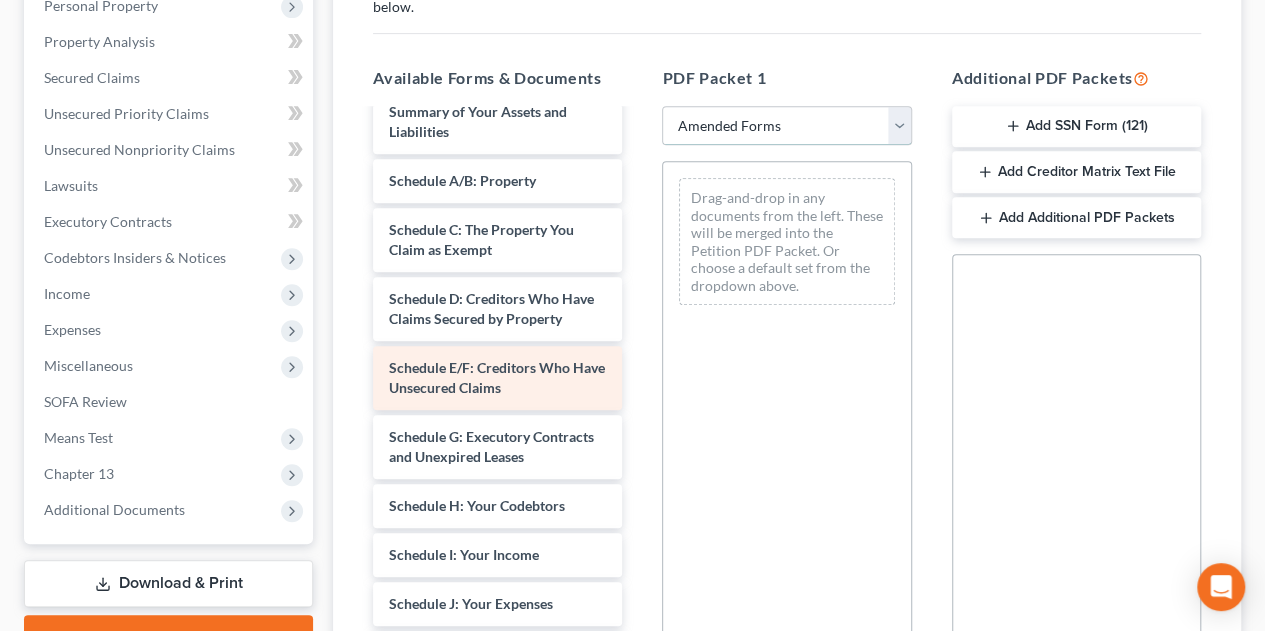 scroll, scrollTop: 266, scrollLeft: 0, axis: vertical 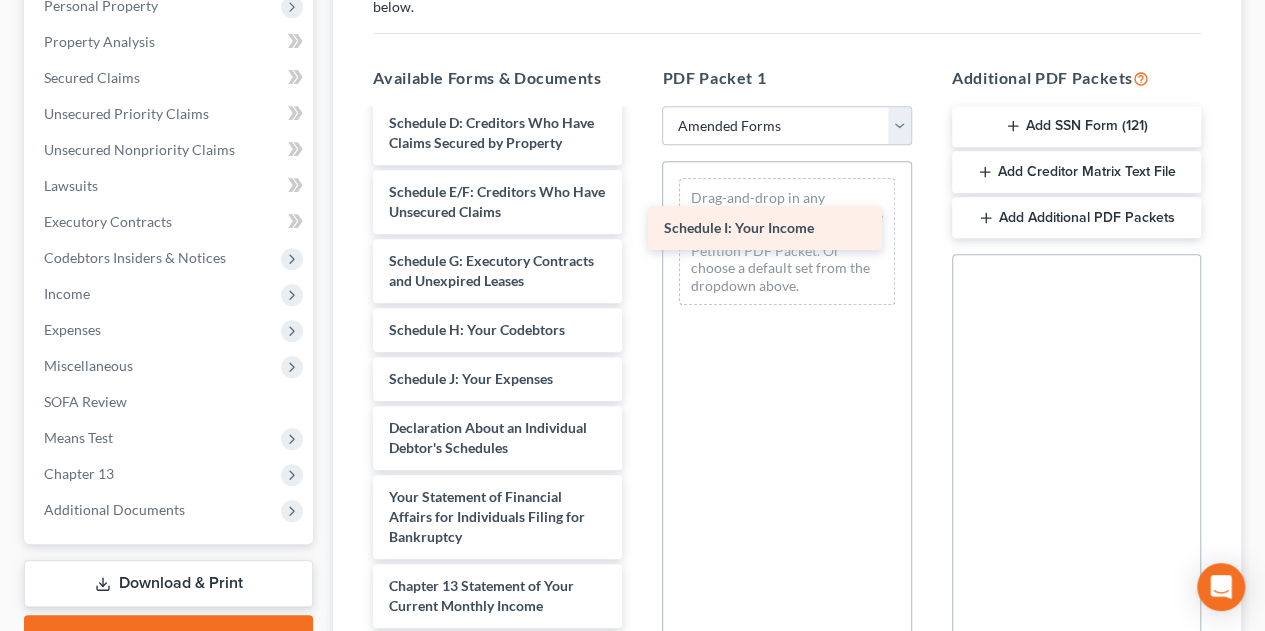 drag, startPoint x: 483, startPoint y: 431, endPoint x: 758, endPoint y: 243, distance: 333.1201 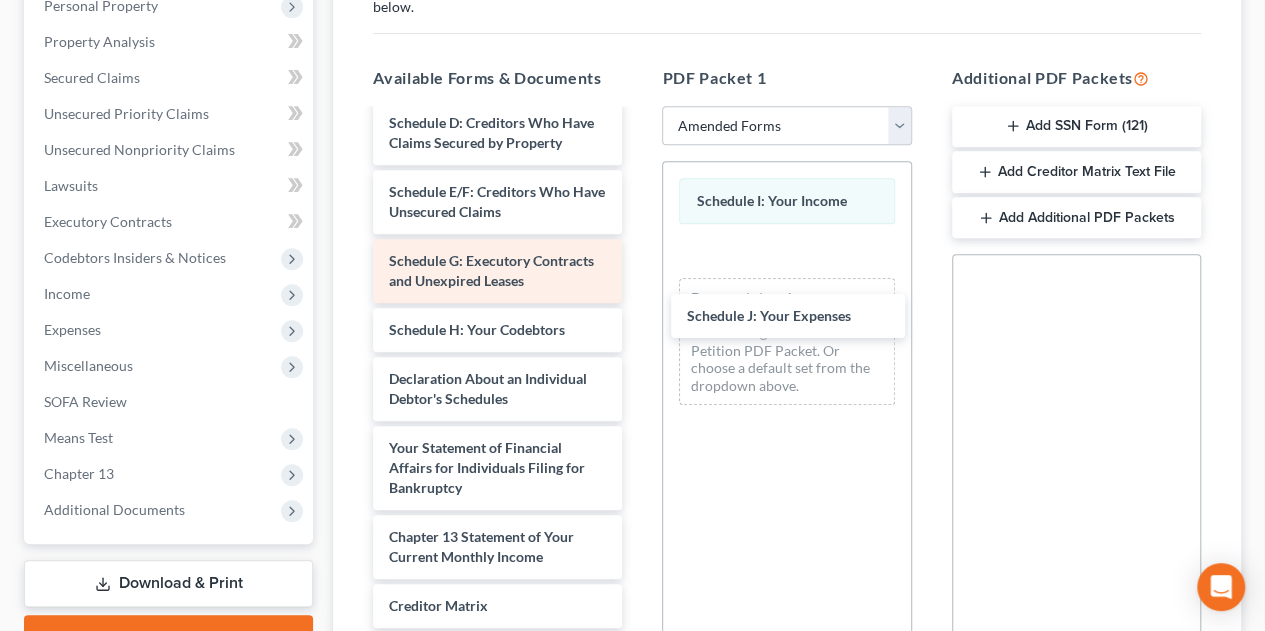 drag, startPoint x: 448, startPoint y: 421, endPoint x: 598, endPoint y: 306, distance: 189.01057 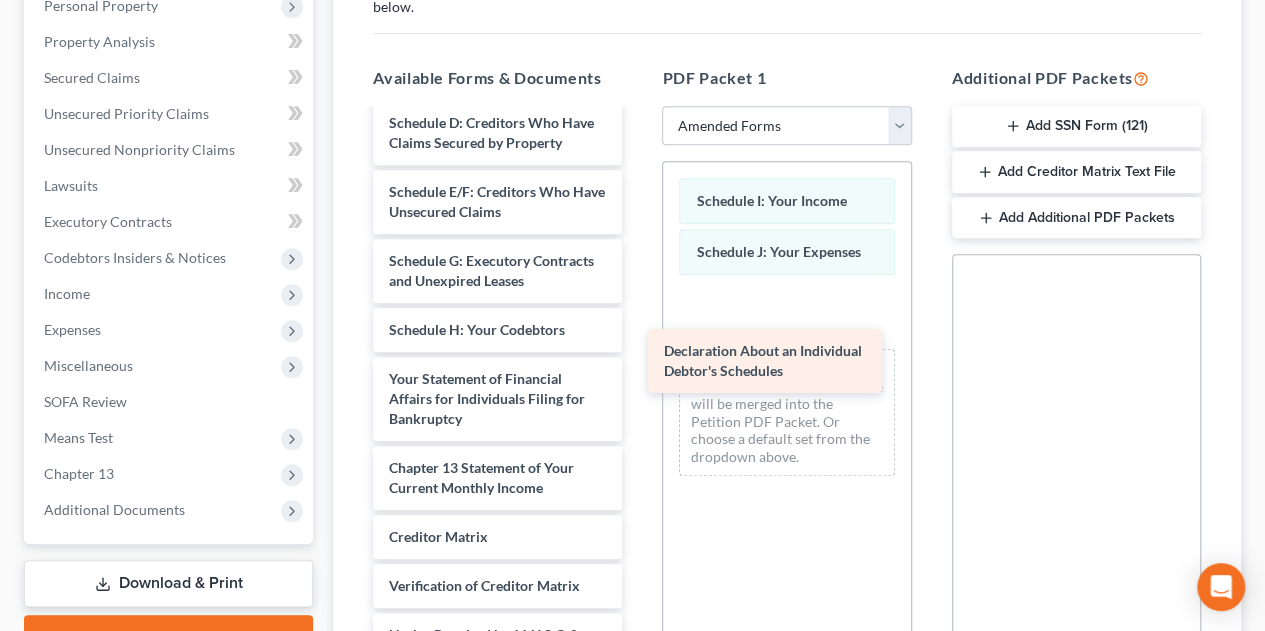 drag, startPoint x: 405, startPoint y: 418, endPoint x: 688, endPoint y: 336, distance: 294.64047 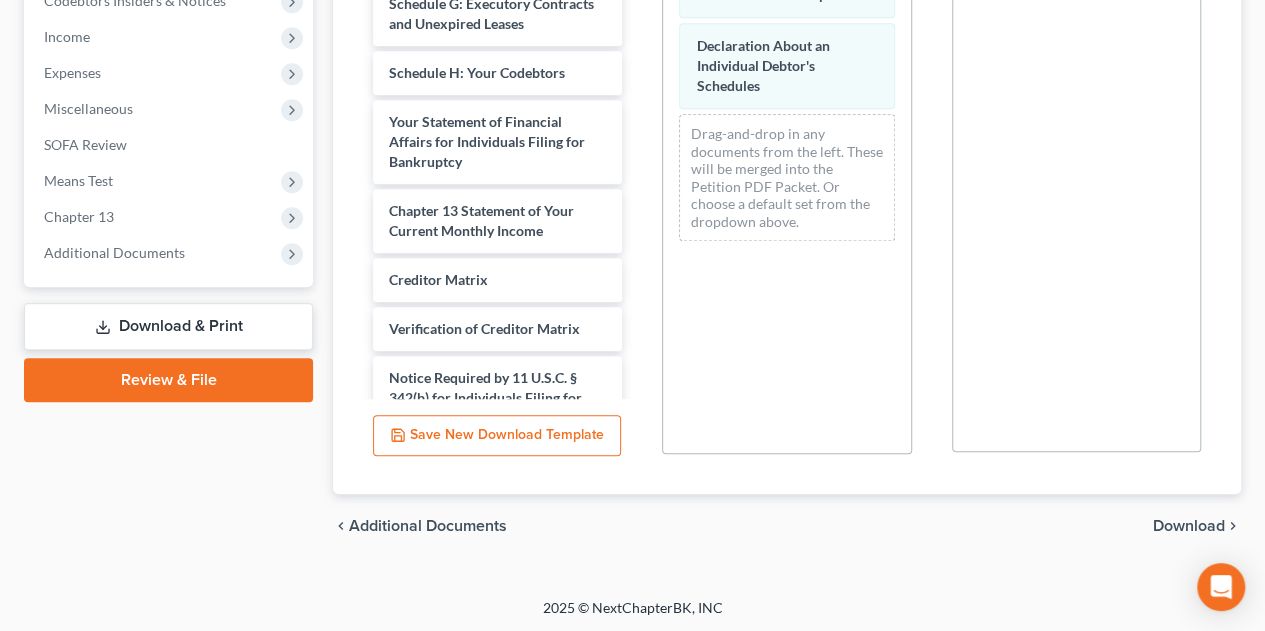 click on "Download" at bounding box center (1189, 526) 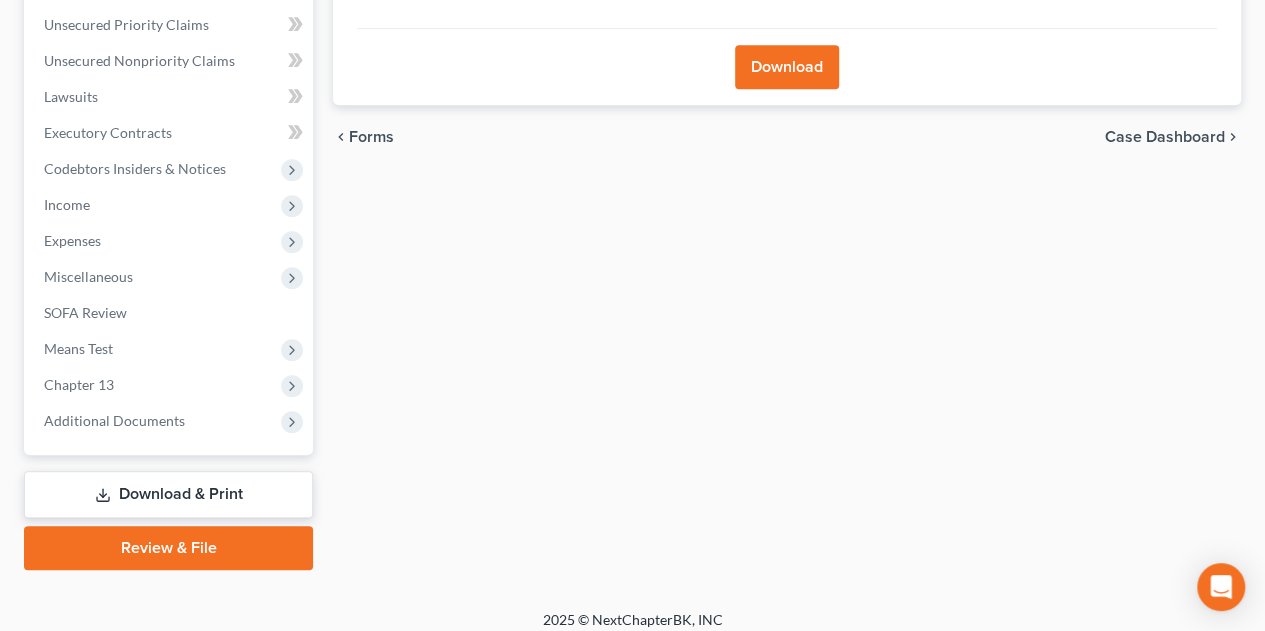 scroll, scrollTop: 100, scrollLeft: 0, axis: vertical 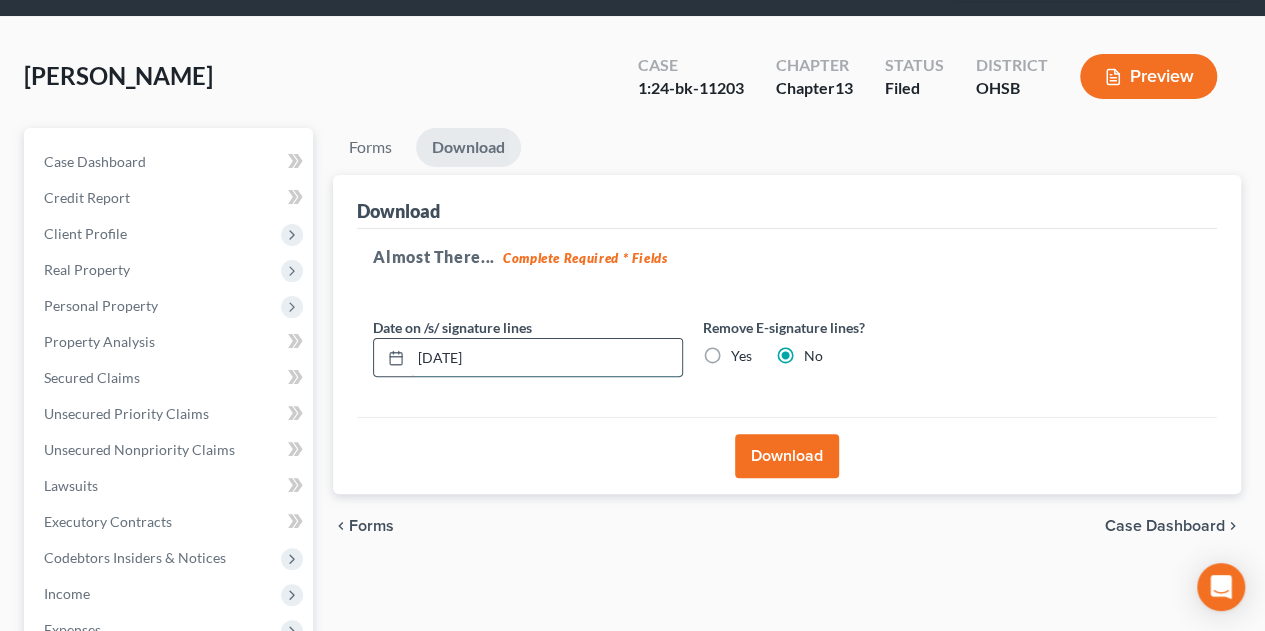 click on "[DATE]" at bounding box center [546, 358] 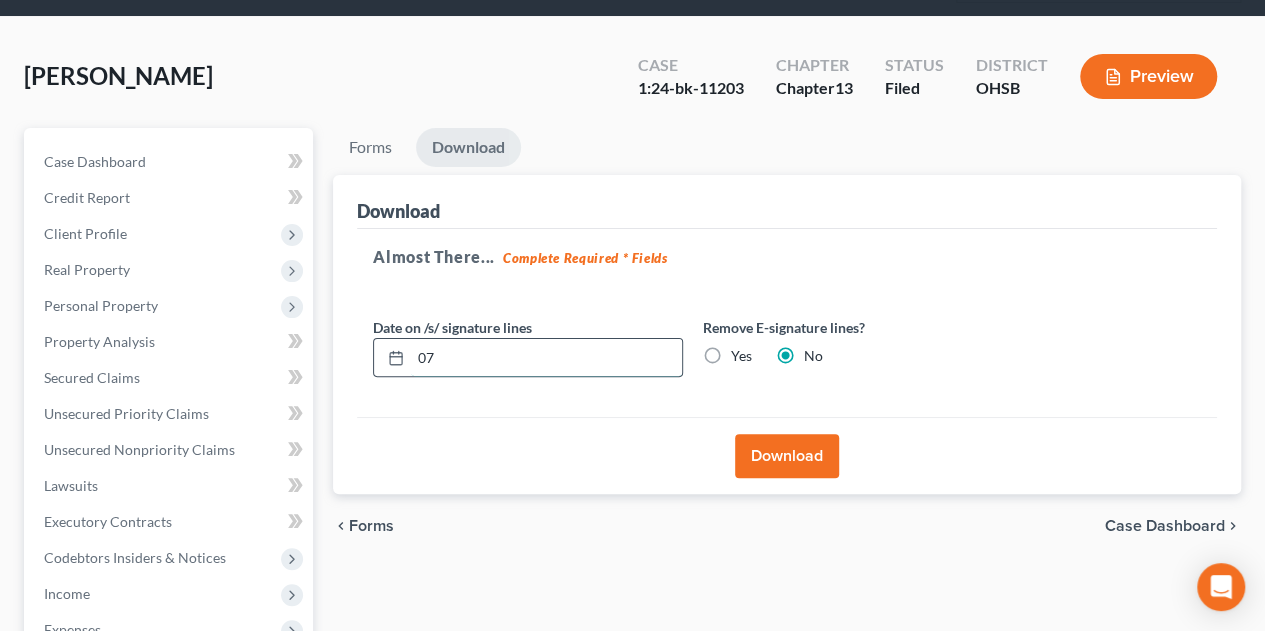 type on "0" 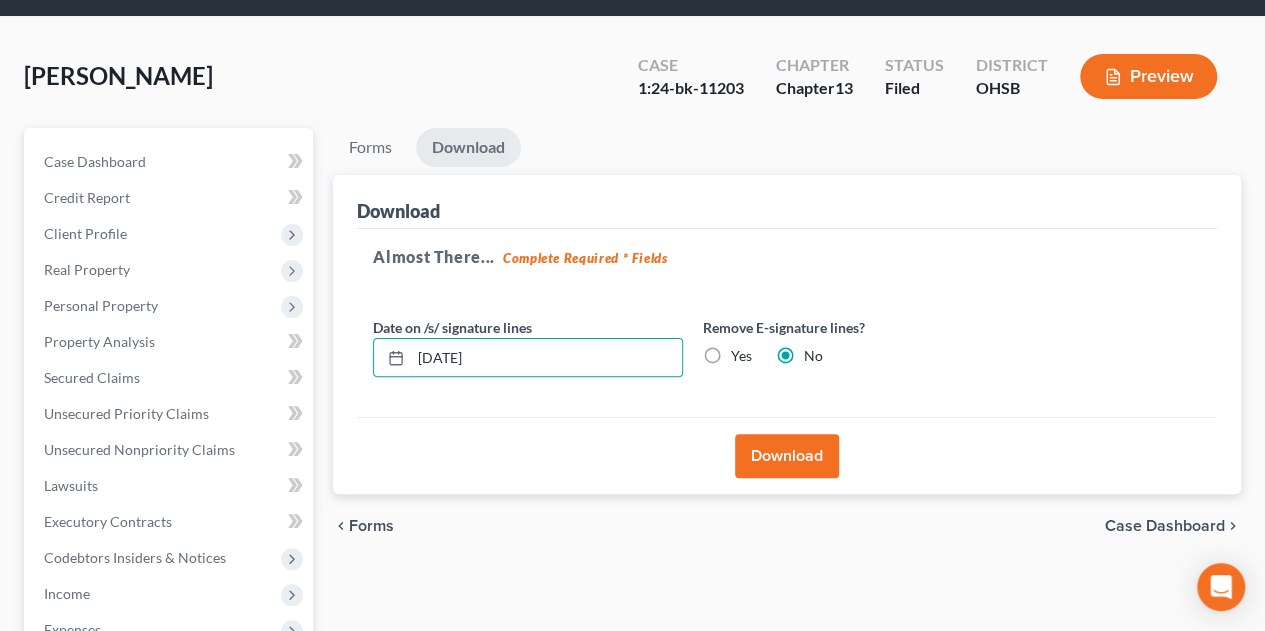 type on "[DATE]" 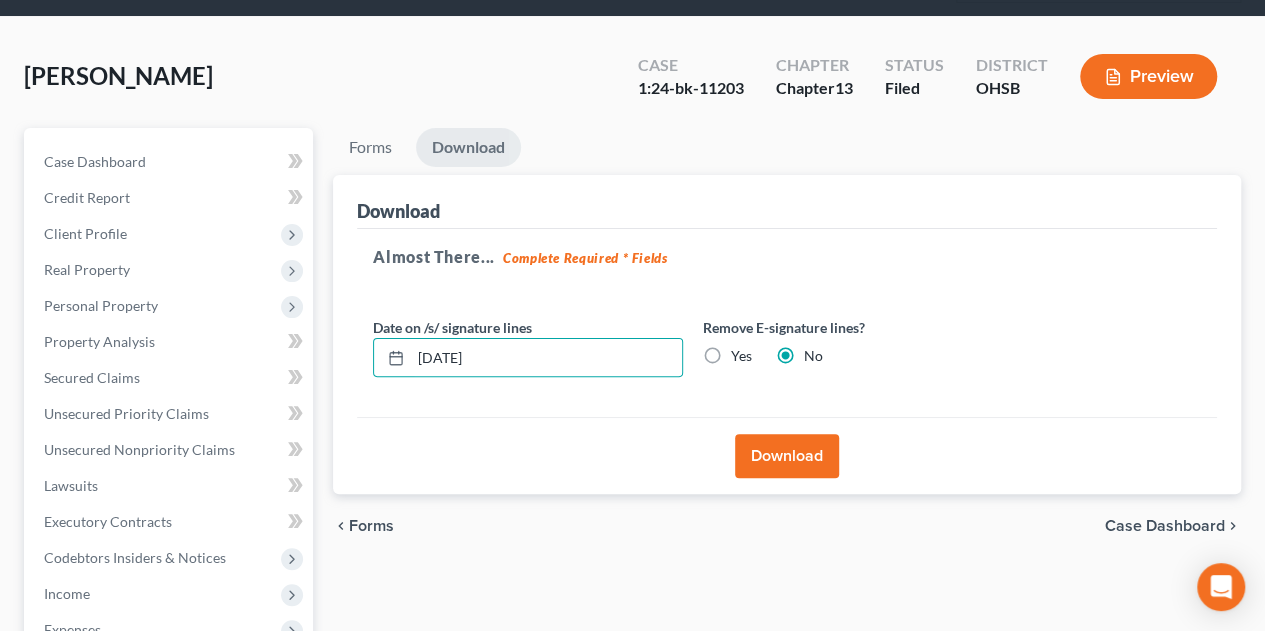 click on "Download" at bounding box center [787, 456] 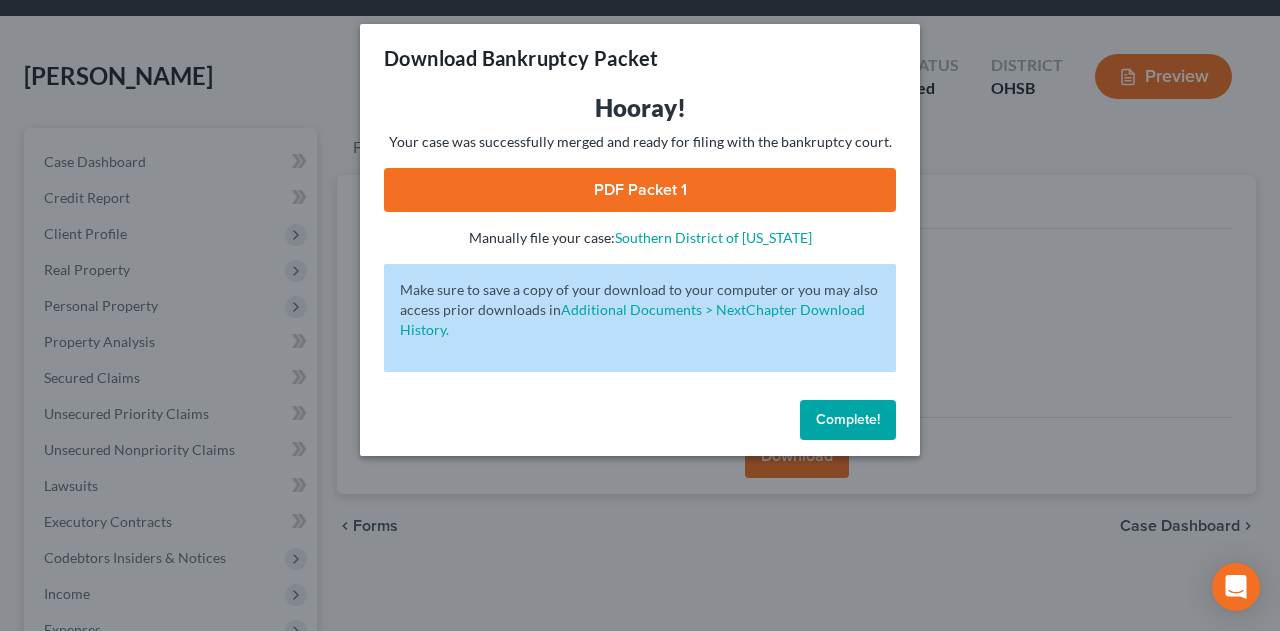 click on "PDF Packet 1" at bounding box center [640, 190] 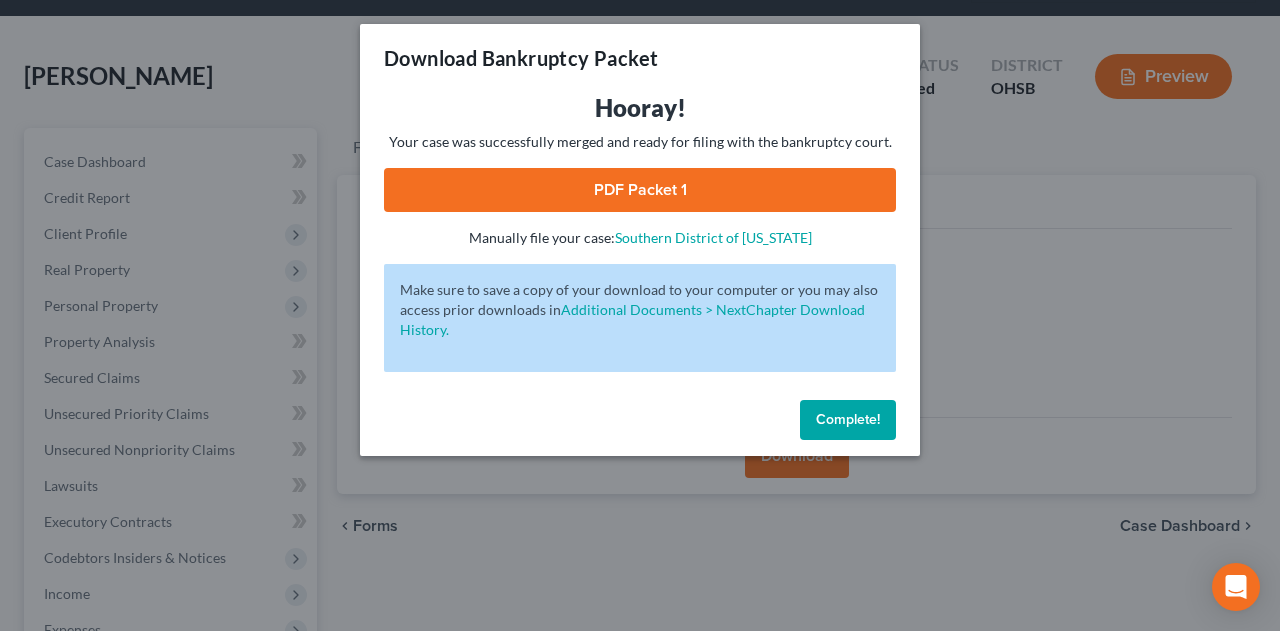 click on "Complete!" at bounding box center [848, 420] 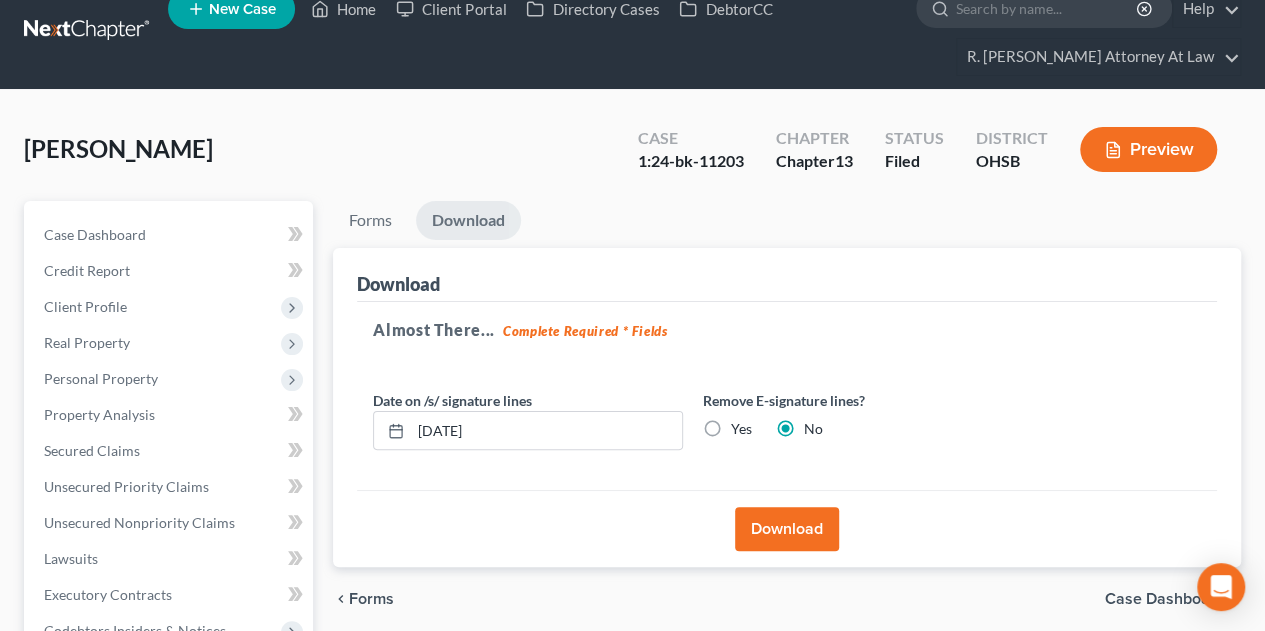 scroll, scrollTop: 0, scrollLeft: 0, axis: both 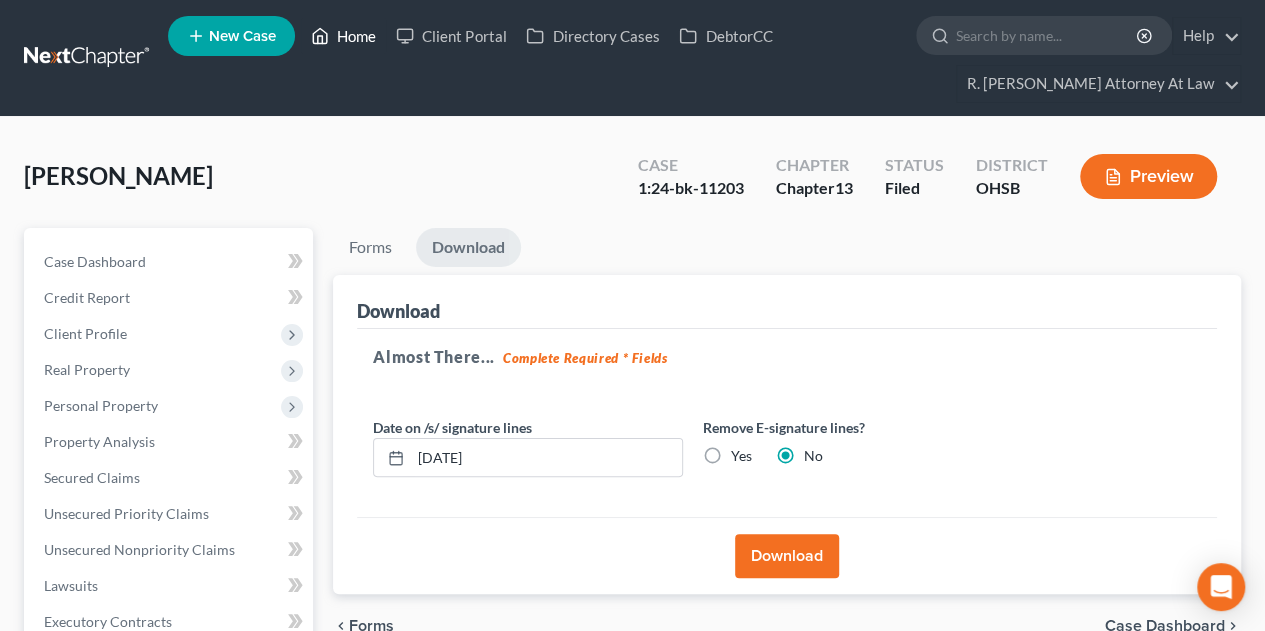click on "Home" at bounding box center (343, 36) 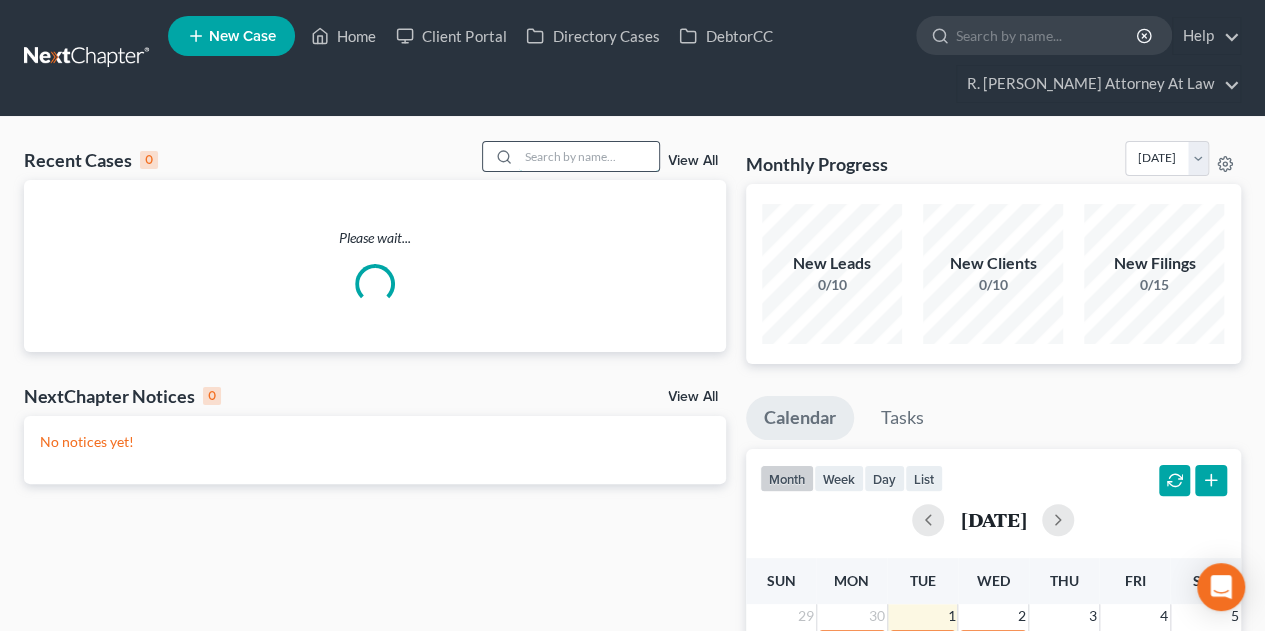 click at bounding box center [589, 156] 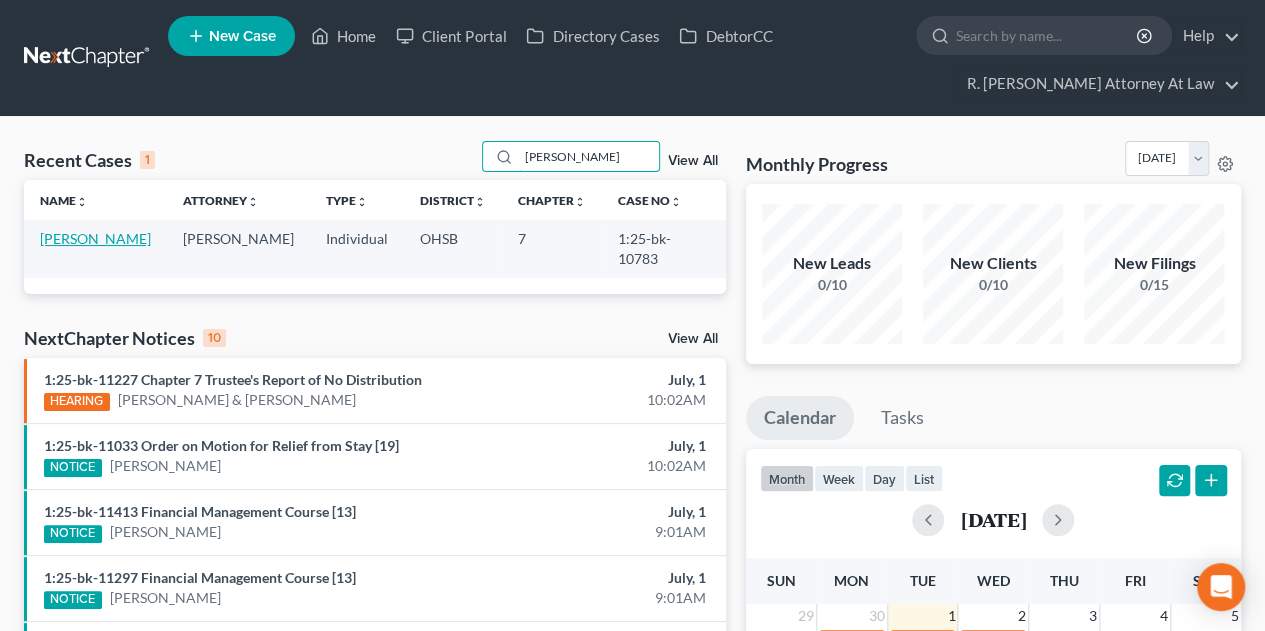 type on "[PERSON_NAME]" 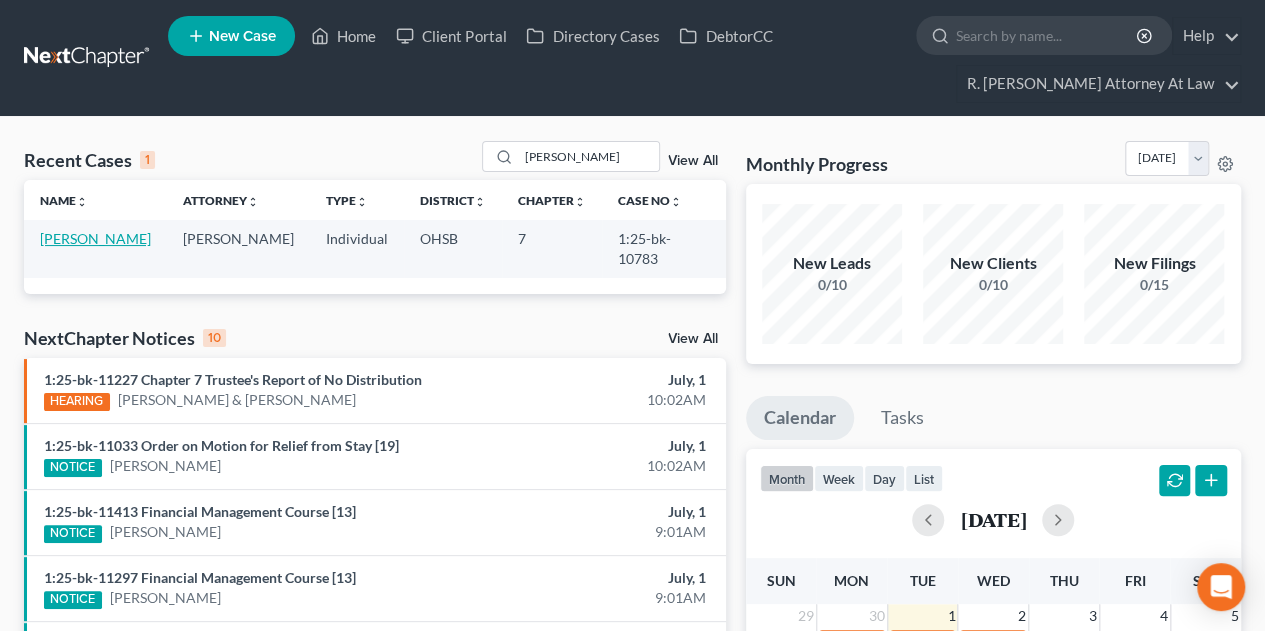 click on "[PERSON_NAME]" at bounding box center (95, 238) 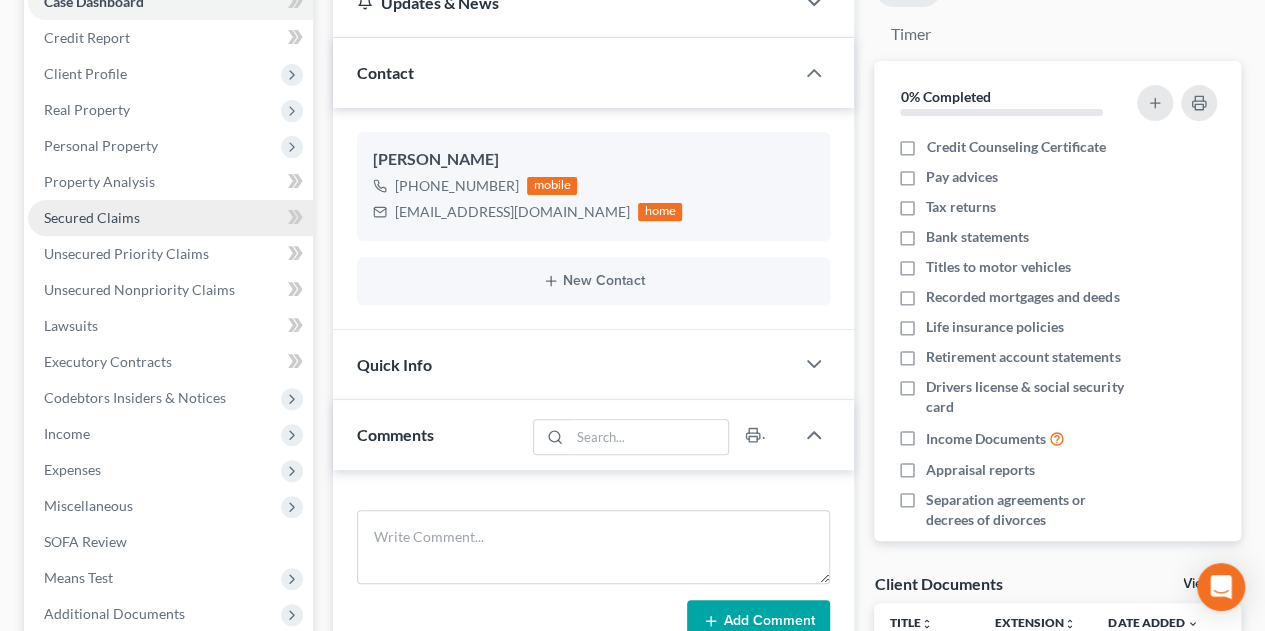 scroll, scrollTop: 266, scrollLeft: 0, axis: vertical 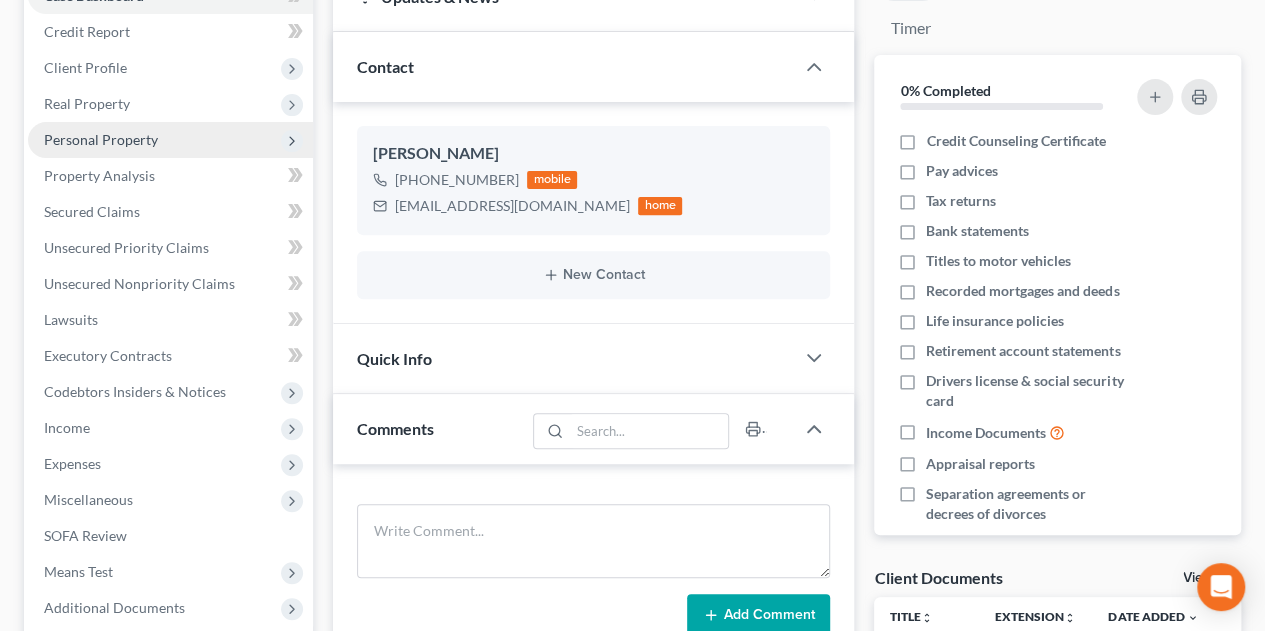 click on "Personal Property" at bounding box center [170, 140] 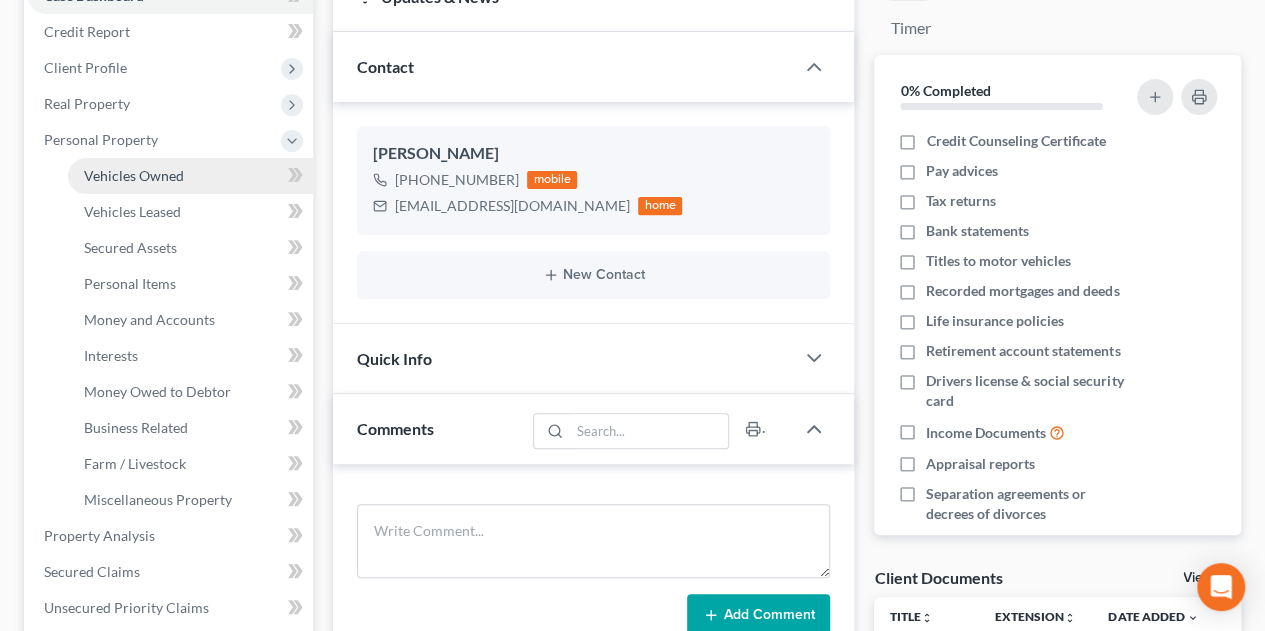 click on "Vehicles Owned" at bounding box center (134, 175) 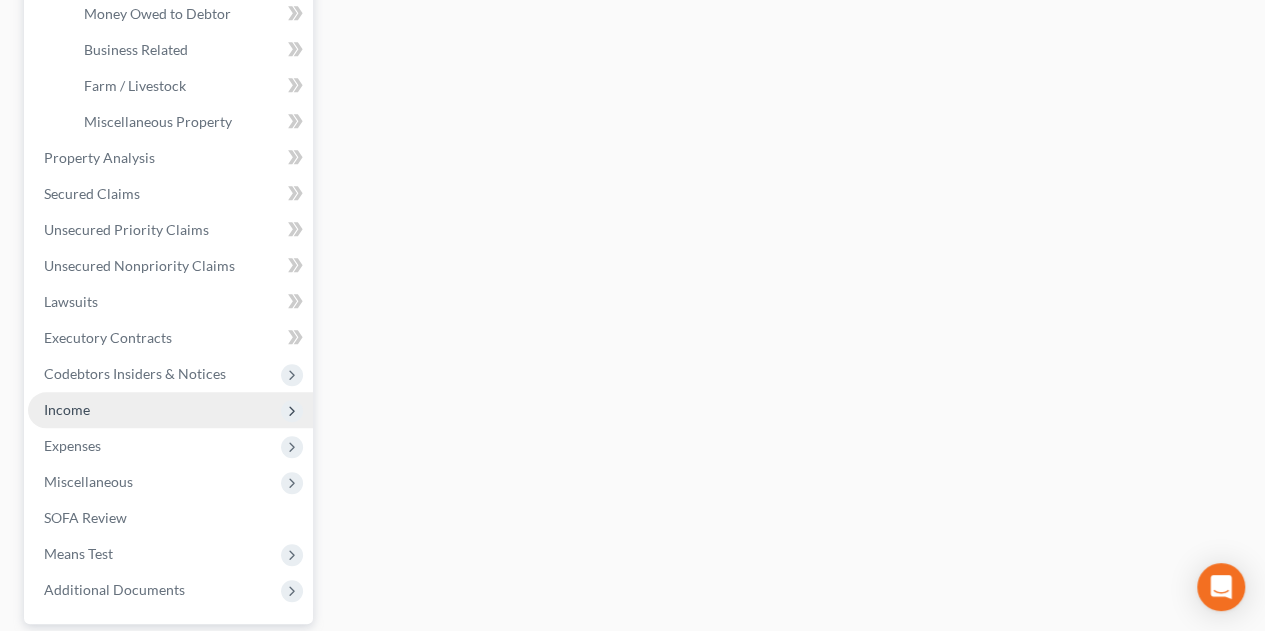 scroll, scrollTop: 824, scrollLeft: 0, axis: vertical 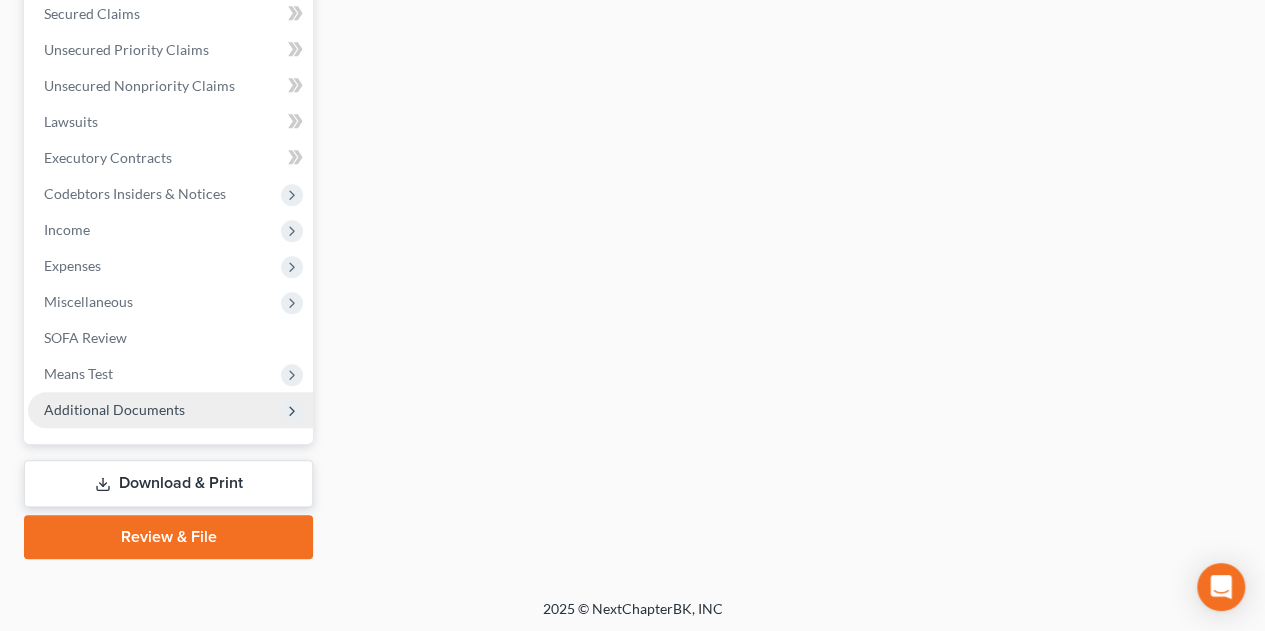 click on "Additional Documents" at bounding box center [114, 409] 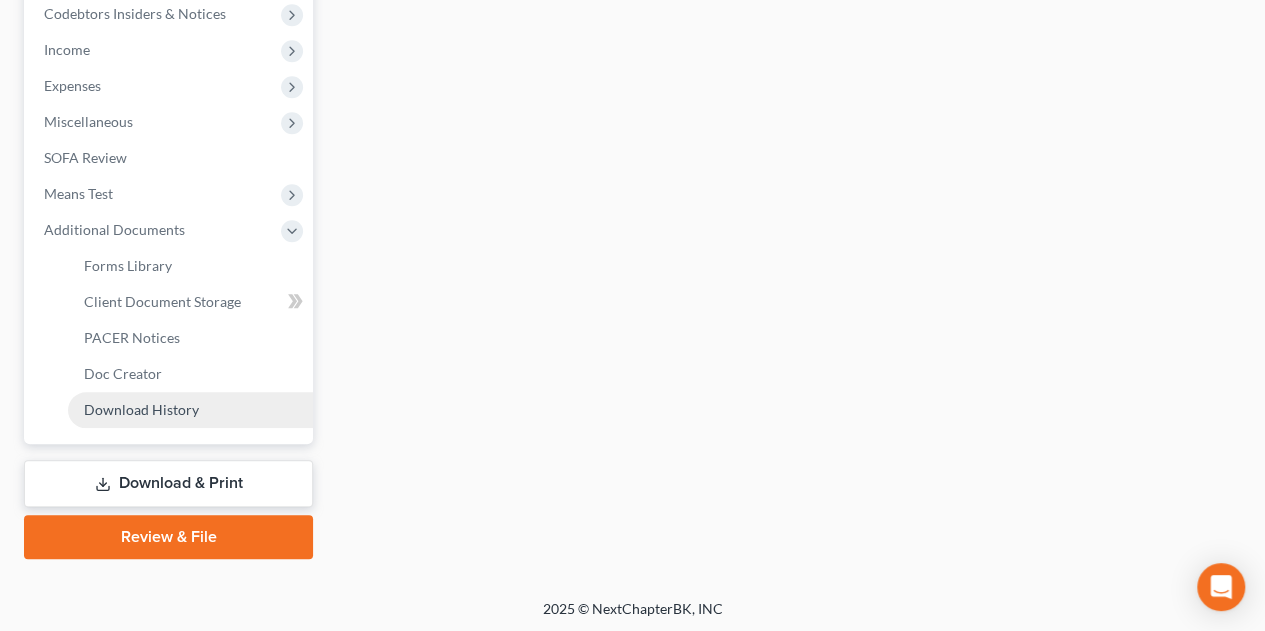 click on "Download History" at bounding box center (190, 410) 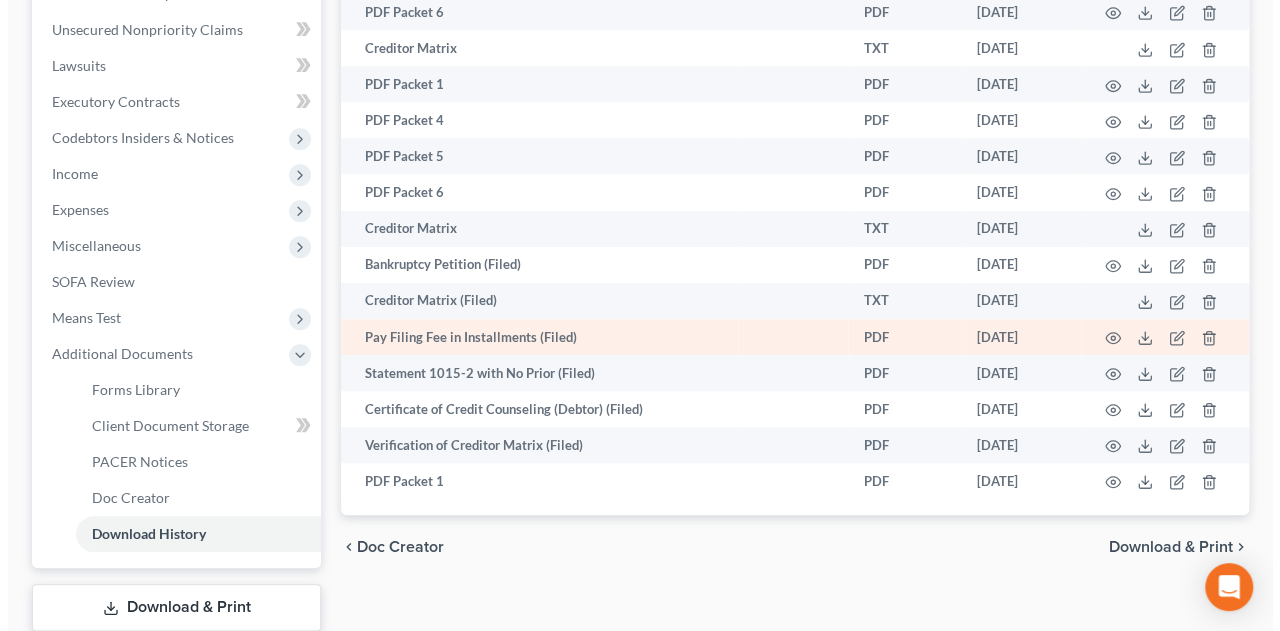scroll, scrollTop: 533, scrollLeft: 0, axis: vertical 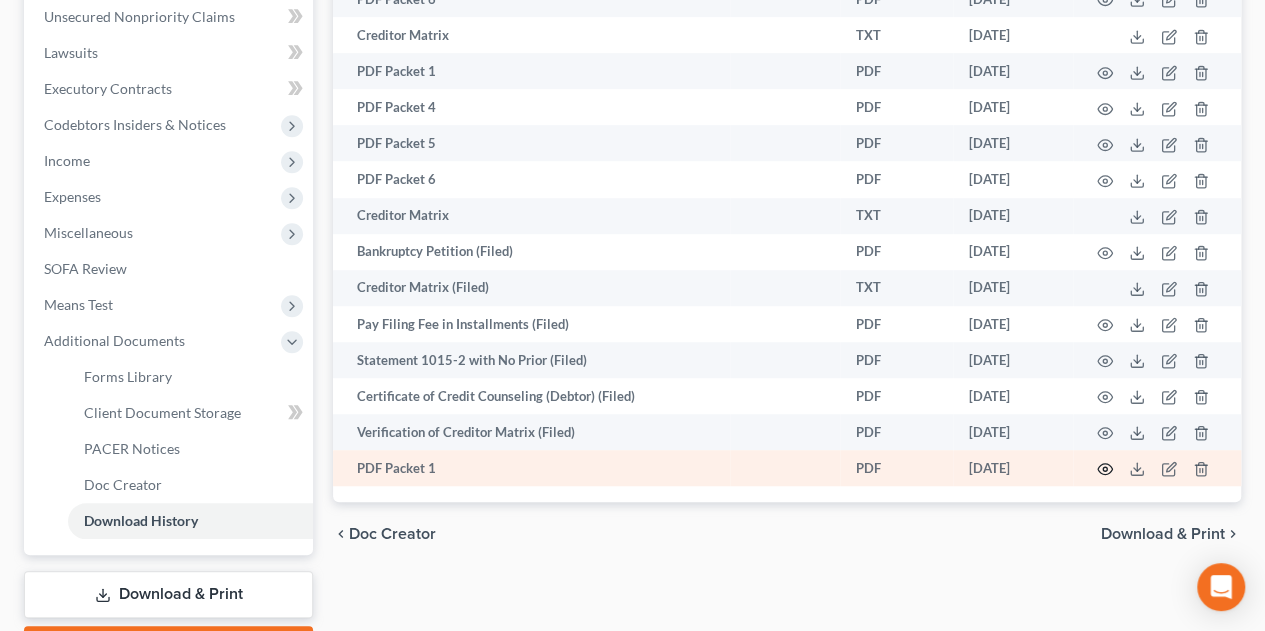 click 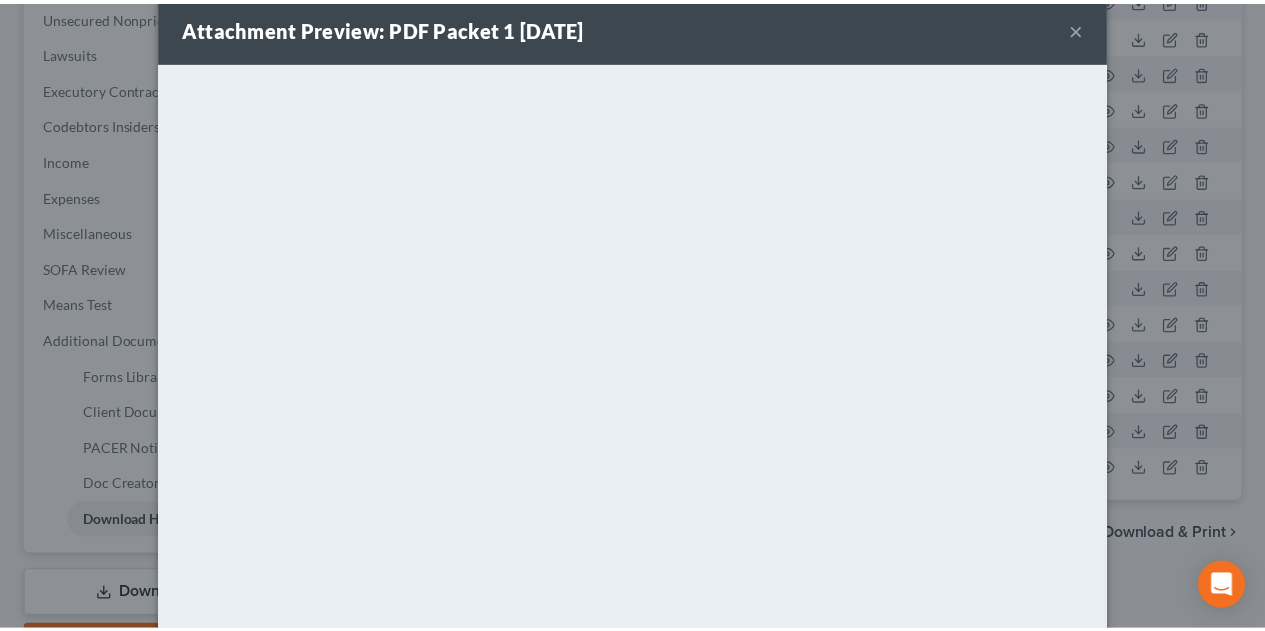 scroll, scrollTop: 0, scrollLeft: 0, axis: both 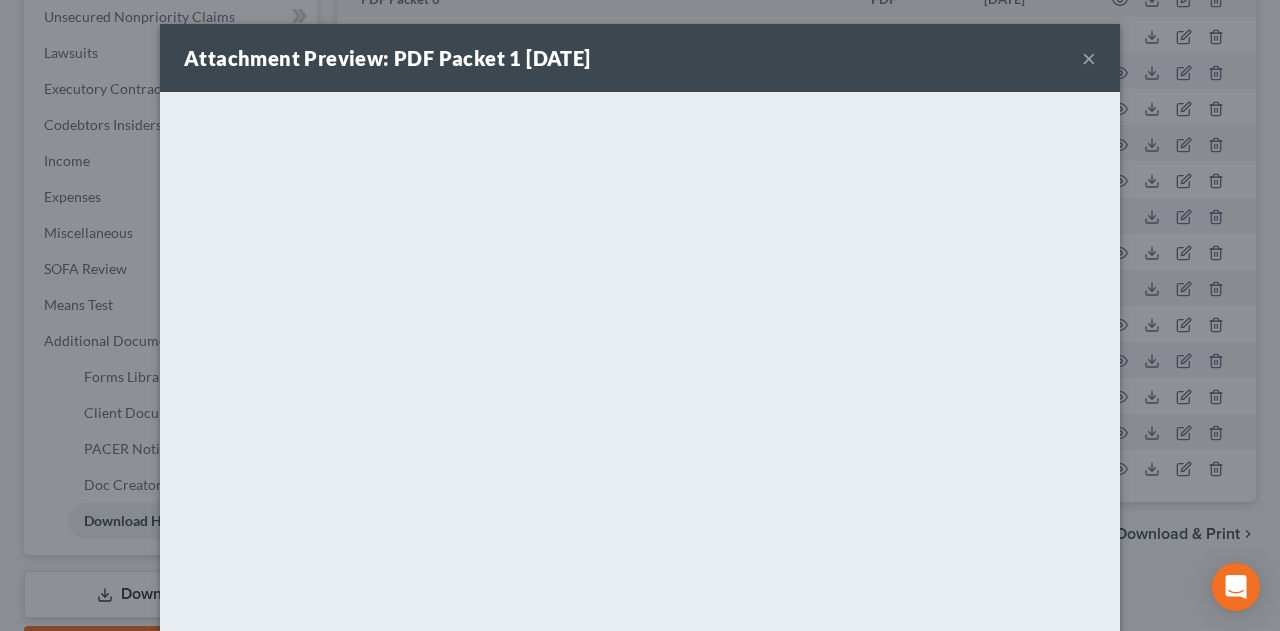 click on "×" at bounding box center [1089, 58] 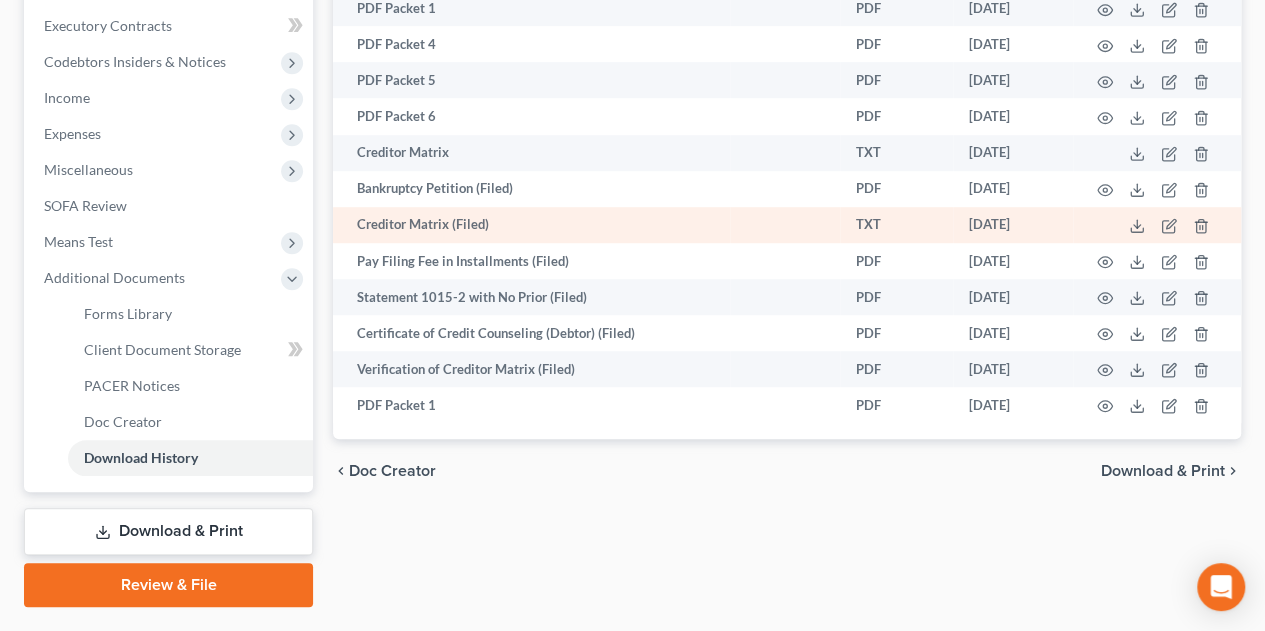 scroll, scrollTop: 644, scrollLeft: 0, axis: vertical 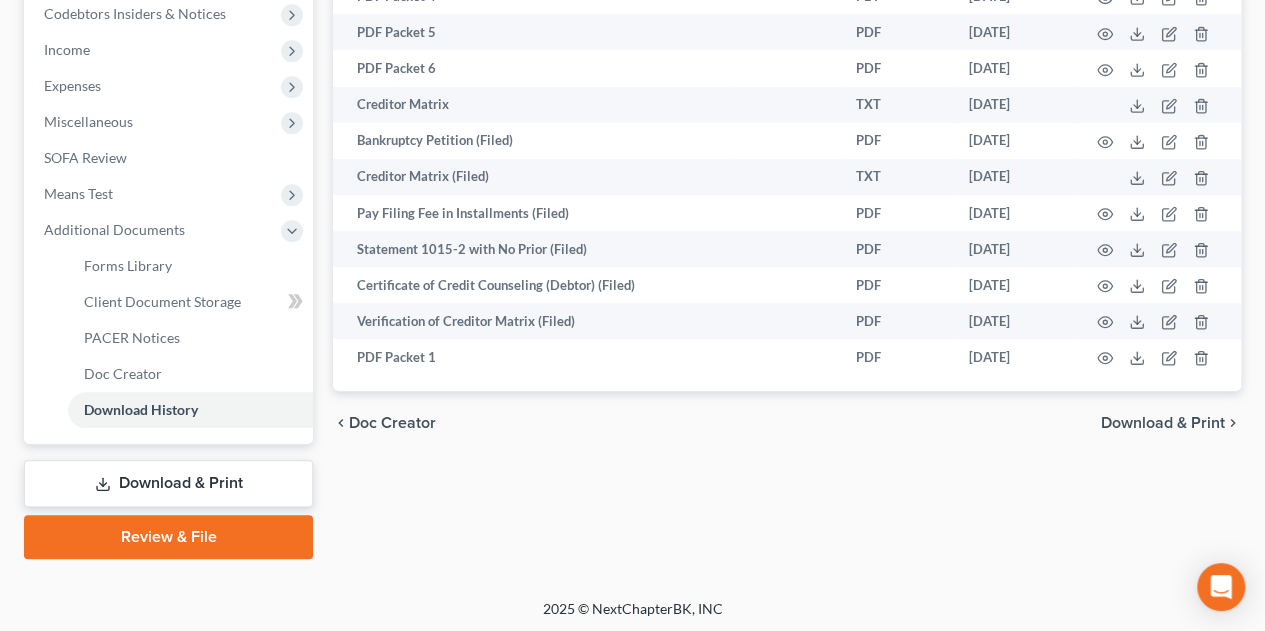 click on "Download & Print" at bounding box center [168, 483] 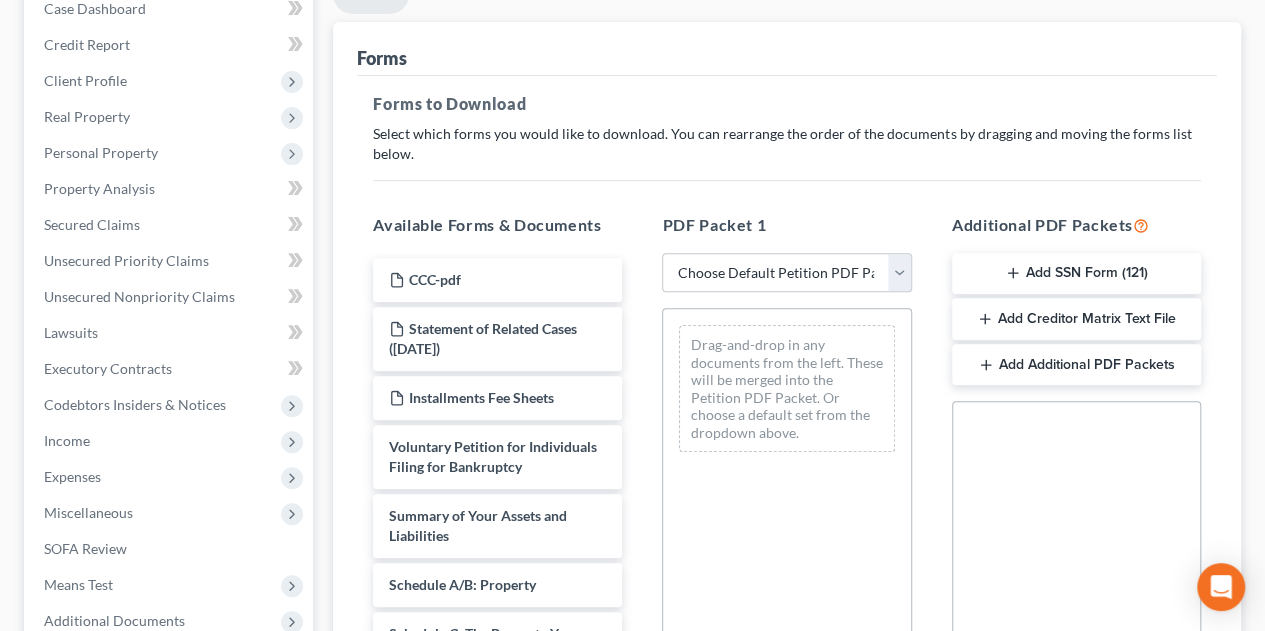scroll, scrollTop: 400, scrollLeft: 0, axis: vertical 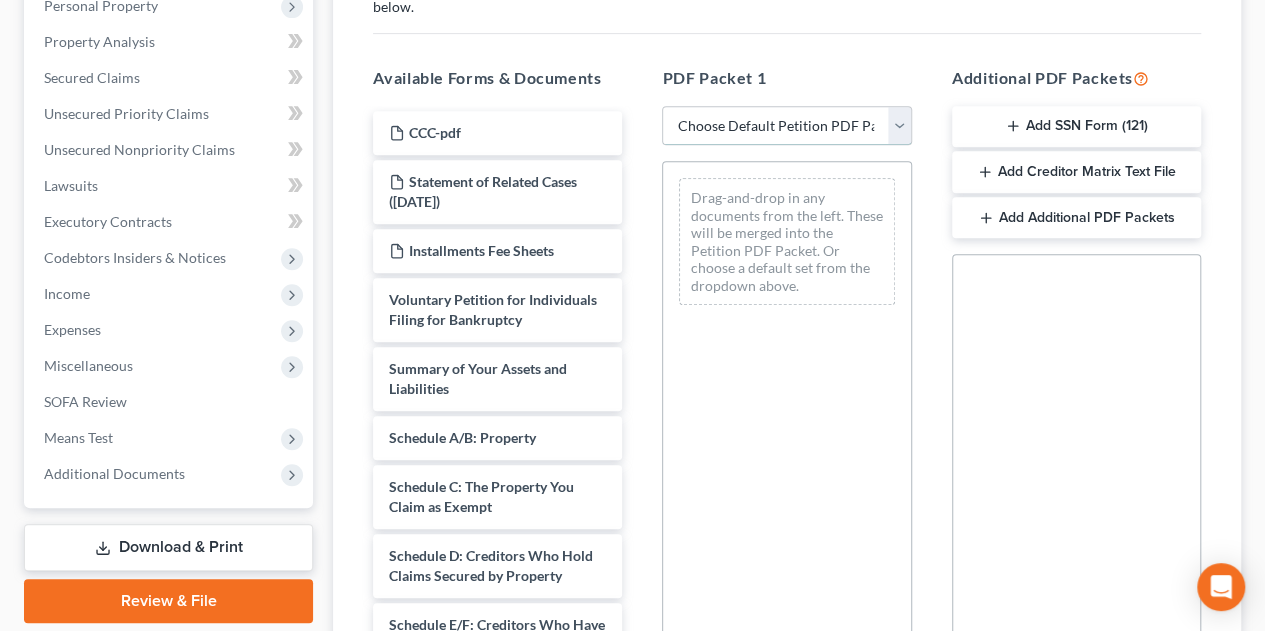 click on "Choose Default Petition PDF Packet Complete Bankruptcy Petition (all forms and schedules) Emergency Filing Forms (Petition and Creditor List Only) Amended Forms Signature Pages Only CostaMarkDraft [GEOGRAPHIC_DATA] [GEOGRAPHIC_DATA] [GEOGRAPHIC_DATA] [GEOGRAPHIC_DATA] [GEOGRAPHIC_DATA] Petition52020 Petitionmailed to client 52120 Fairfield3 [GEOGRAPHIC_DATA]" at bounding box center (786, 126) 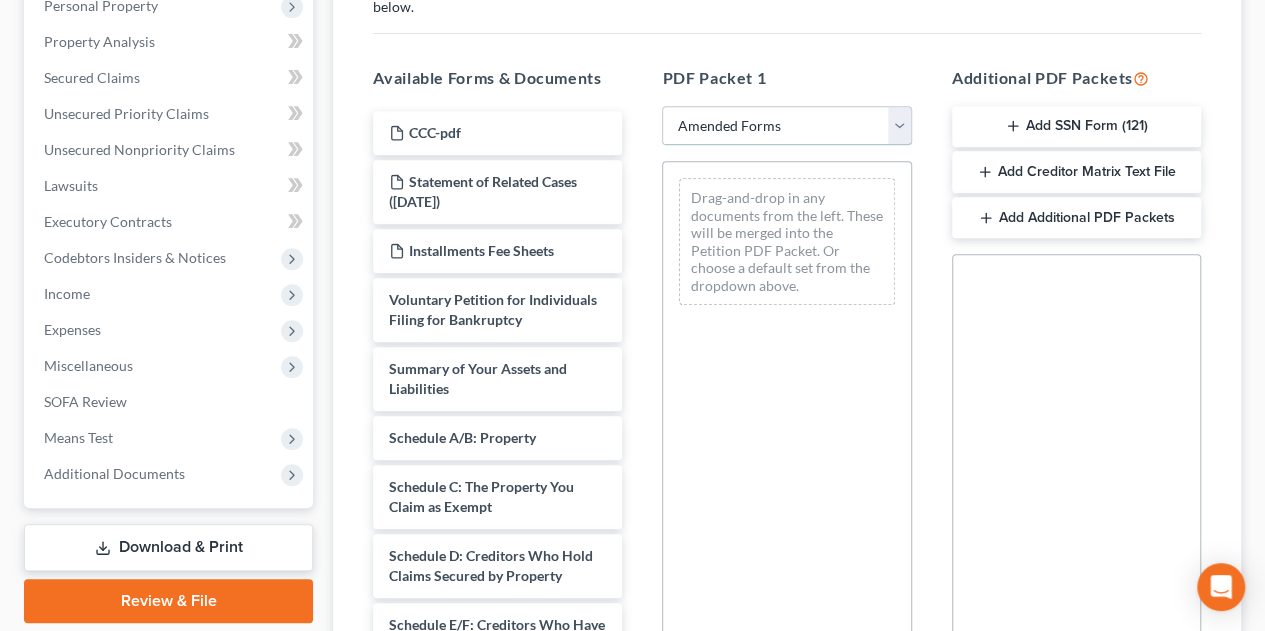 click on "Choose Default Petition PDF Packet Complete Bankruptcy Petition (all forms and schedules) Emergency Filing Forms (Petition and Creditor List Only) Amended Forms Signature Pages Only CostaMarkDraft [GEOGRAPHIC_DATA] [GEOGRAPHIC_DATA] [GEOGRAPHIC_DATA] [GEOGRAPHIC_DATA] [GEOGRAPHIC_DATA] Petition52020 Petitionmailed to client 52120 Fairfield3 [GEOGRAPHIC_DATA]" at bounding box center (786, 126) 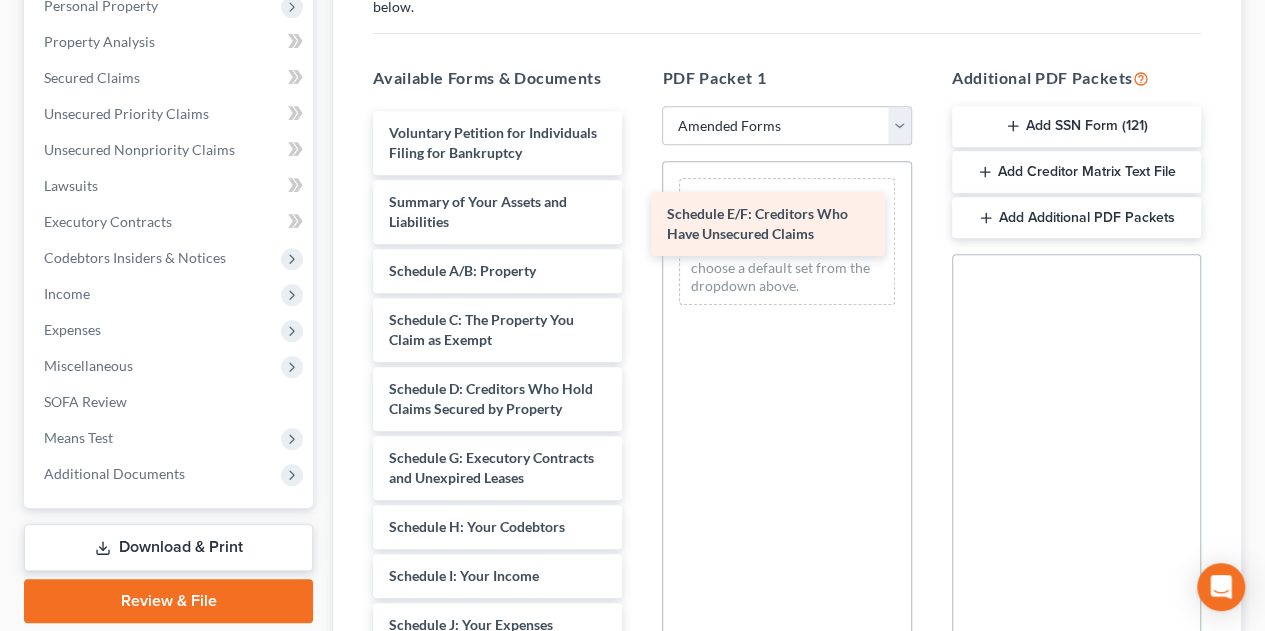 drag, startPoint x: 470, startPoint y: 501, endPoint x: 750, endPoint y: 214, distance: 400.96008 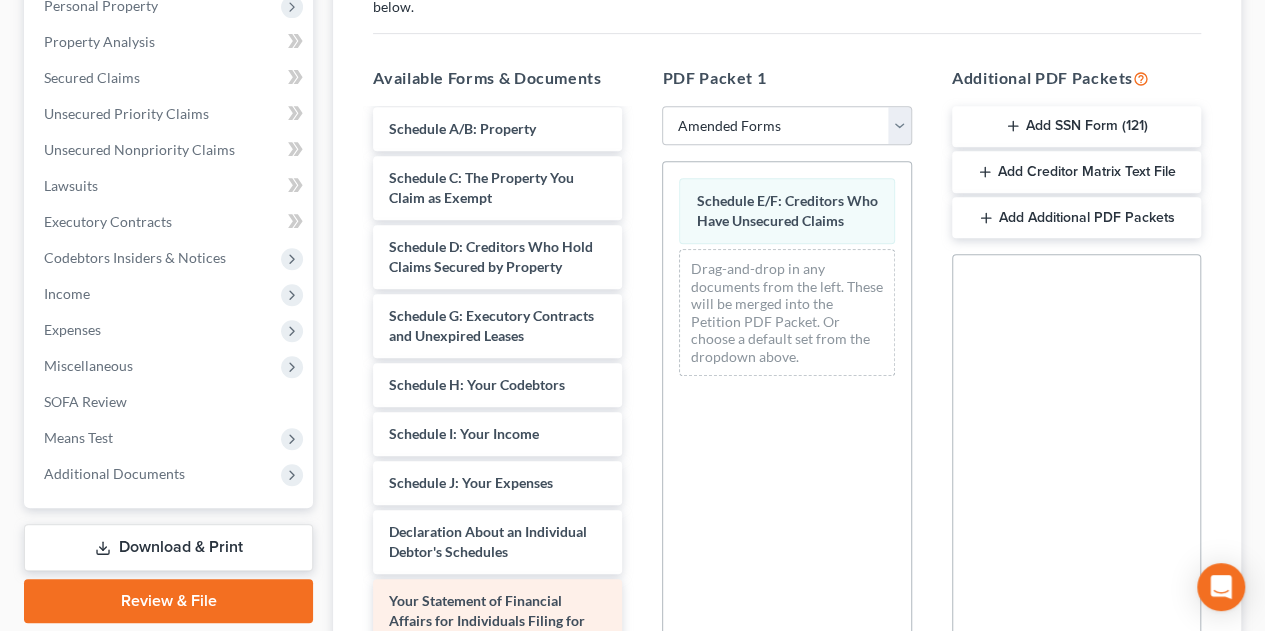 scroll, scrollTop: 266, scrollLeft: 0, axis: vertical 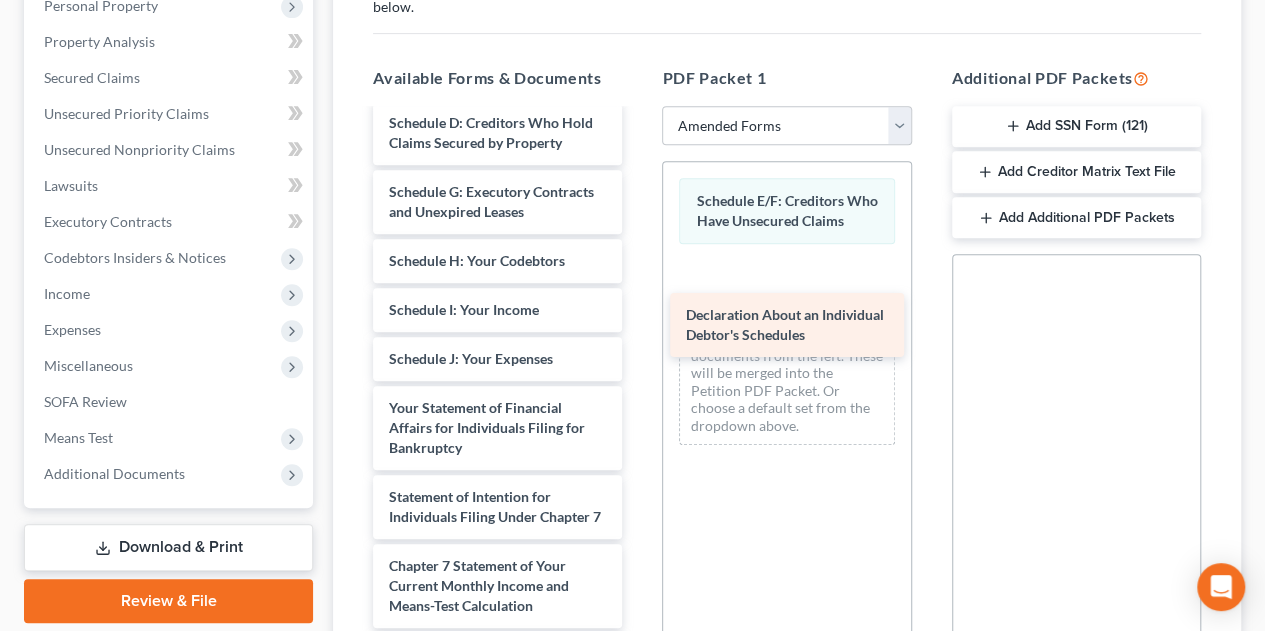 drag, startPoint x: 444, startPoint y: 459, endPoint x: 746, endPoint y: 309, distance: 337.20023 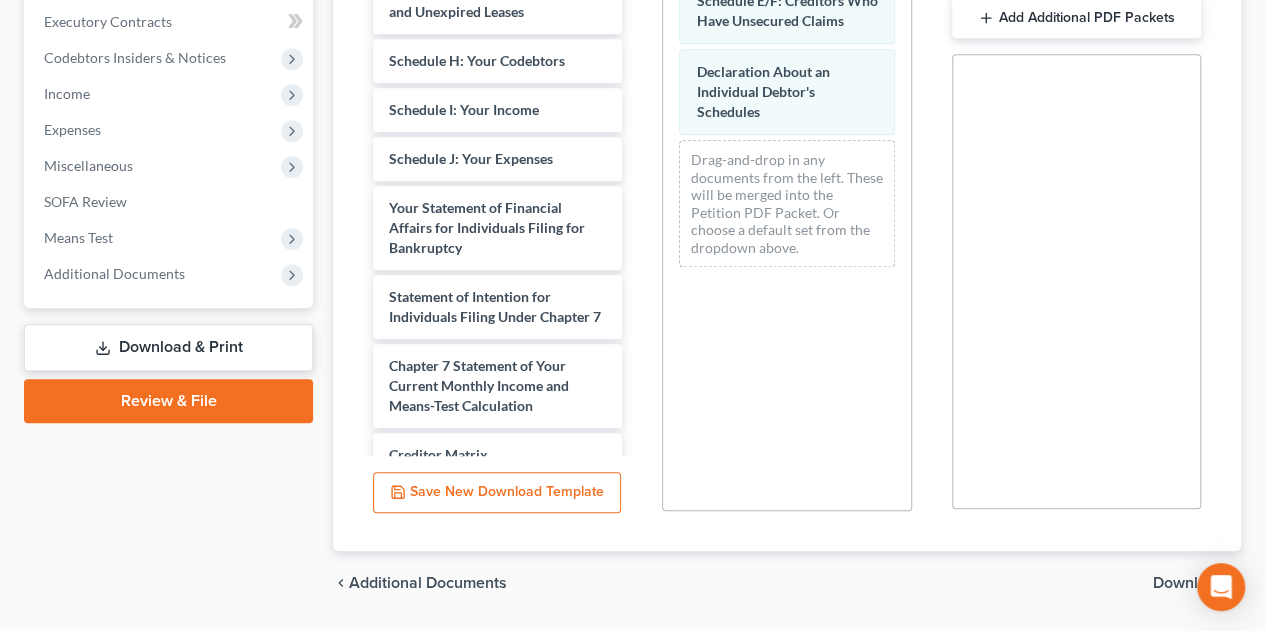 scroll, scrollTop: 657, scrollLeft: 0, axis: vertical 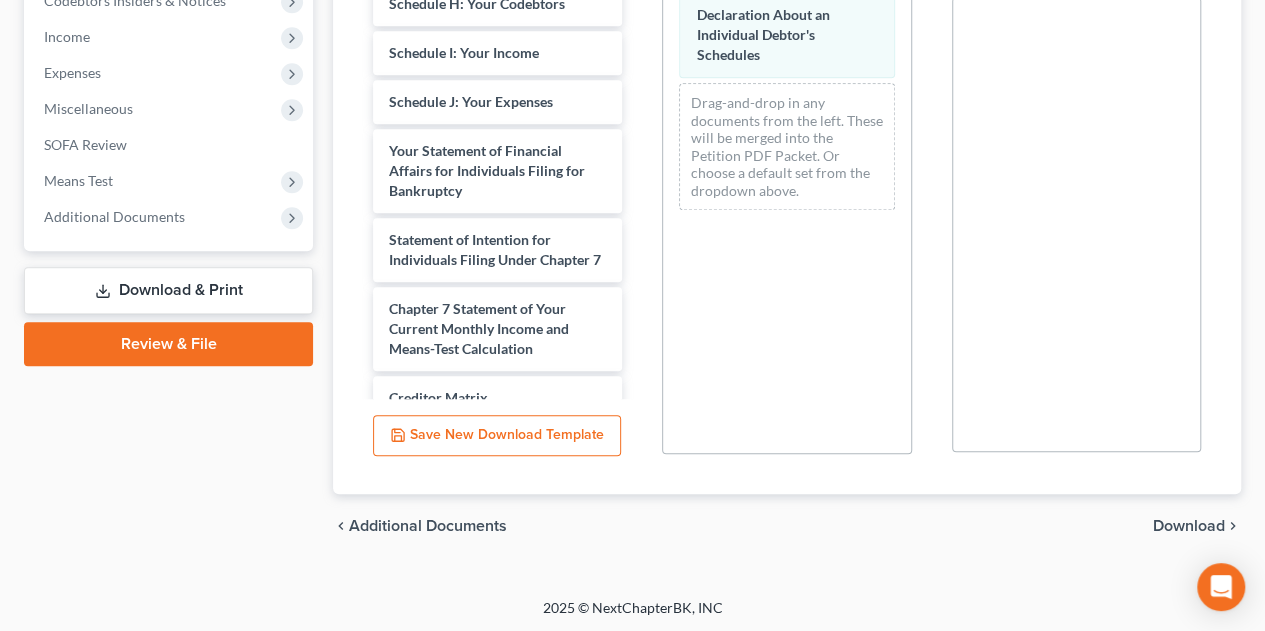 click on "Download" at bounding box center (1189, 526) 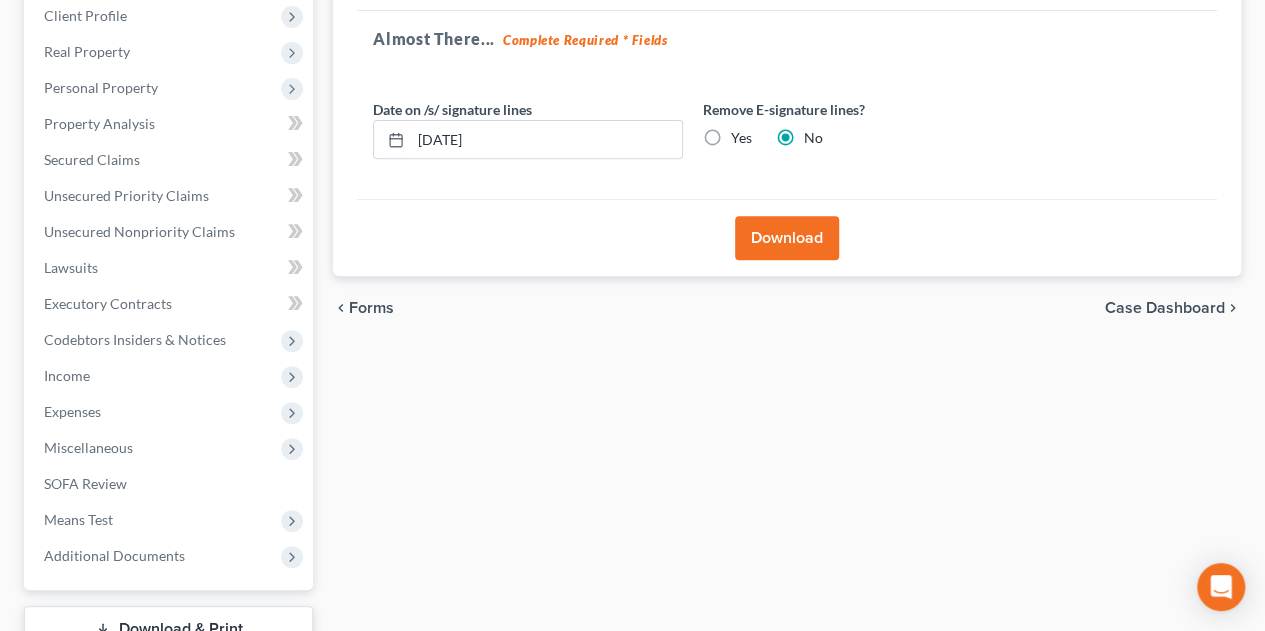 scroll, scrollTop: 198, scrollLeft: 0, axis: vertical 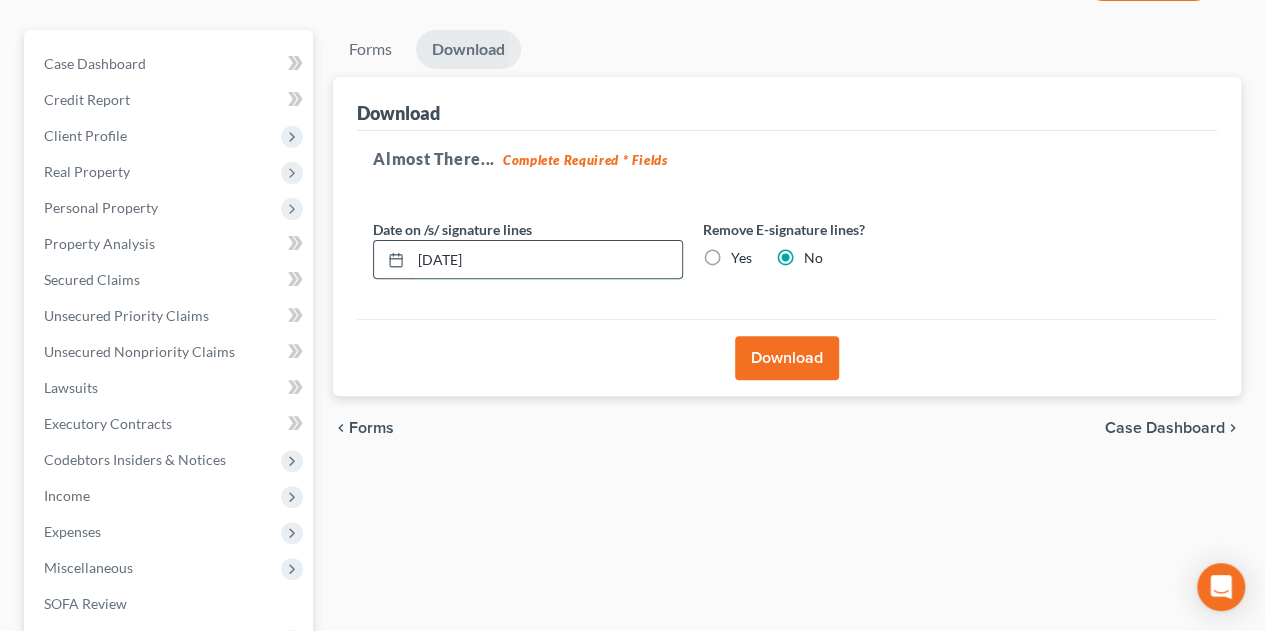 click on "[DATE]" at bounding box center (546, 260) 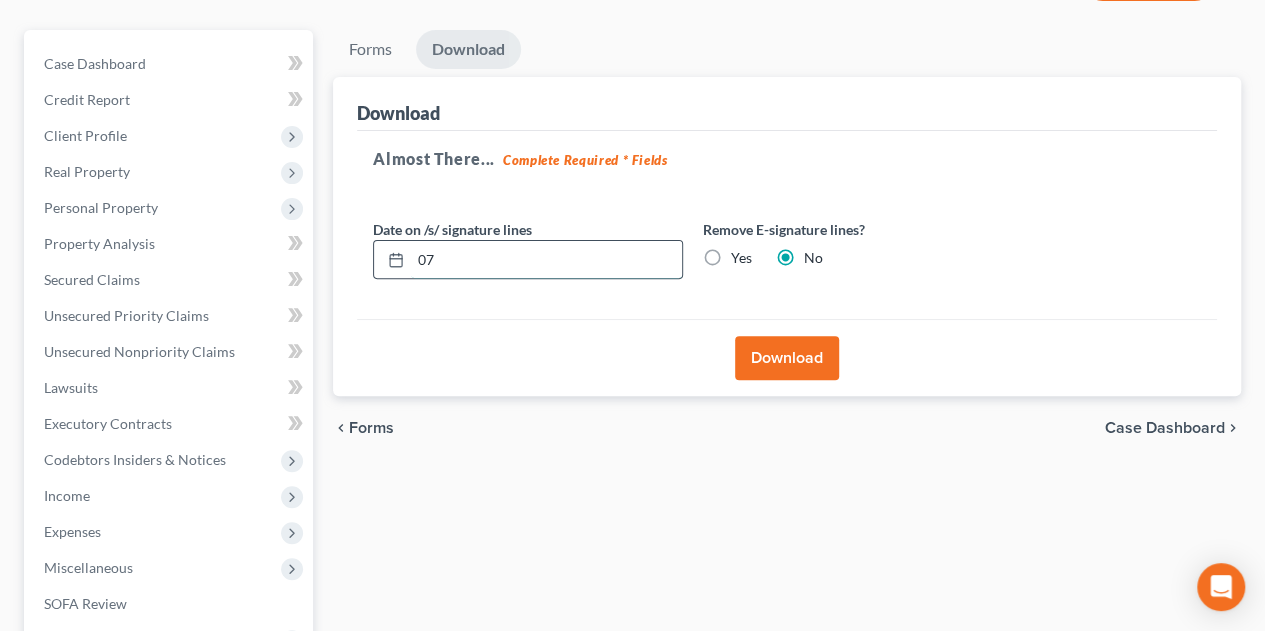 type on "0" 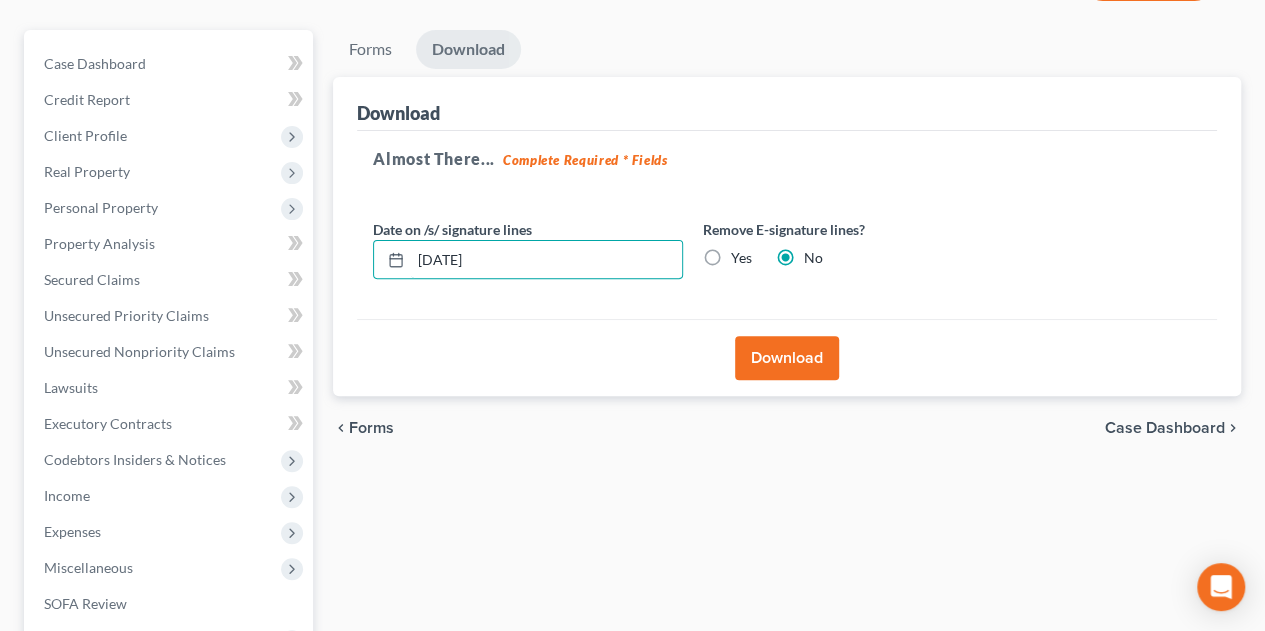 type on "[DATE]" 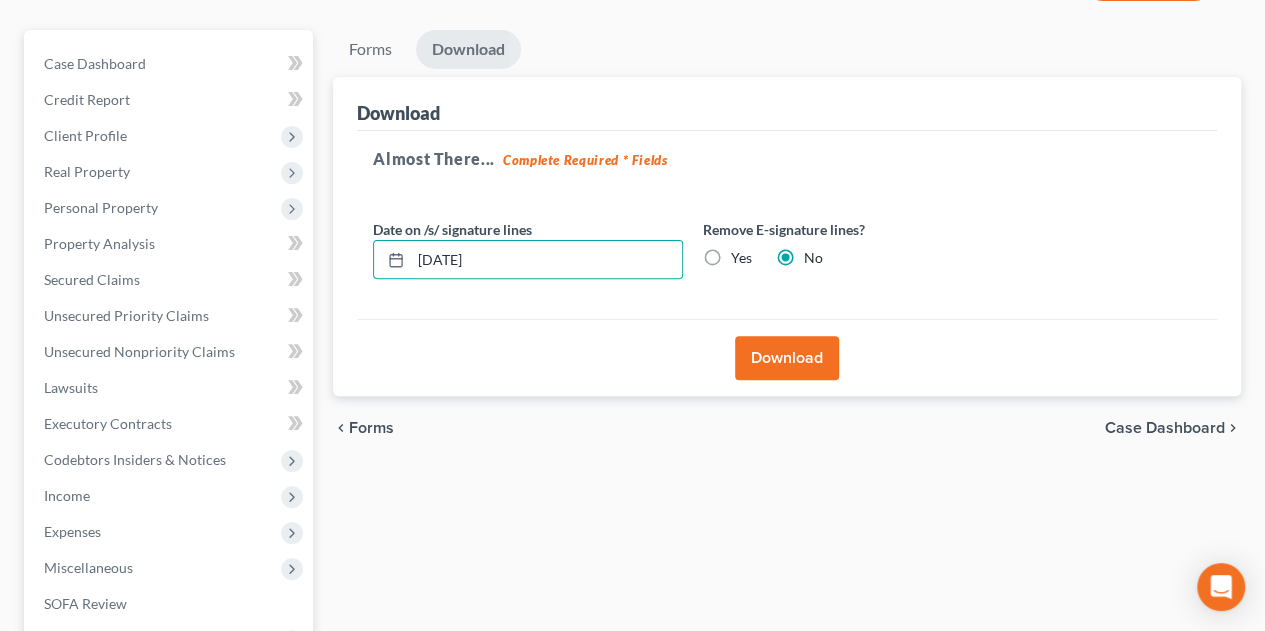 click on "Download" at bounding box center (787, 358) 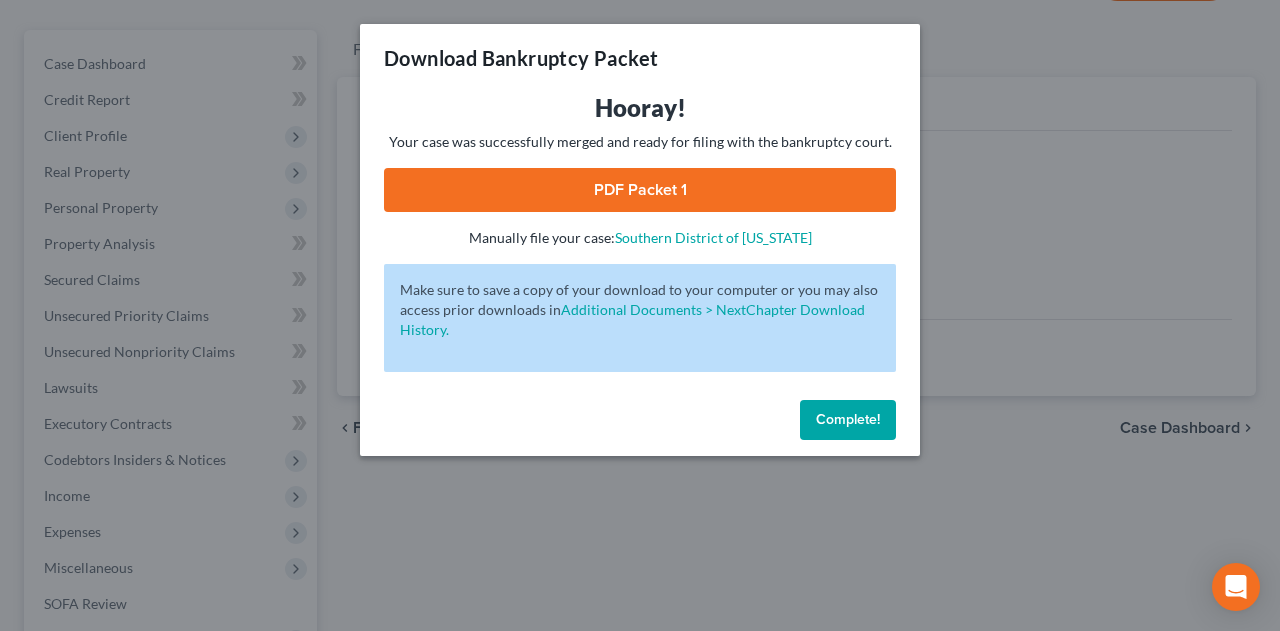 click on "PDF Packet 1" at bounding box center (640, 190) 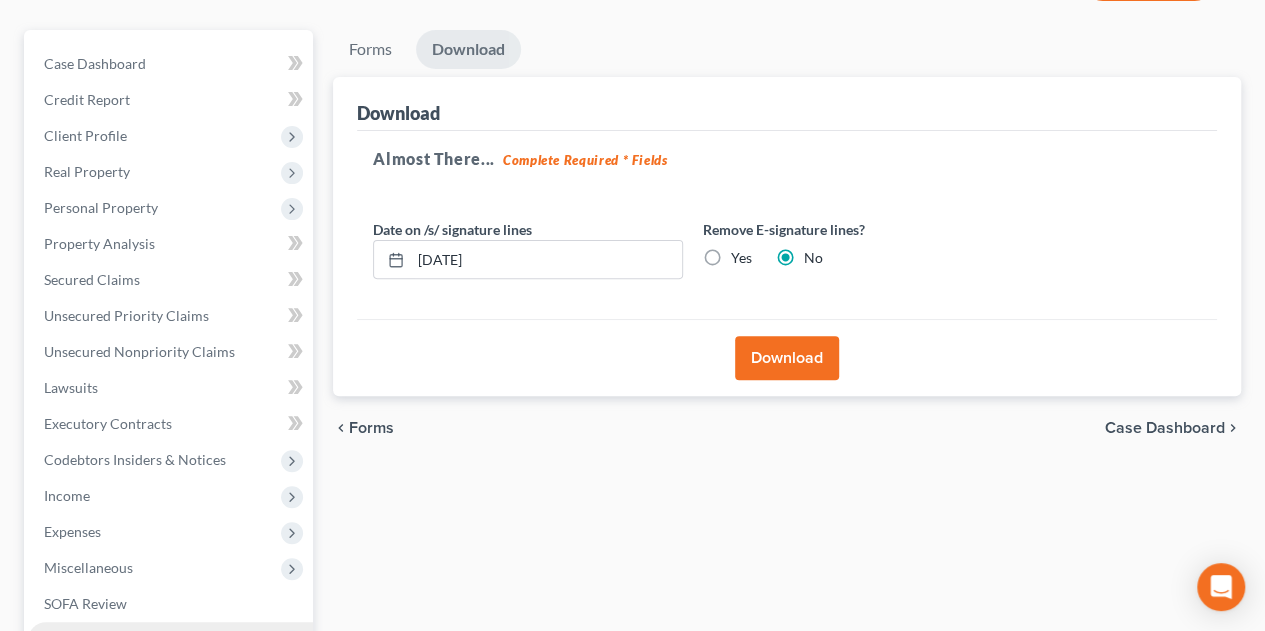 scroll, scrollTop: 464, scrollLeft: 0, axis: vertical 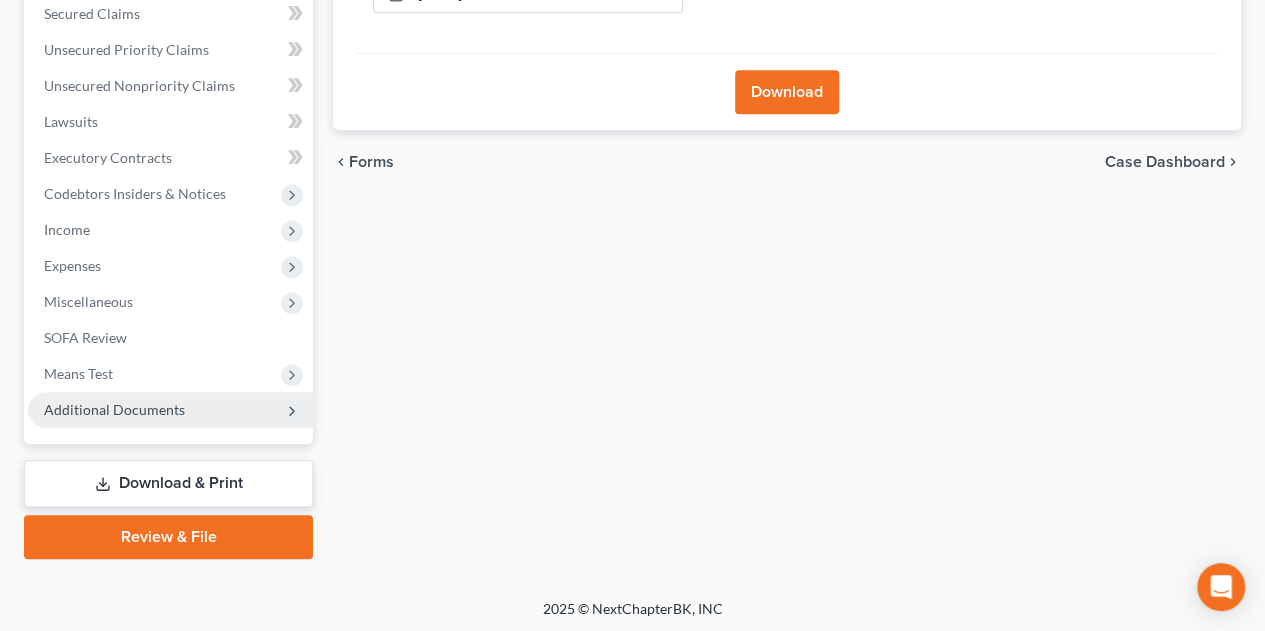 click on "Additional Documents" at bounding box center [114, 409] 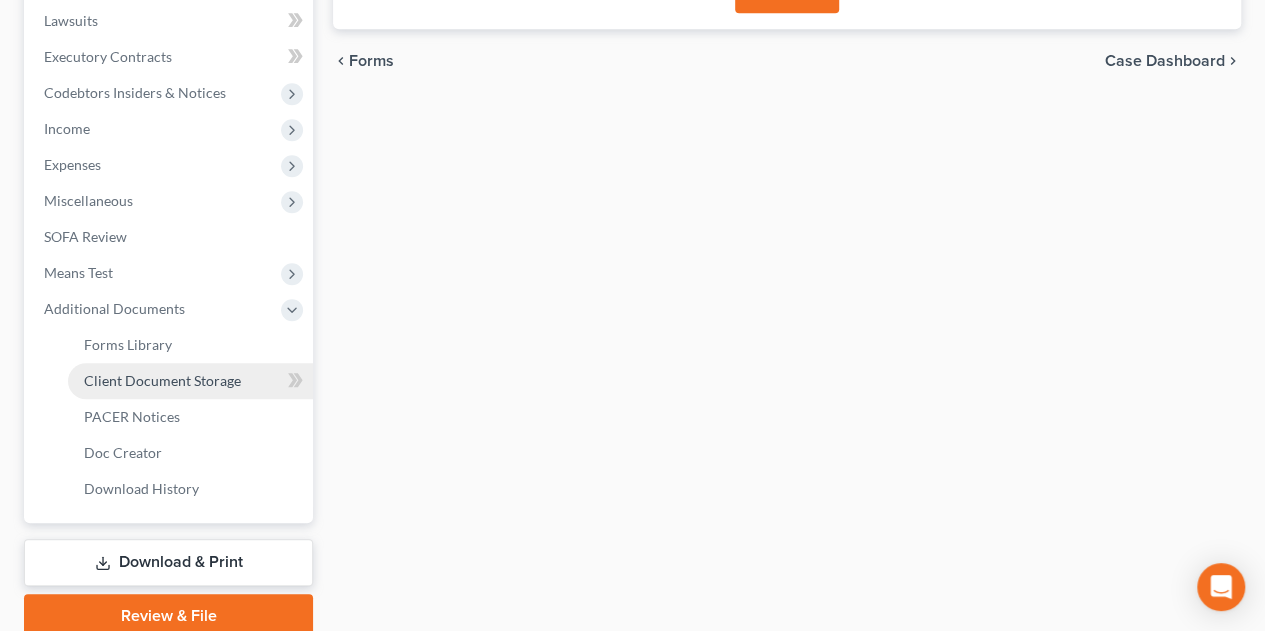 scroll, scrollTop: 644, scrollLeft: 0, axis: vertical 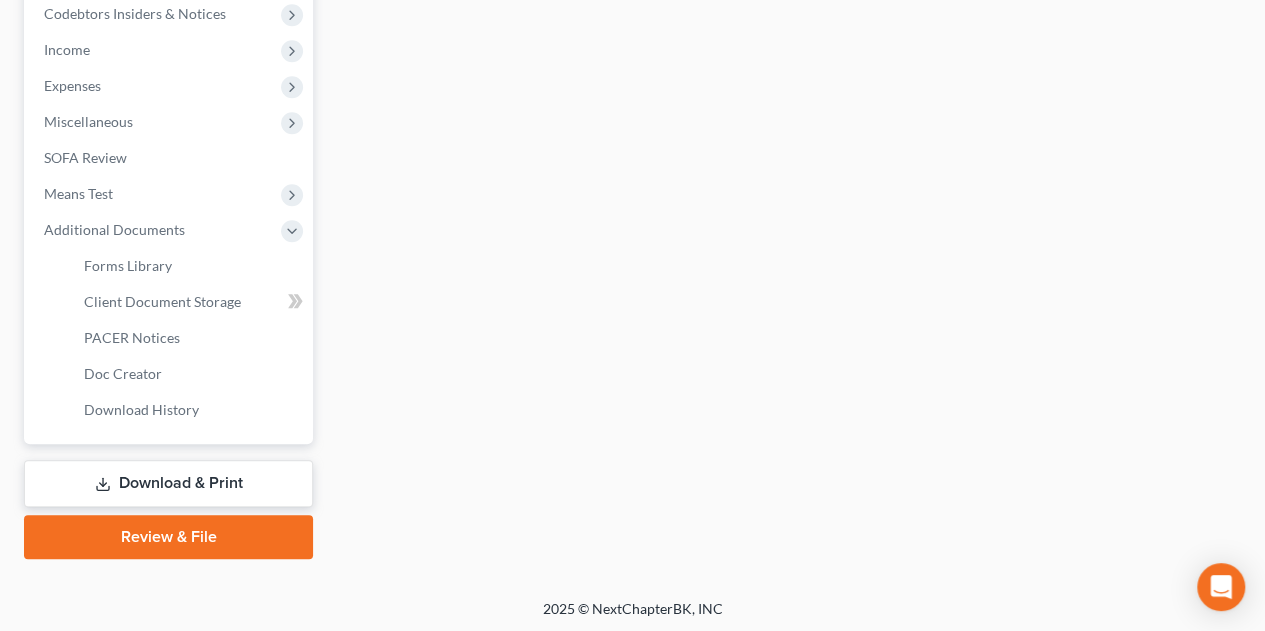 click on "Download & Print" at bounding box center (168, 483) 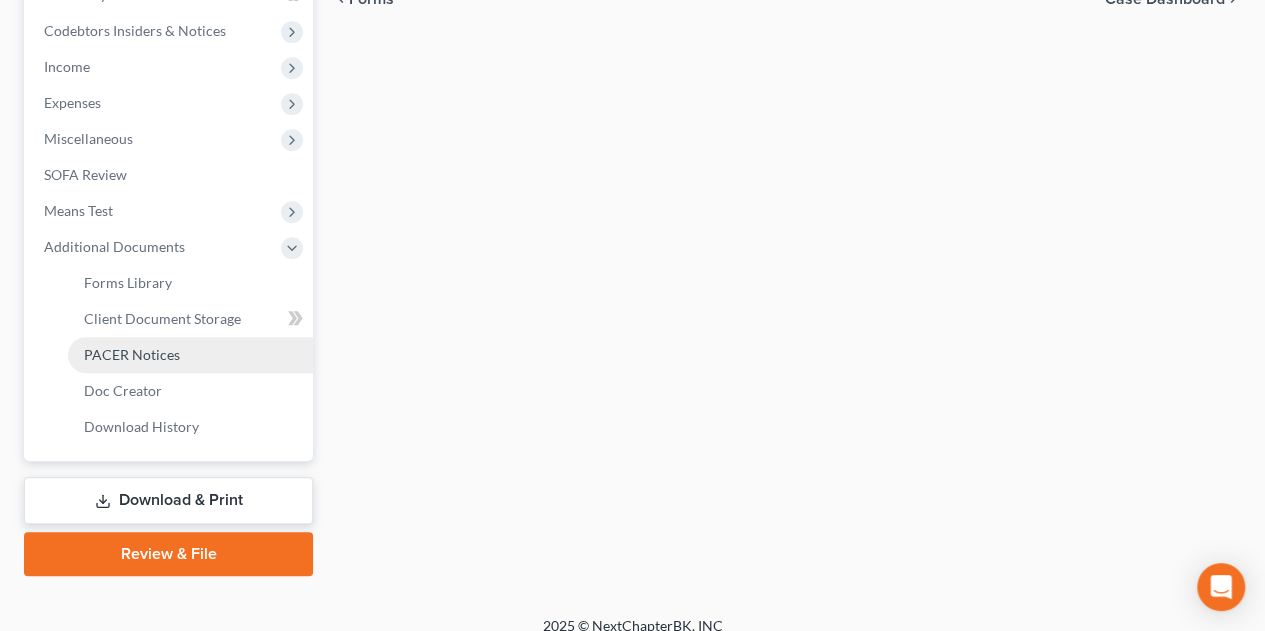 scroll, scrollTop: 644, scrollLeft: 0, axis: vertical 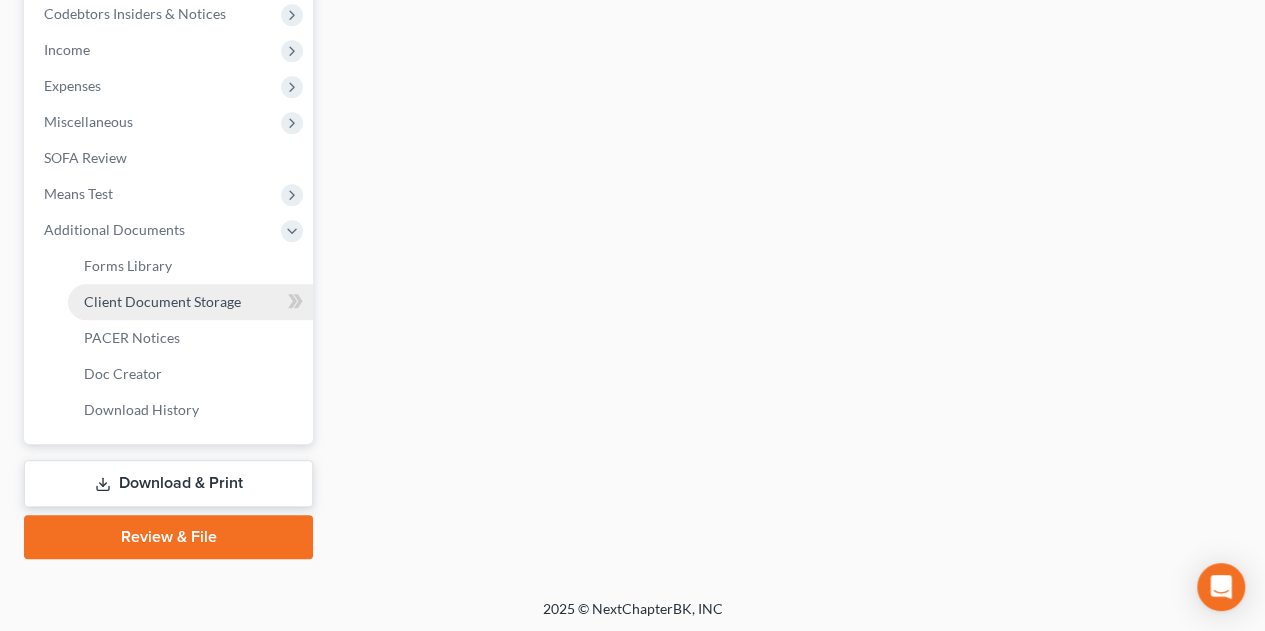 click on "Client Document Storage" at bounding box center [162, 301] 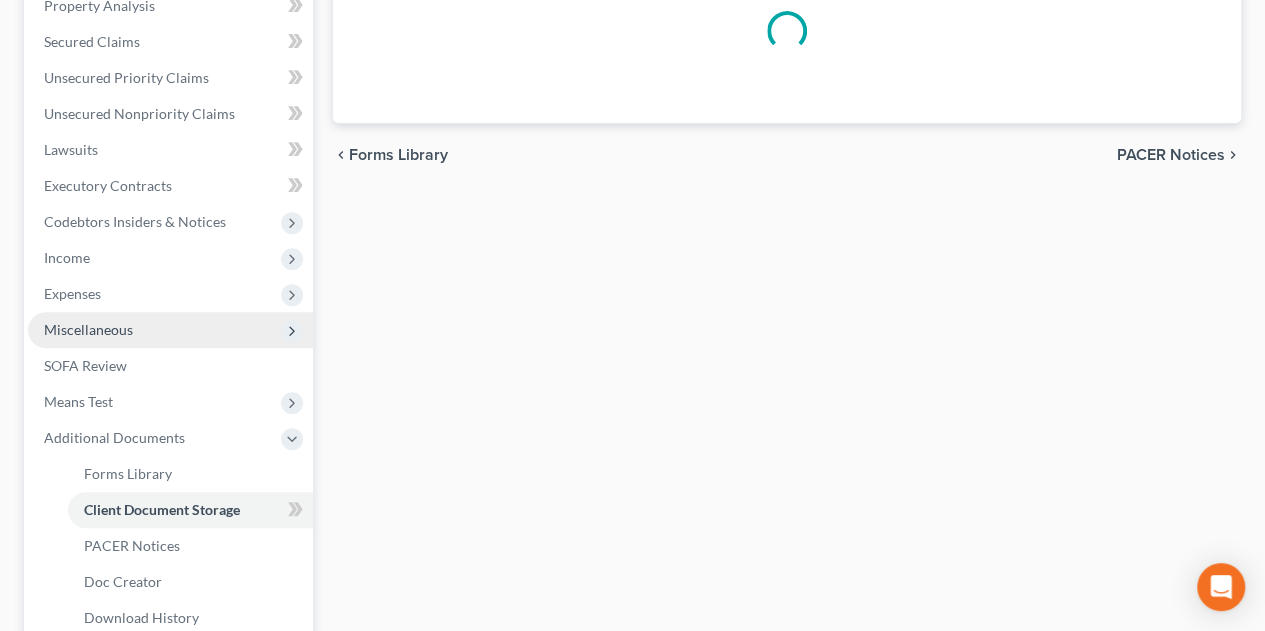 select on "37" 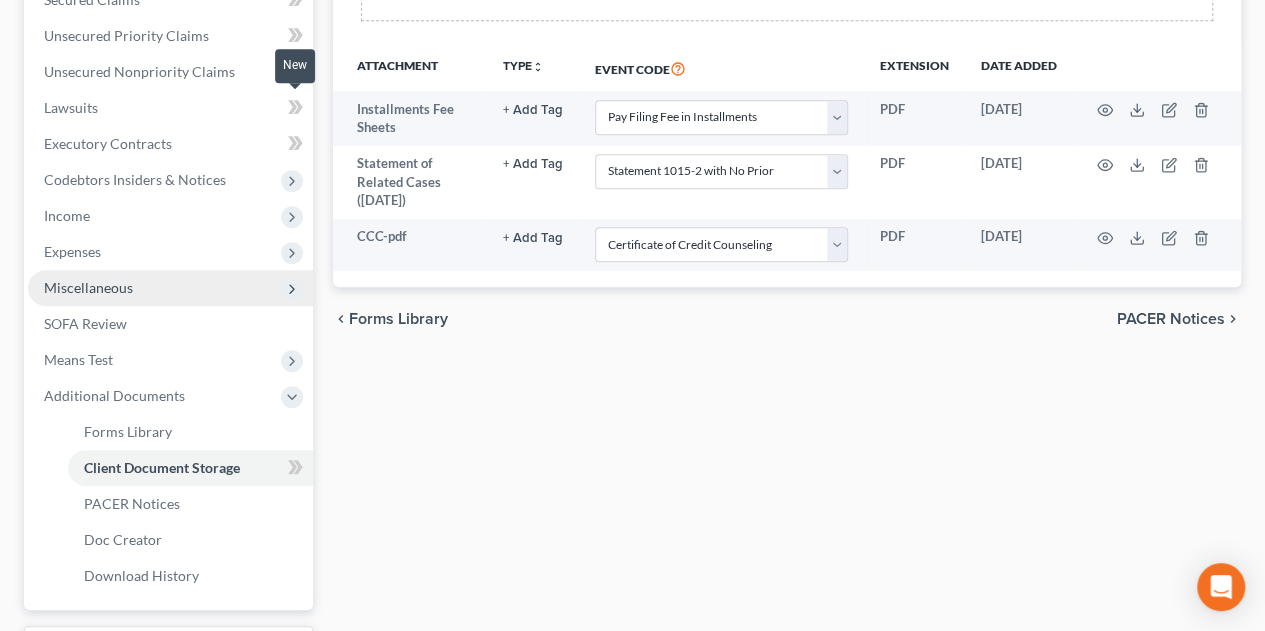 scroll, scrollTop: 644, scrollLeft: 0, axis: vertical 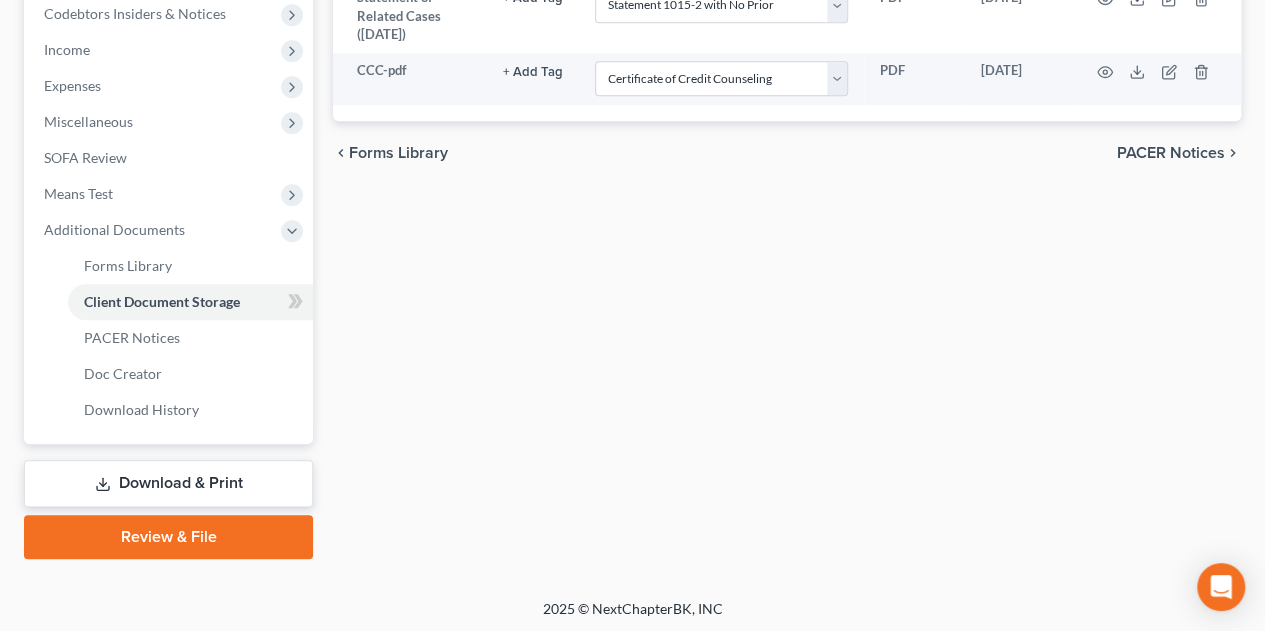 click on "Download & Print" at bounding box center [168, 483] 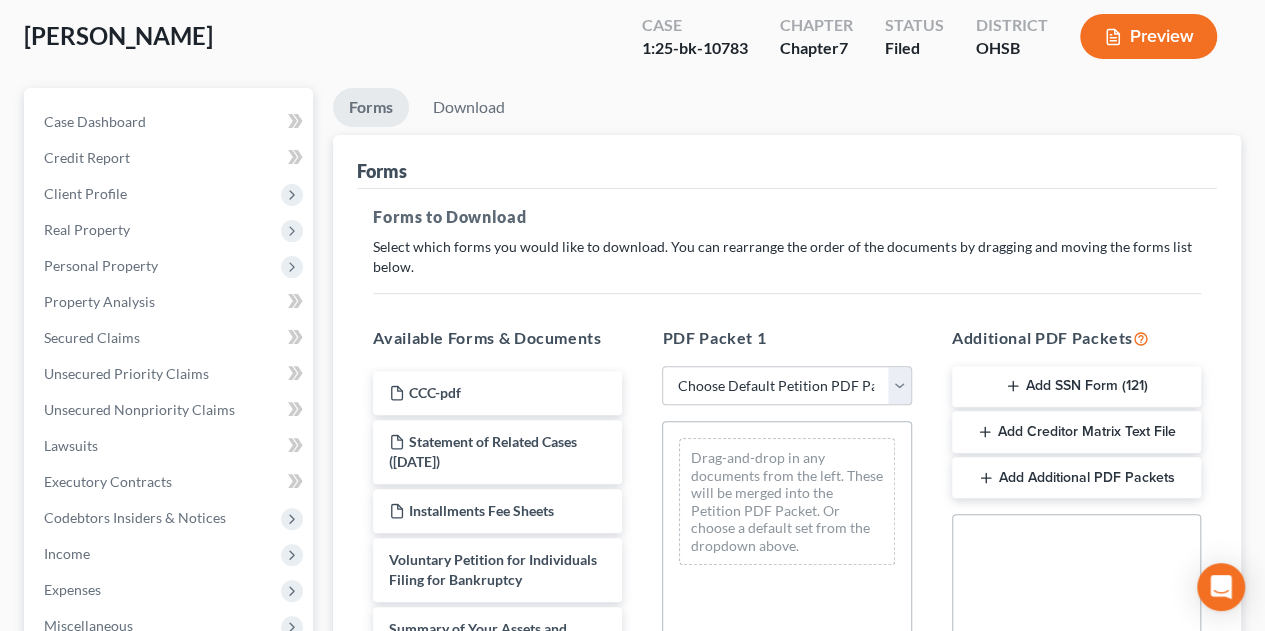 scroll, scrollTop: 400, scrollLeft: 0, axis: vertical 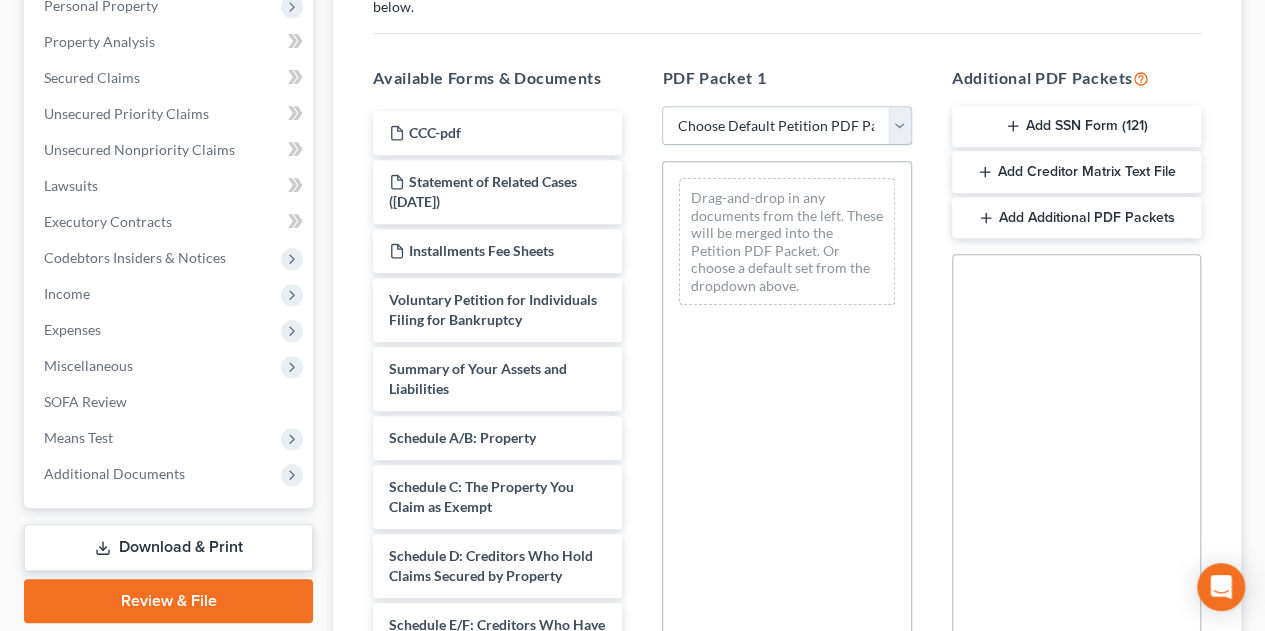 click on "Choose Default Petition PDF Packet Complete Bankruptcy Petition (all forms and schedules) Emergency Filing Forms (Petition and Creditor List Only) Amended Forms Signature Pages Only CostaMarkDraft [GEOGRAPHIC_DATA] [GEOGRAPHIC_DATA] [GEOGRAPHIC_DATA] [GEOGRAPHIC_DATA] [GEOGRAPHIC_DATA] Petition52020 Petitionmailed to client 52120 Fairfield3 [GEOGRAPHIC_DATA]" at bounding box center (786, 126) 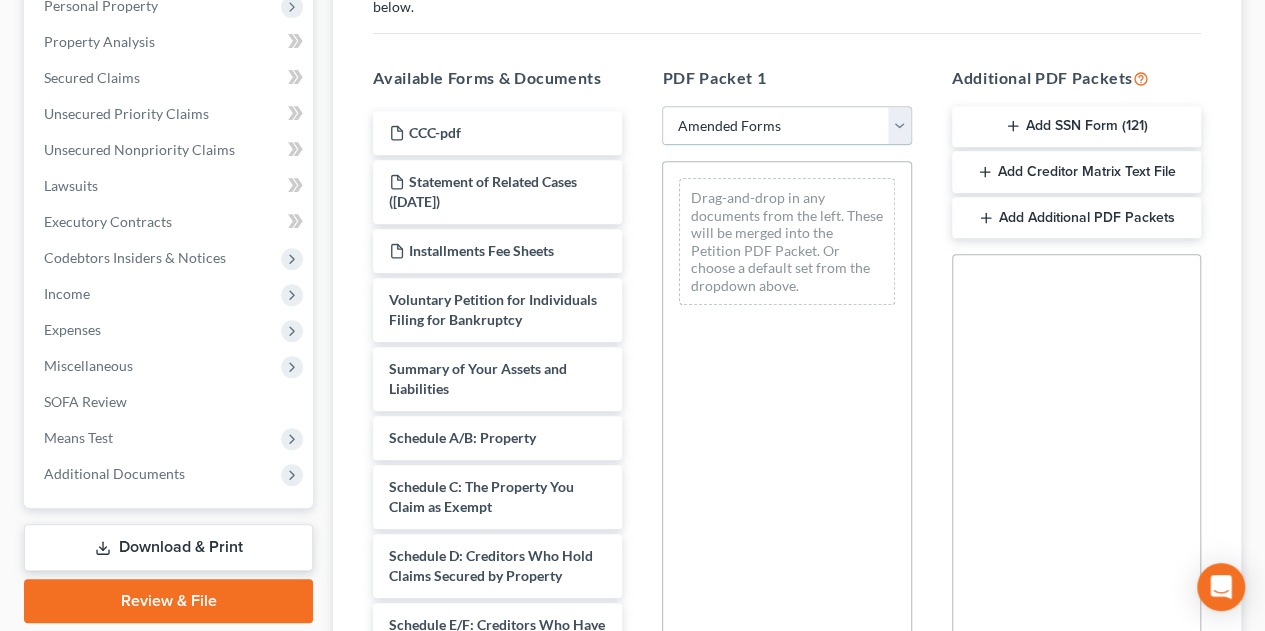 click on "Choose Default Petition PDF Packet Complete Bankruptcy Petition (all forms and schedules) Emergency Filing Forms (Petition and Creditor List Only) Amended Forms Signature Pages Only CostaMarkDraft [GEOGRAPHIC_DATA] [GEOGRAPHIC_DATA] [GEOGRAPHIC_DATA] [GEOGRAPHIC_DATA] [GEOGRAPHIC_DATA] Petition52020 Petitionmailed to client 52120 Fairfield3 [GEOGRAPHIC_DATA]" at bounding box center [786, 126] 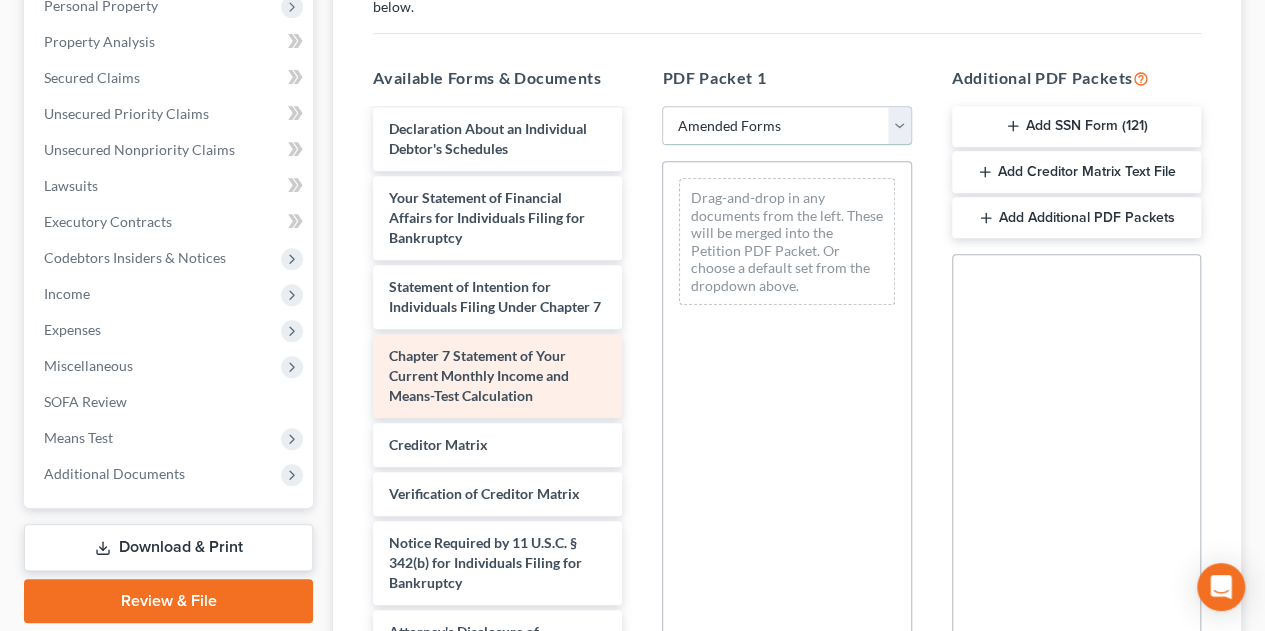 scroll, scrollTop: 697, scrollLeft: 0, axis: vertical 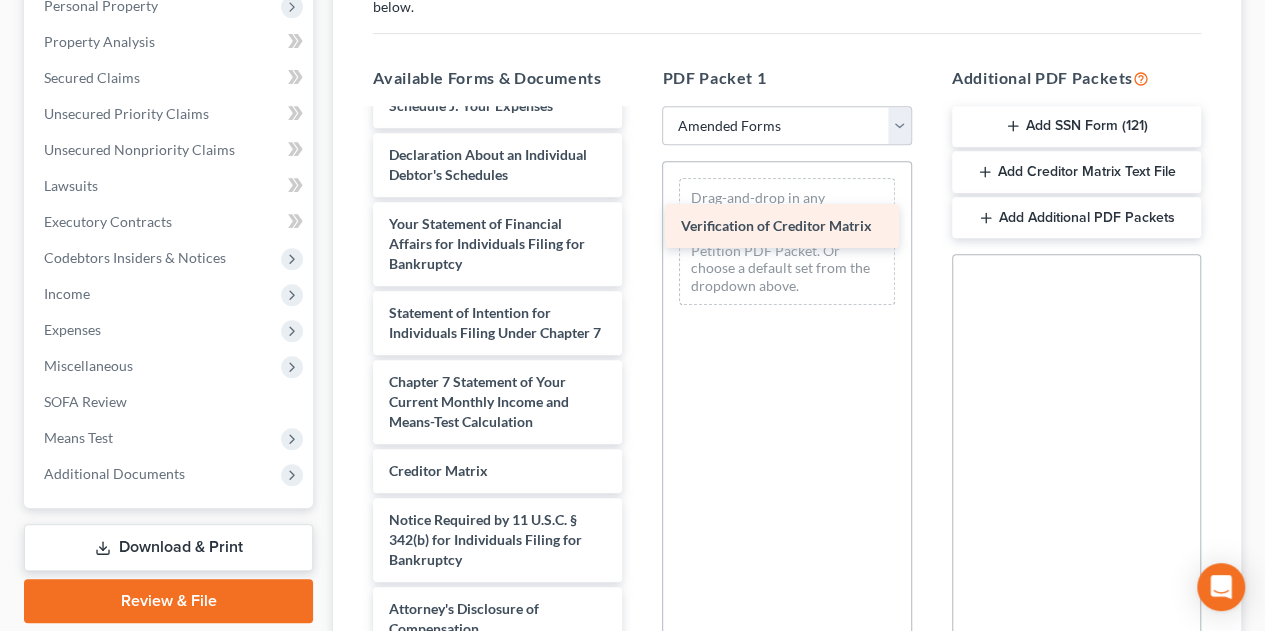drag, startPoint x: 432, startPoint y: 465, endPoint x: 739, endPoint y: 206, distance: 401.65906 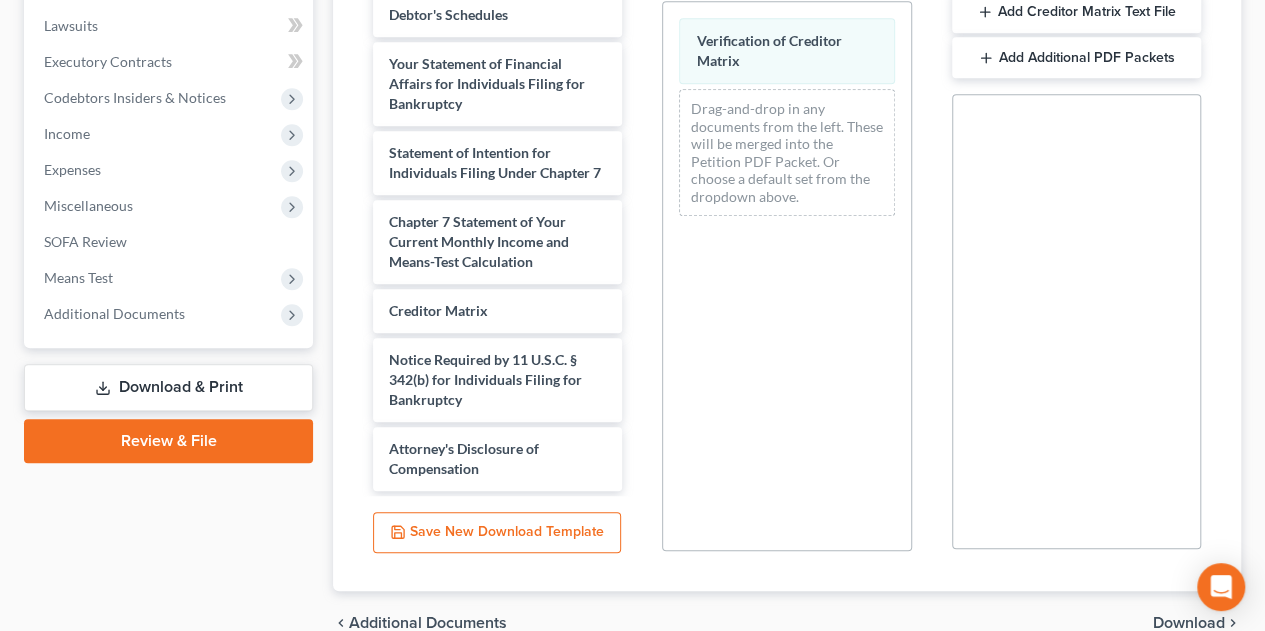 scroll, scrollTop: 657, scrollLeft: 0, axis: vertical 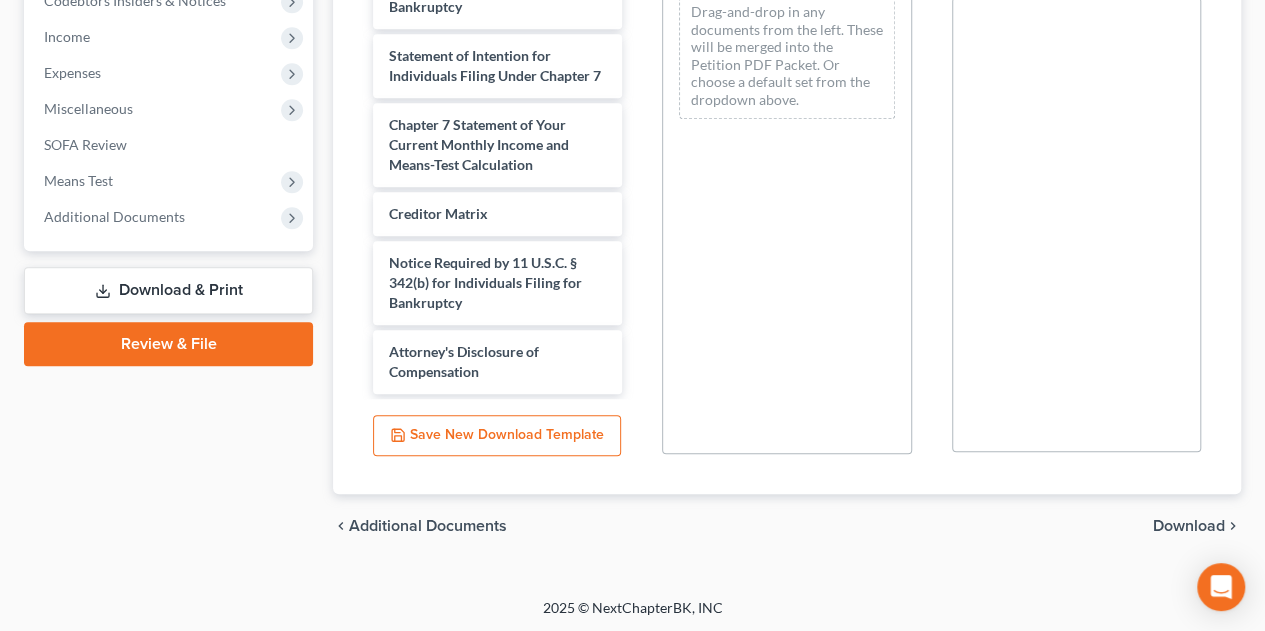 click on "Download" at bounding box center (1189, 526) 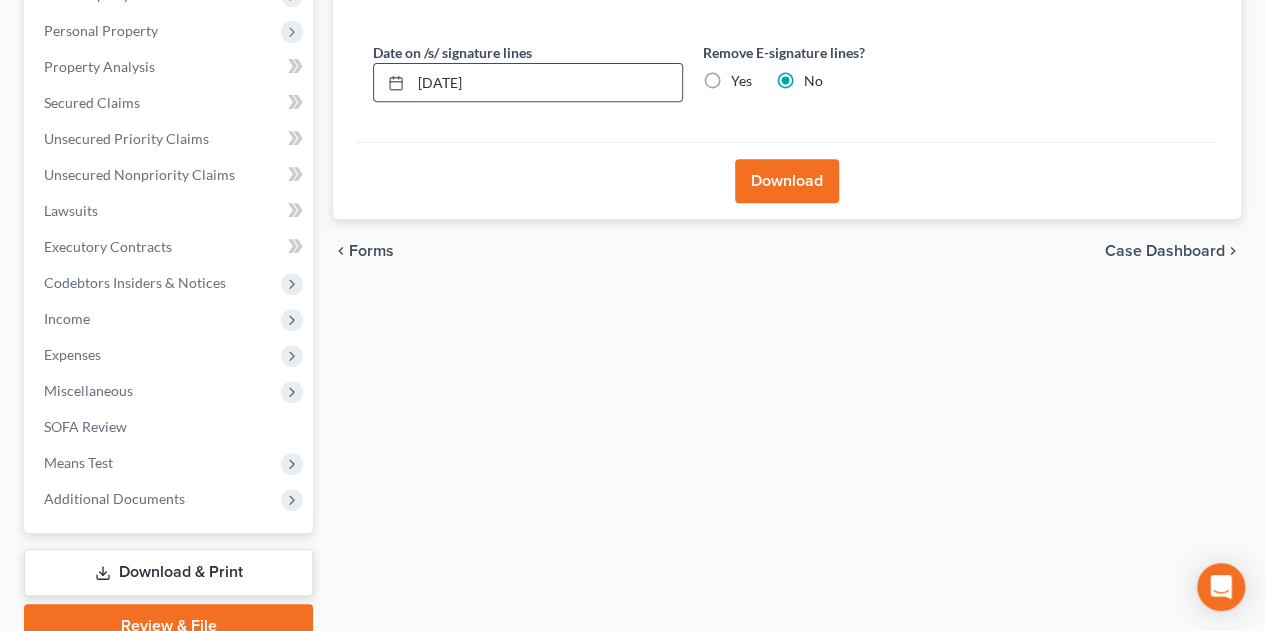 scroll, scrollTop: 331, scrollLeft: 0, axis: vertical 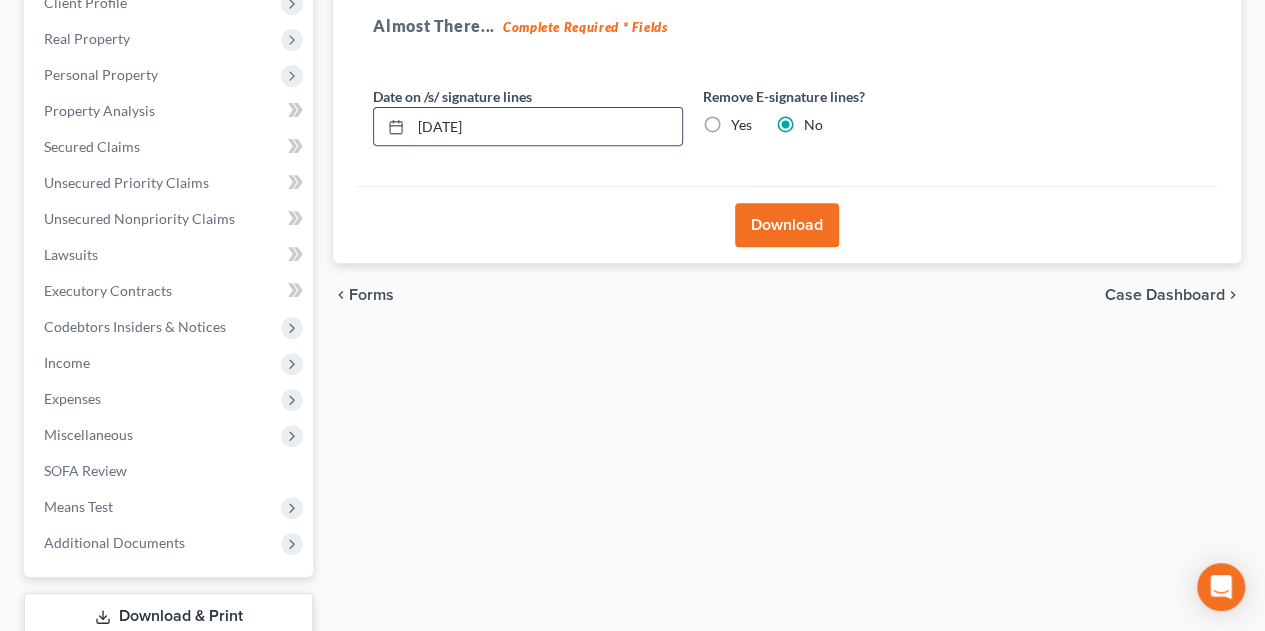 click on "[DATE]" at bounding box center (546, 127) 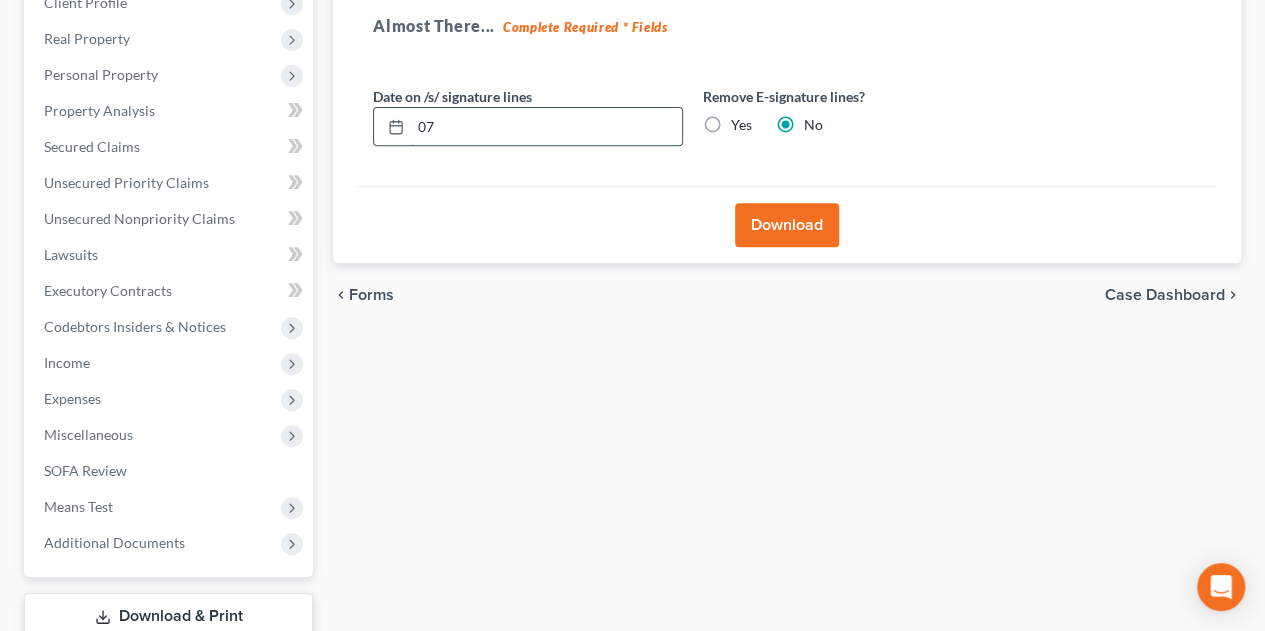type on "0" 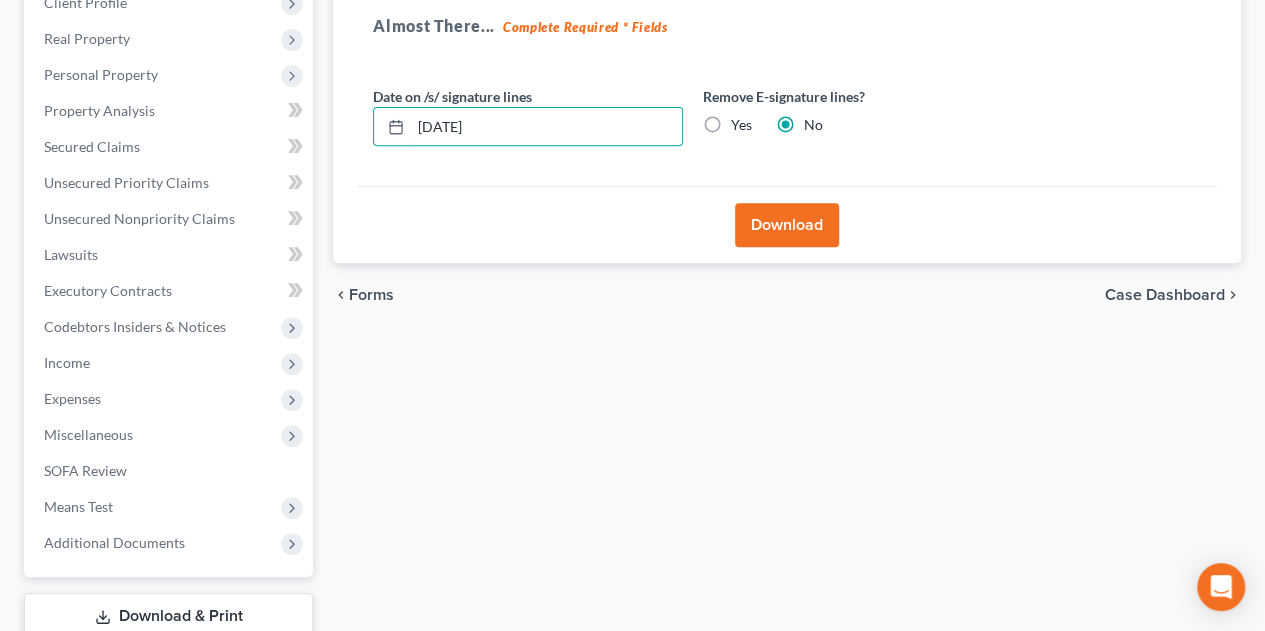 type on "[DATE]" 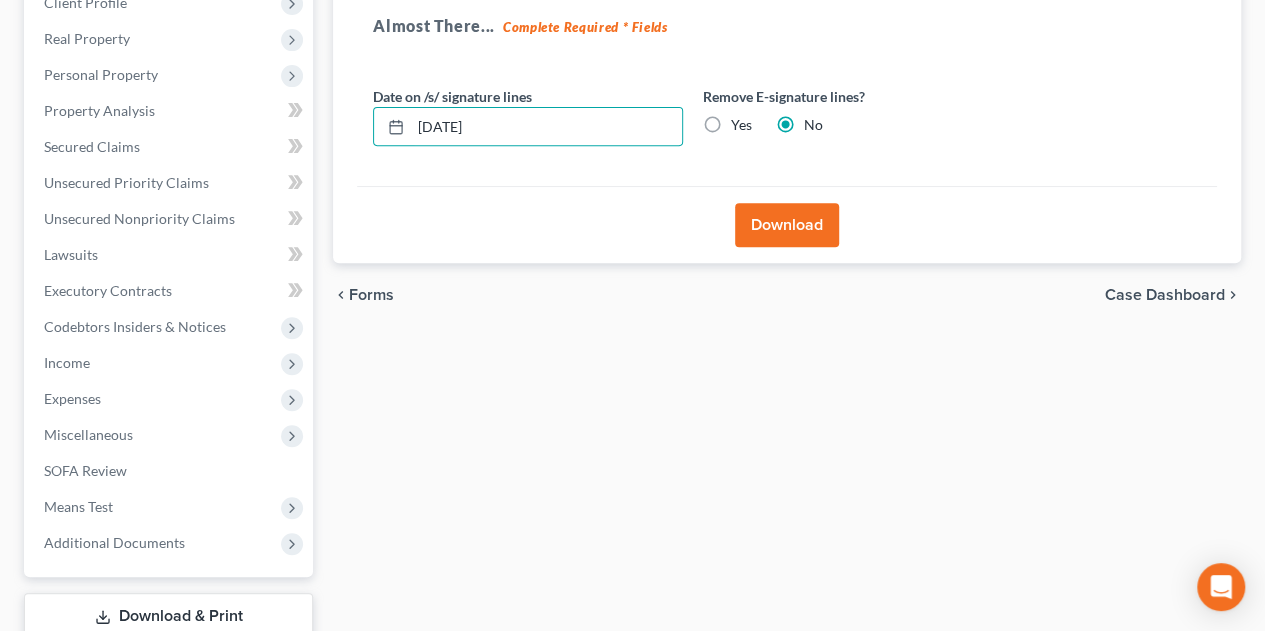 click on "Download" at bounding box center [787, 225] 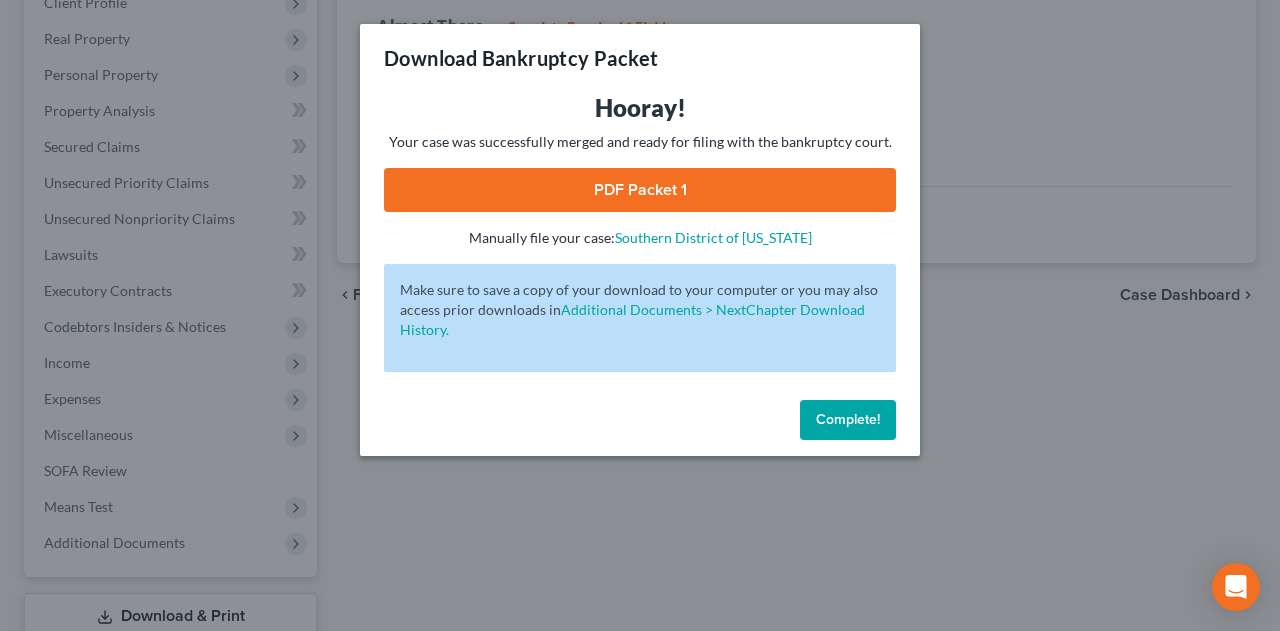 click on "PDF Packet 1" at bounding box center [640, 190] 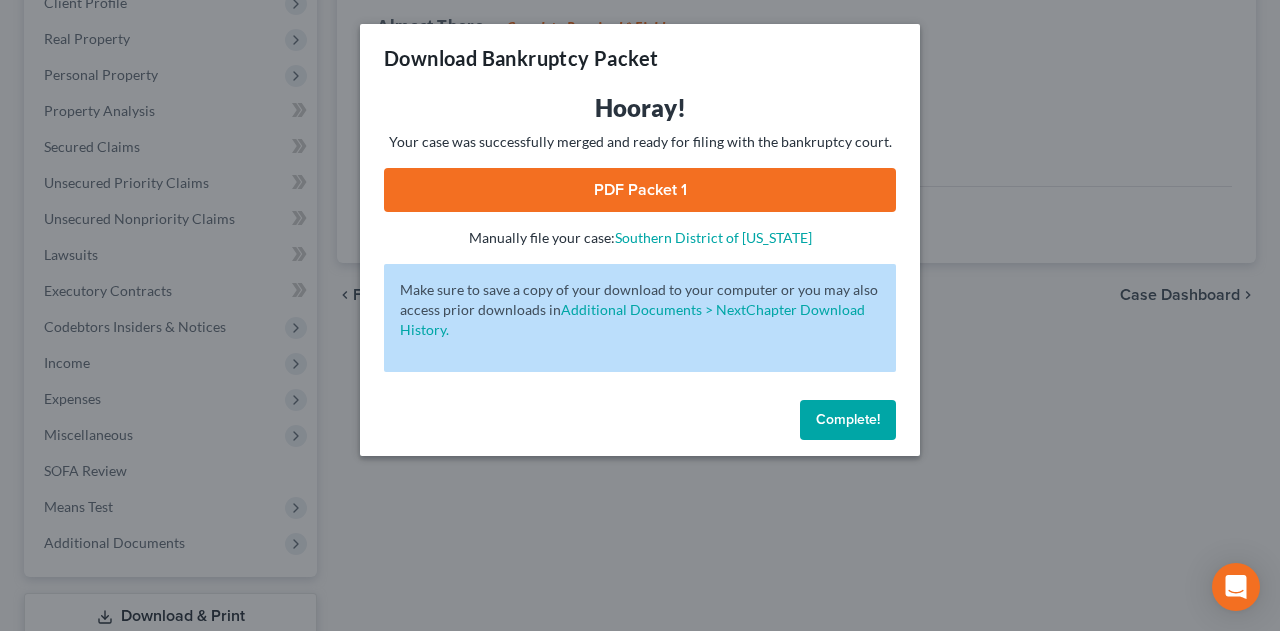 click on "Complete!" at bounding box center (848, 419) 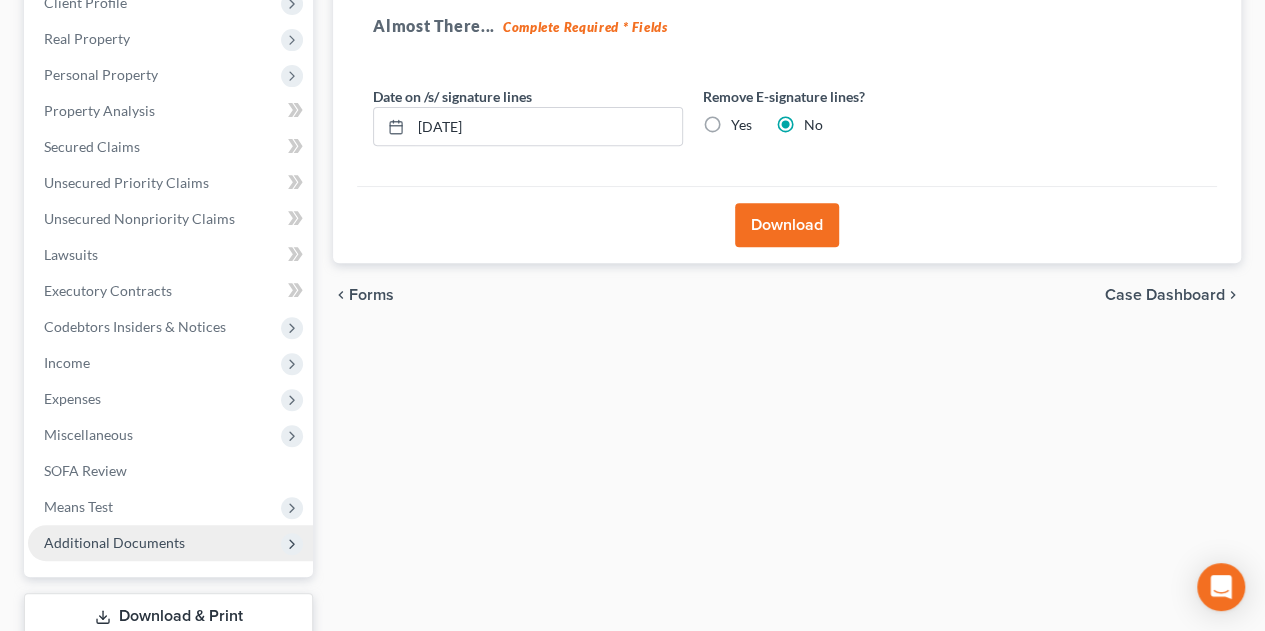 drag, startPoint x: 144, startPoint y: 529, endPoint x: 156, endPoint y: 532, distance: 12.369317 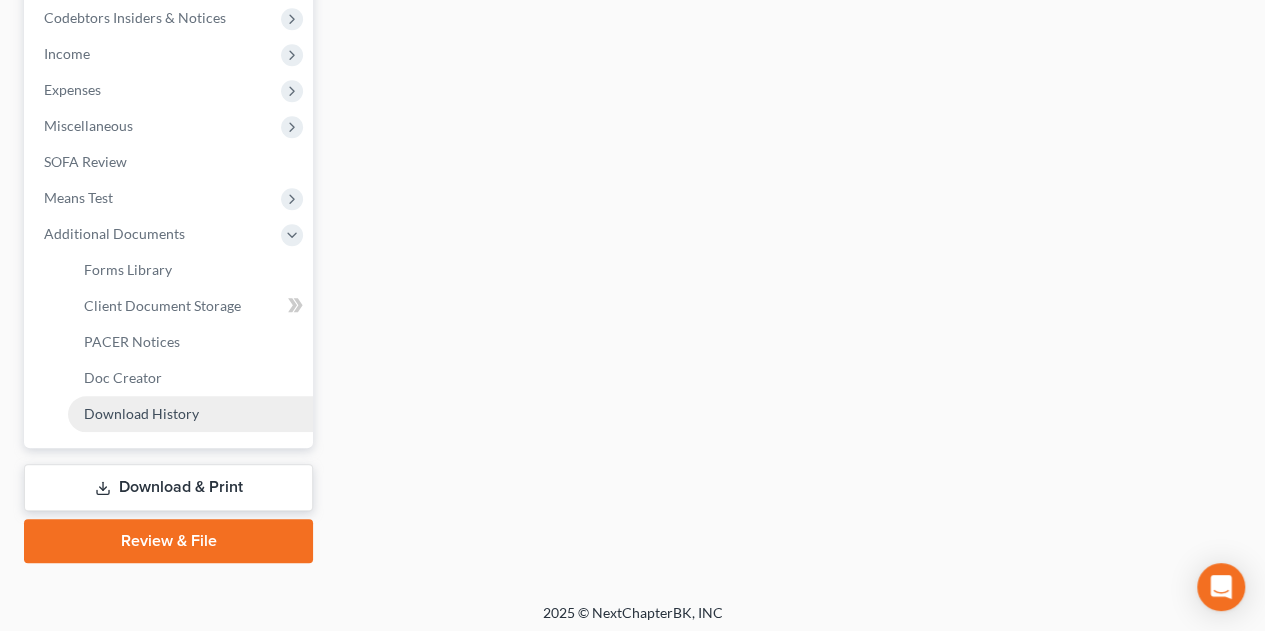 scroll, scrollTop: 644, scrollLeft: 0, axis: vertical 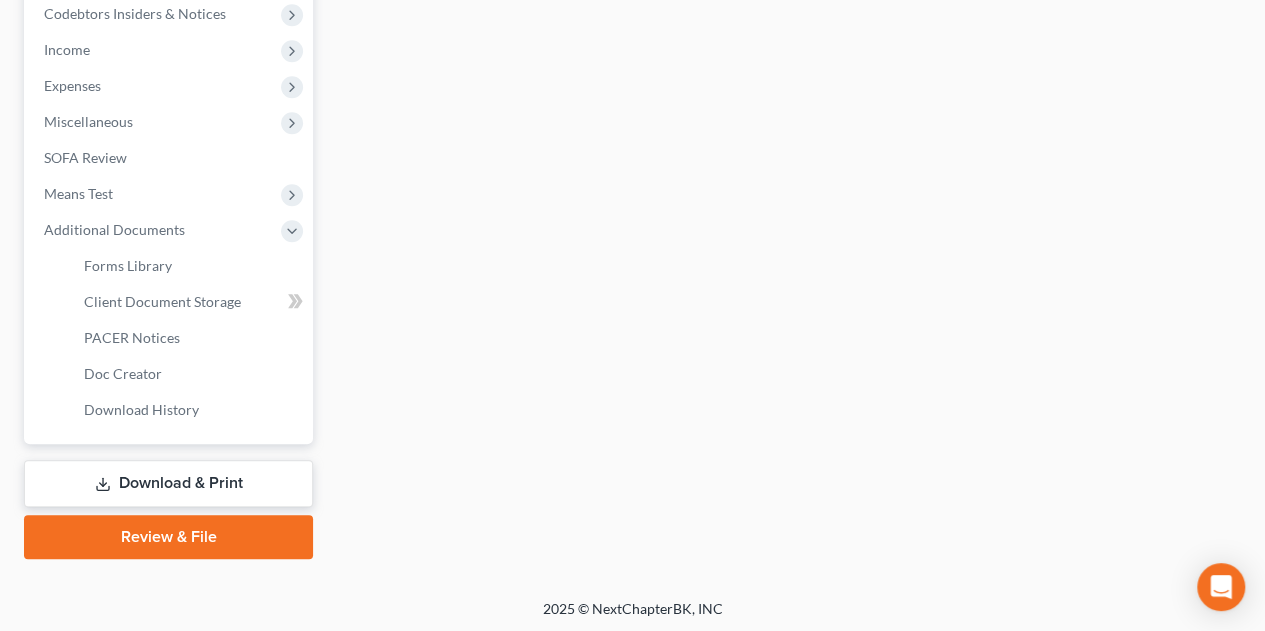 click on "Download & Print" at bounding box center (168, 483) 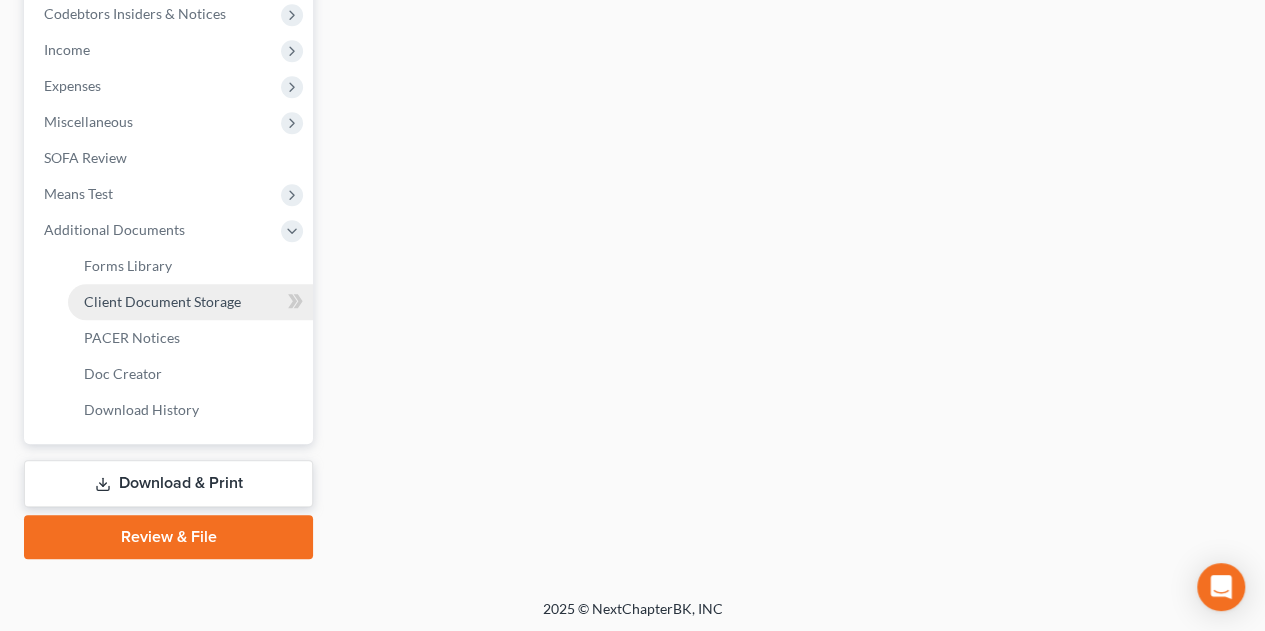 click on "Client Document Storage" at bounding box center [162, 301] 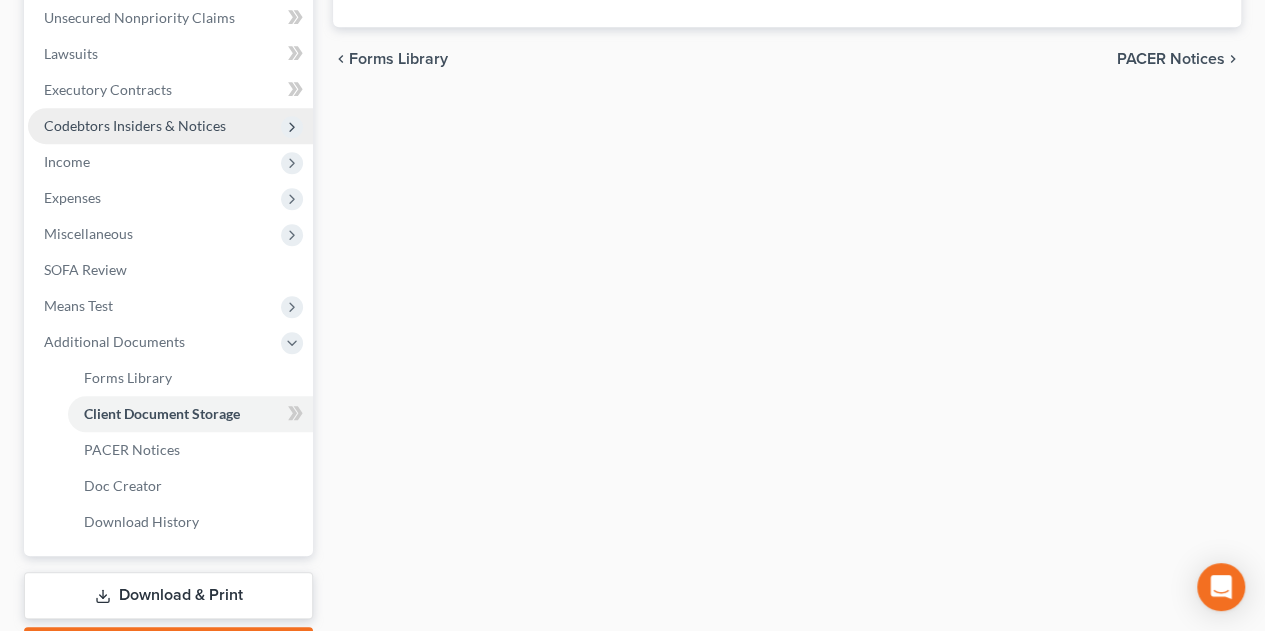 select on "37" 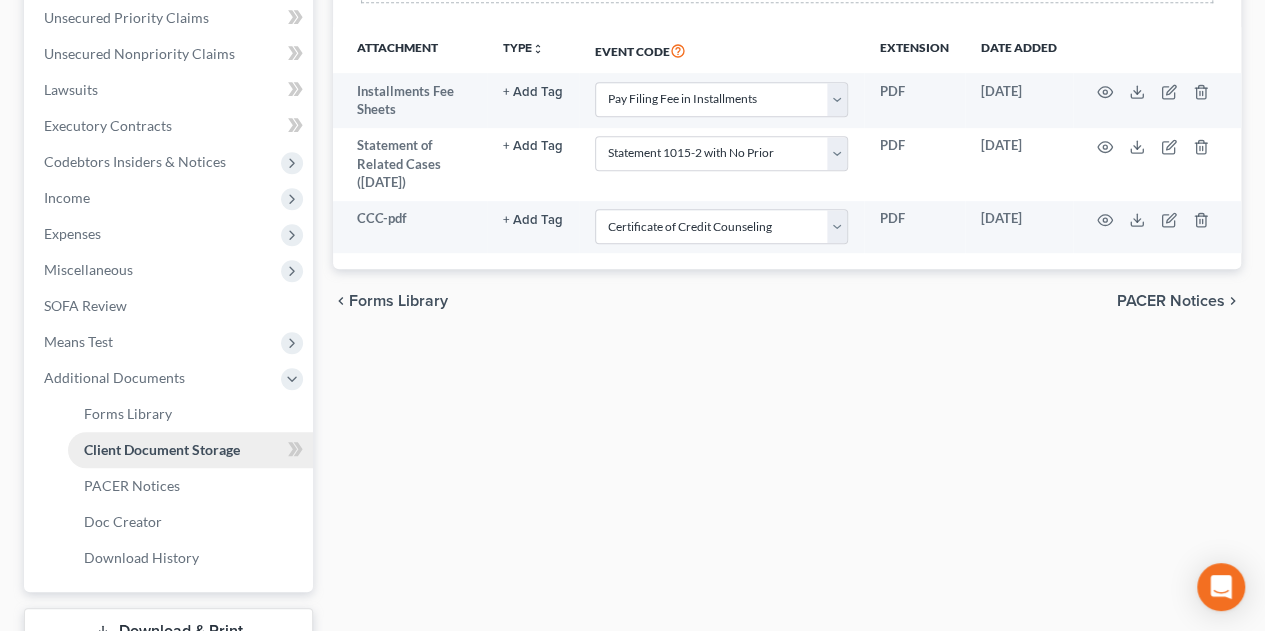 scroll, scrollTop: 644, scrollLeft: 0, axis: vertical 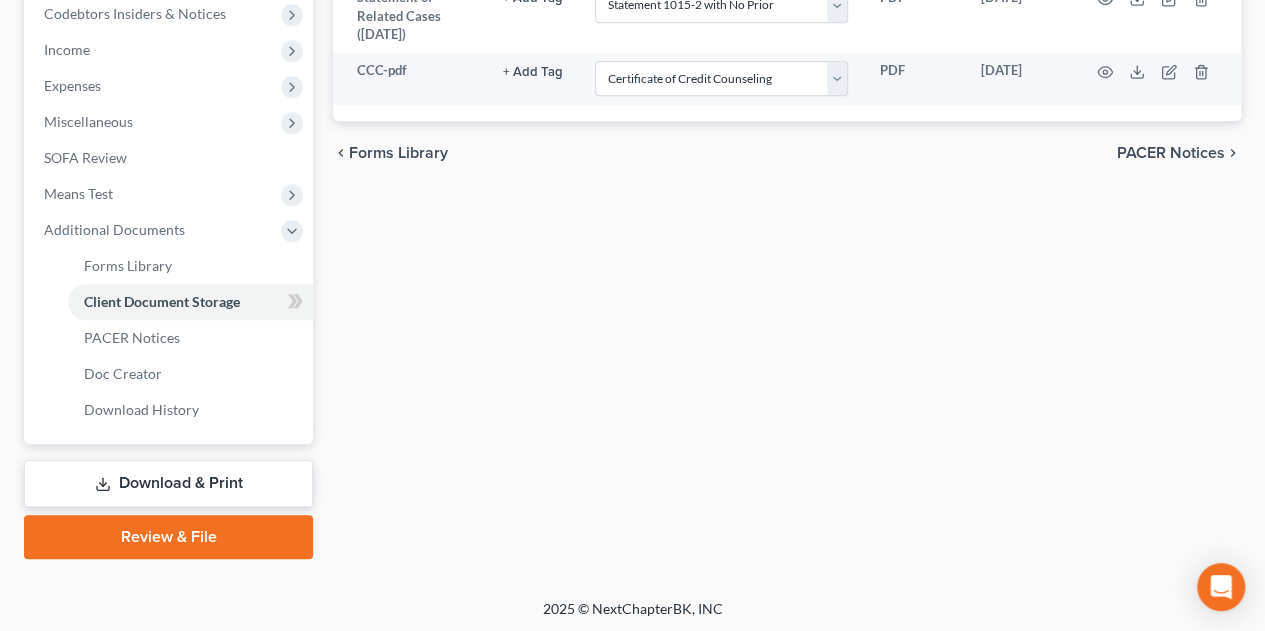 click on "Download & Print" at bounding box center [168, 483] 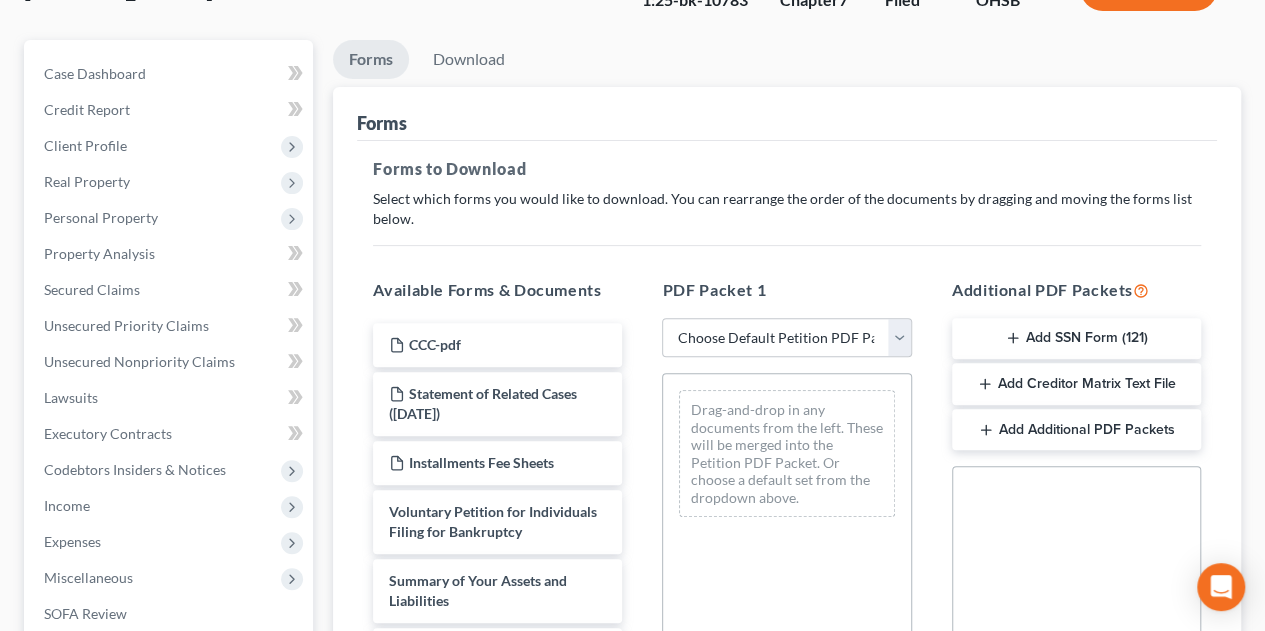 scroll, scrollTop: 400, scrollLeft: 0, axis: vertical 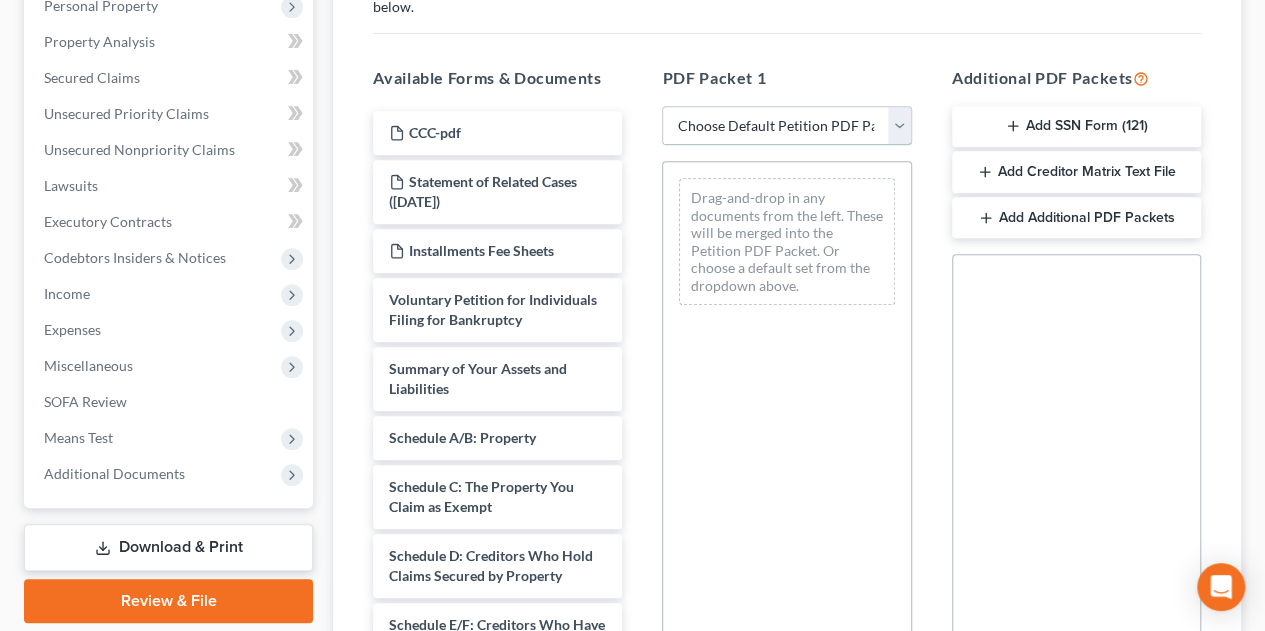 click on "Choose Default Petition PDF Packet Complete Bankruptcy Petition (all forms and schedules) Emergency Filing Forms (Petition and Creditor List Only) Amended Forms Signature Pages Only CostaMarkDraft [GEOGRAPHIC_DATA] [GEOGRAPHIC_DATA] [GEOGRAPHIC_DATA] [GEOGRAPHIC_DATA] [GEOGRAPHIC_DATA] Petition52020 Petitionmailed to client 52120 Fairfield3 [GEOGRAPHIC_DATA]" at bounding box center [786, 126] 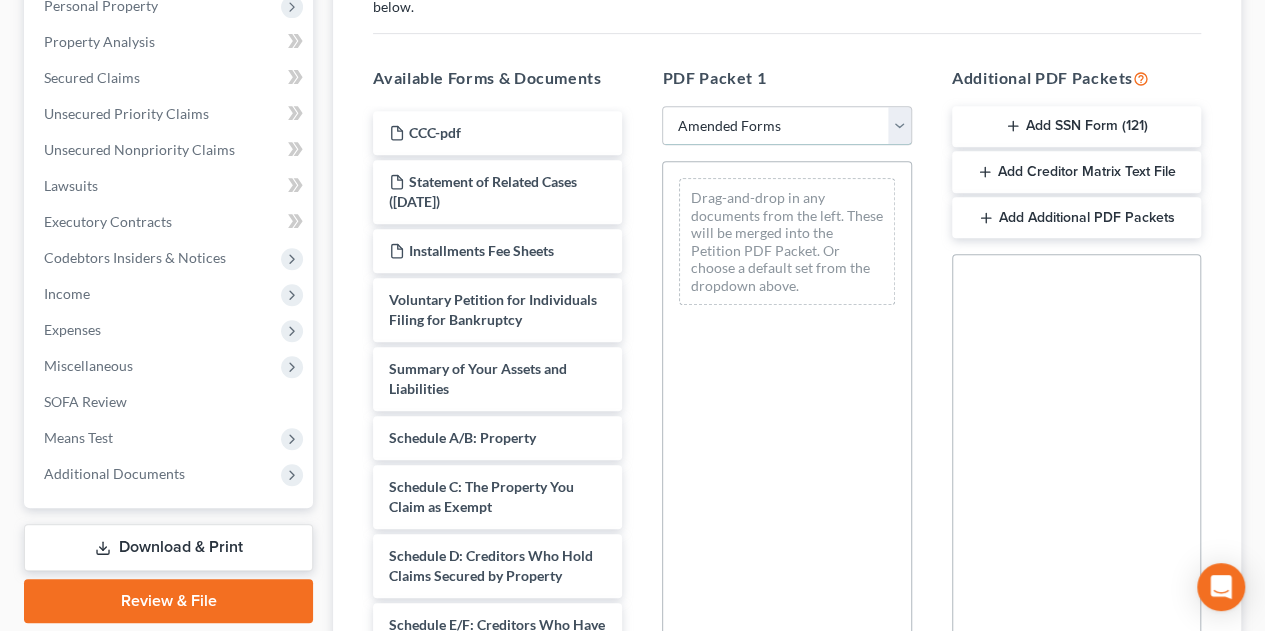 click on "Choose Default Petition PDF Packet Complete Bankruptcy Petition (all forms and schedules) Emergency Filing Forms (Petition and Creditor List Only) Amended Forms Signature Pages Only CostaMarkDraft [GEOGRAPHIC_DATA] [GEOGRAPHIC_DATA] [GEOGRAPHIC_DATA] [GEOGRAPHIC_DATA] [GEOGRAPHIC_DATA] Petition52020 Petitionmailed to client 52120 Fairfield3 [GEOGRAPHIC_DATA]" at bounding box center (786, 126) 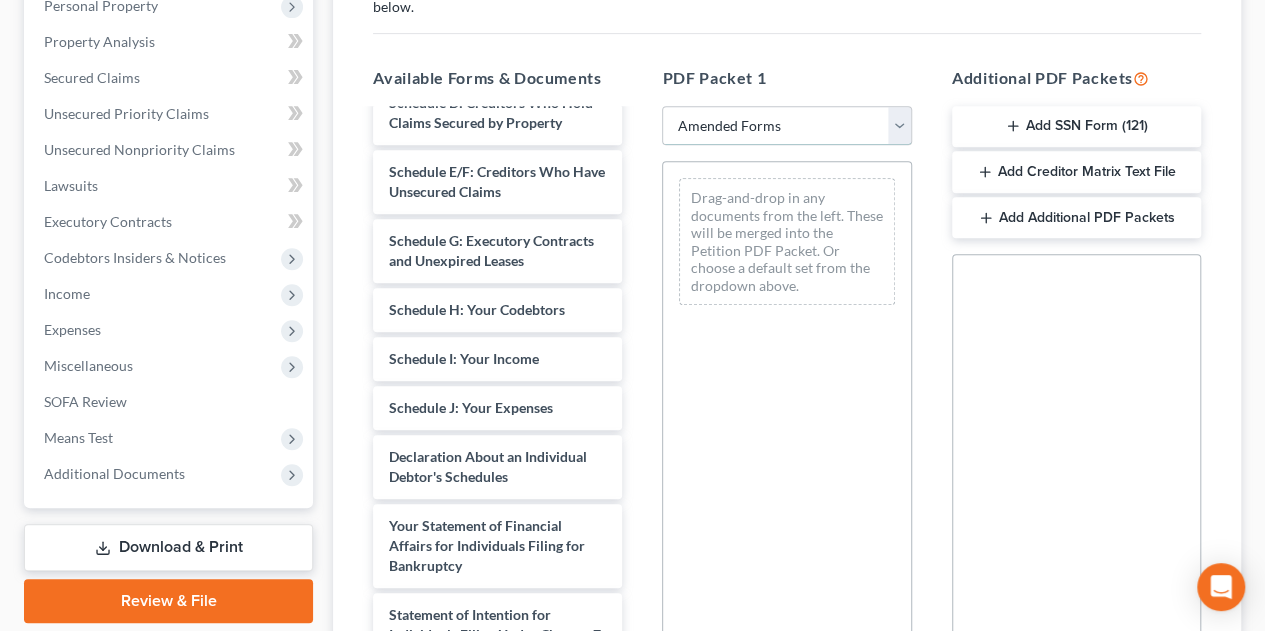 scroll, scrollTop: 697, scrollLeft: 0, axis: vertical 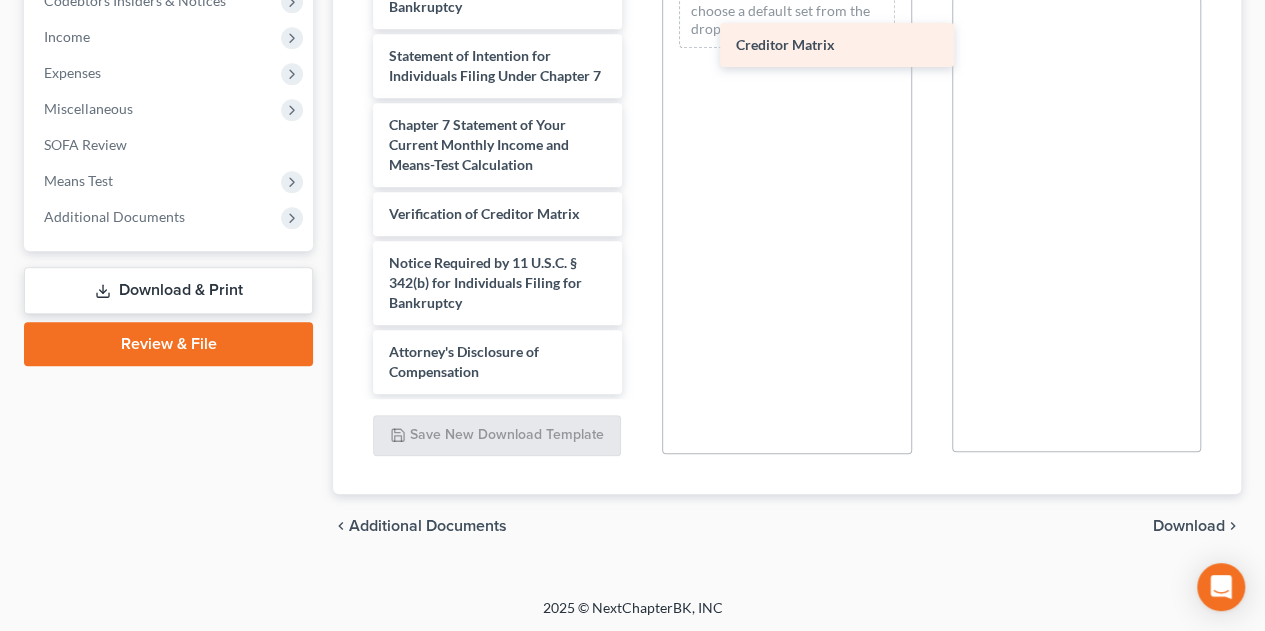 drag, startPoint x: 459, startPoint y: 163, endPoint x: 735, endPoint y: 48, distance: 299 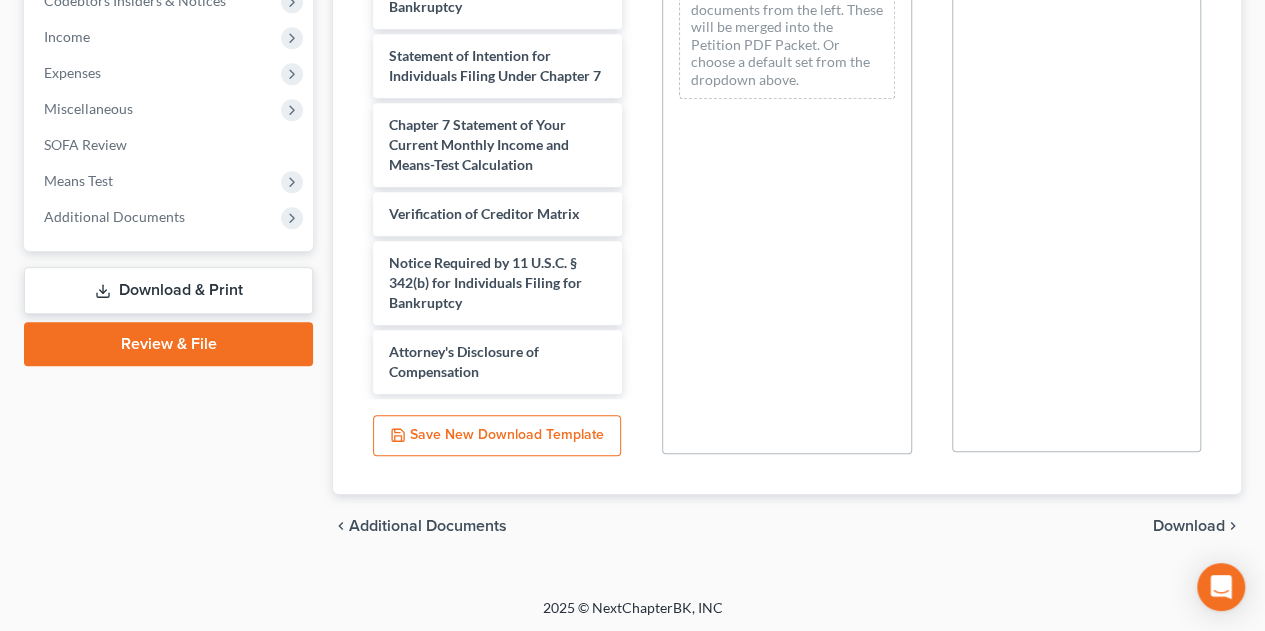 click on "Download" at bounding box center (1189, 526) 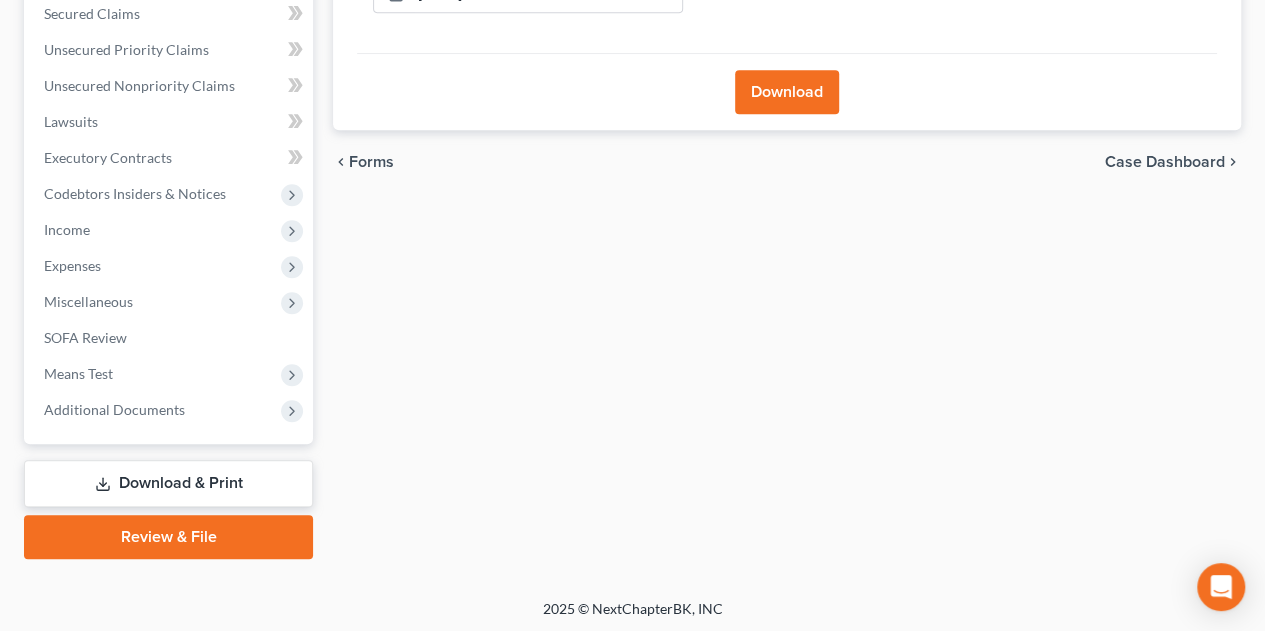 scroll, scrollTop: 64, scrollLeft: 0, axis: vertical 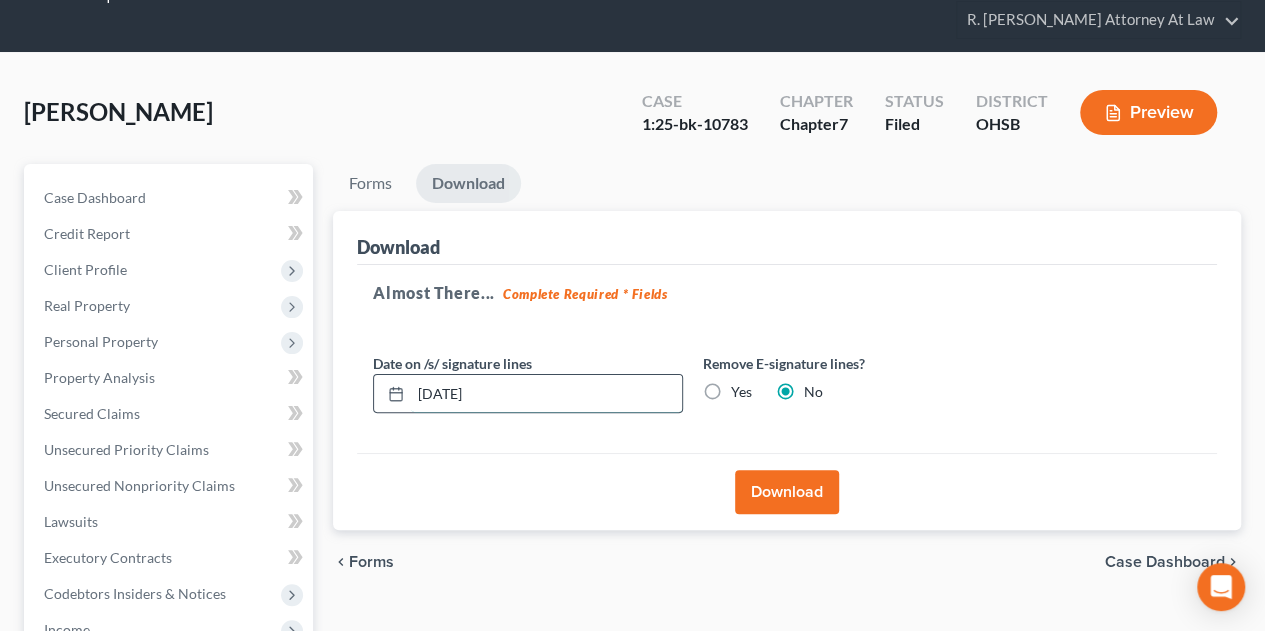 click on "[DATE]" at bounding box center (546, 394) 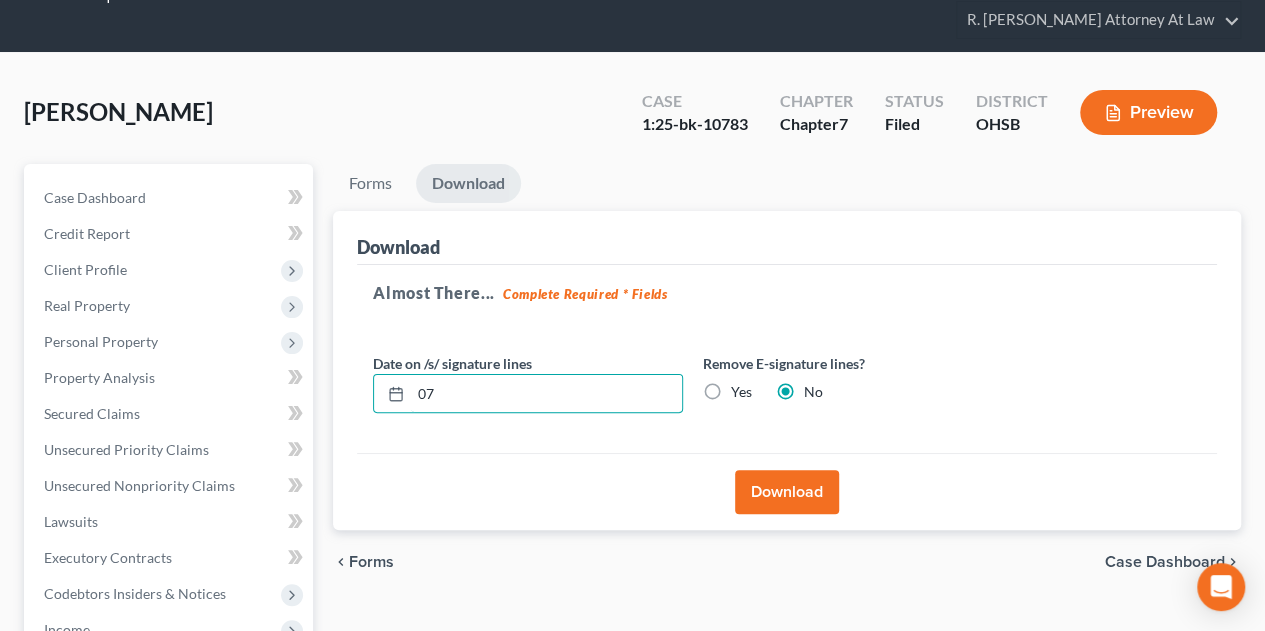 type on "0" 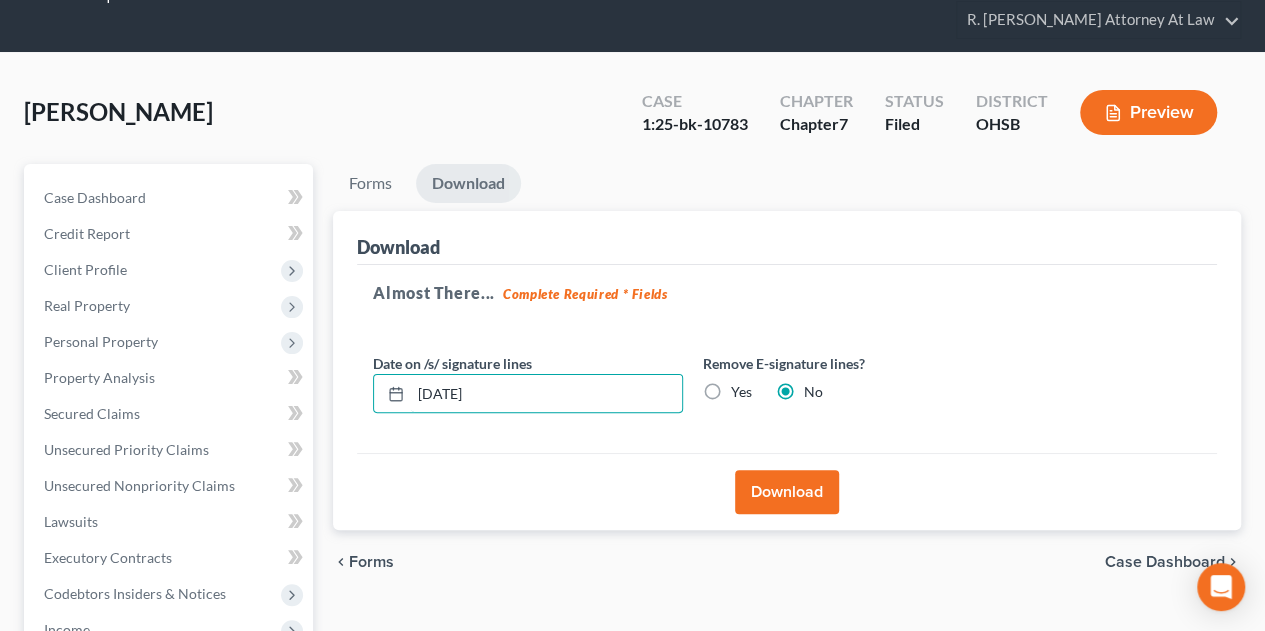 type on "[DATE]" 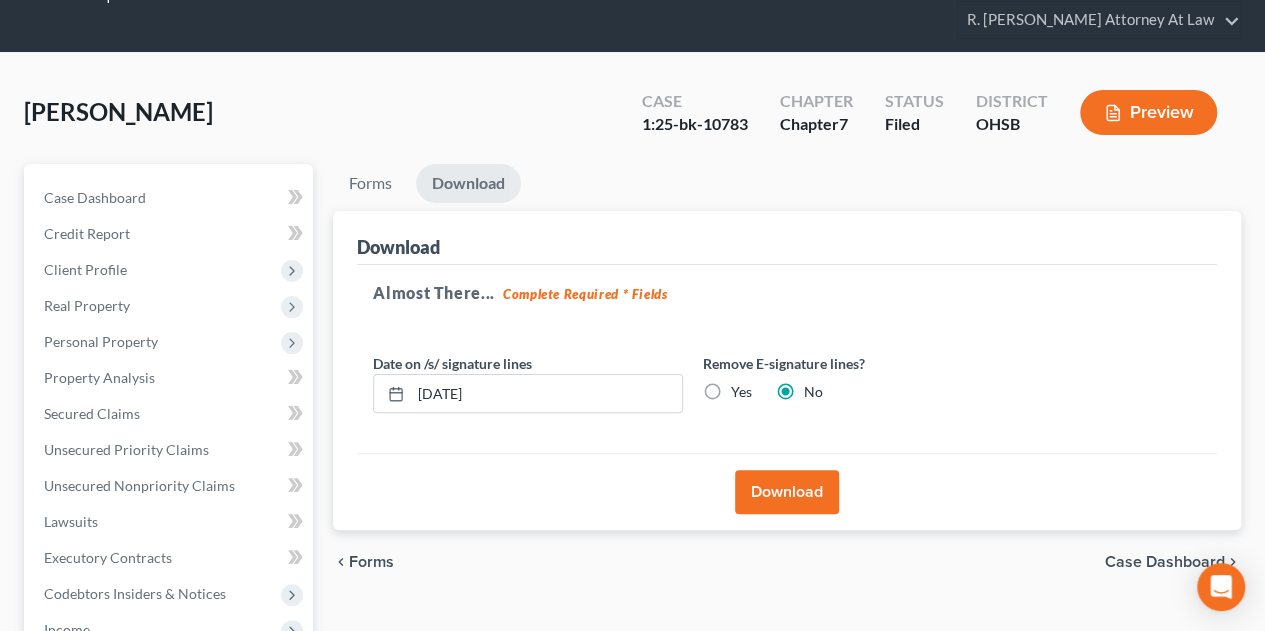 drag, startPoint x: 785, startPoint y: 481, endPoint x: 768, endPoint y: 456, distance: 30.232433 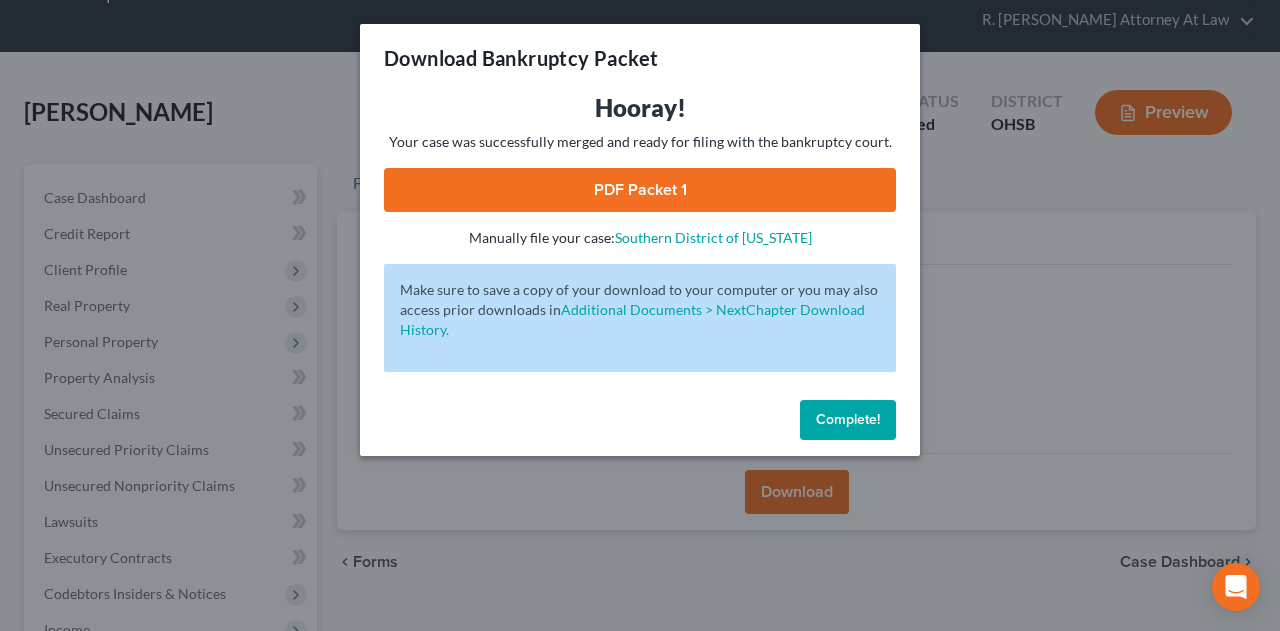 click on "PDF Packet 1" at bounding box center [640, 190] 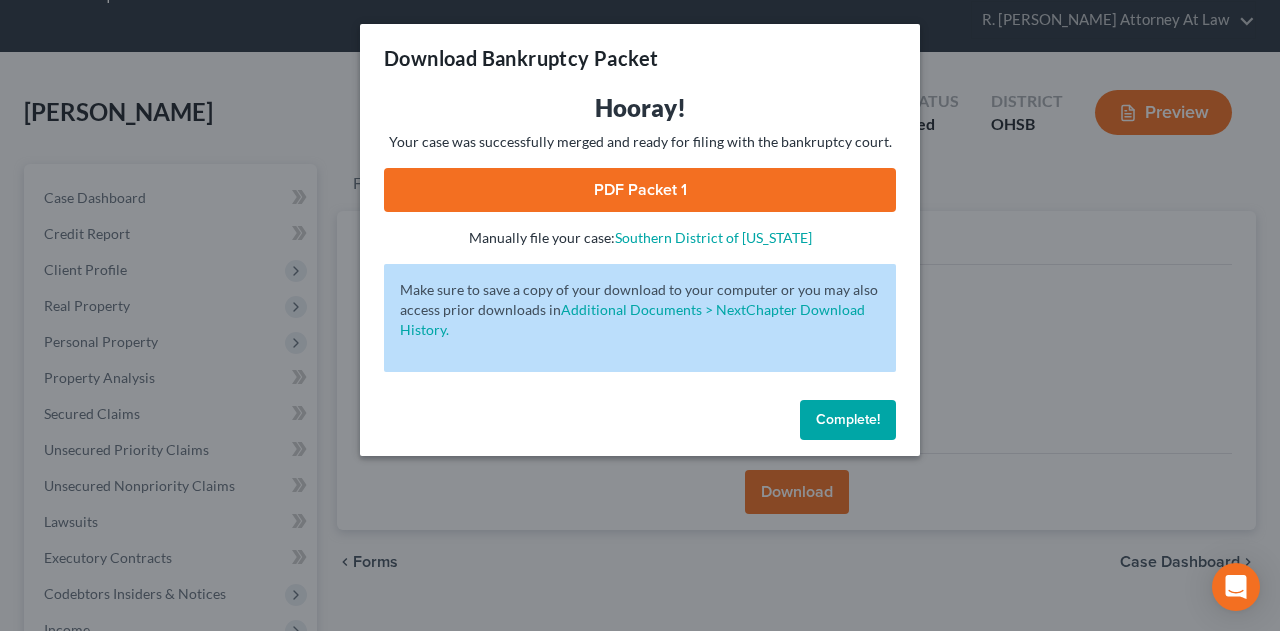 drag, startPoint x: 850, startPoint y: 413, endPoint x: 823, endPoint y: 383, distance: 40.36087 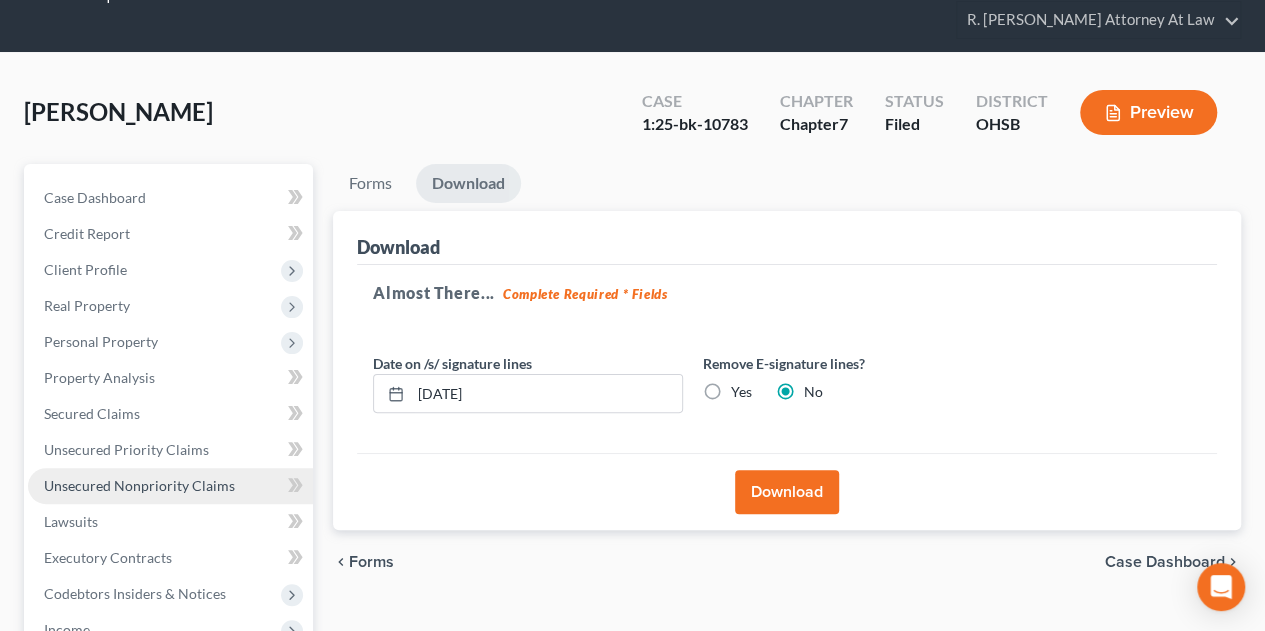 click on "Unsecured Nonpriority Claims" at bounding box center [139, 485] 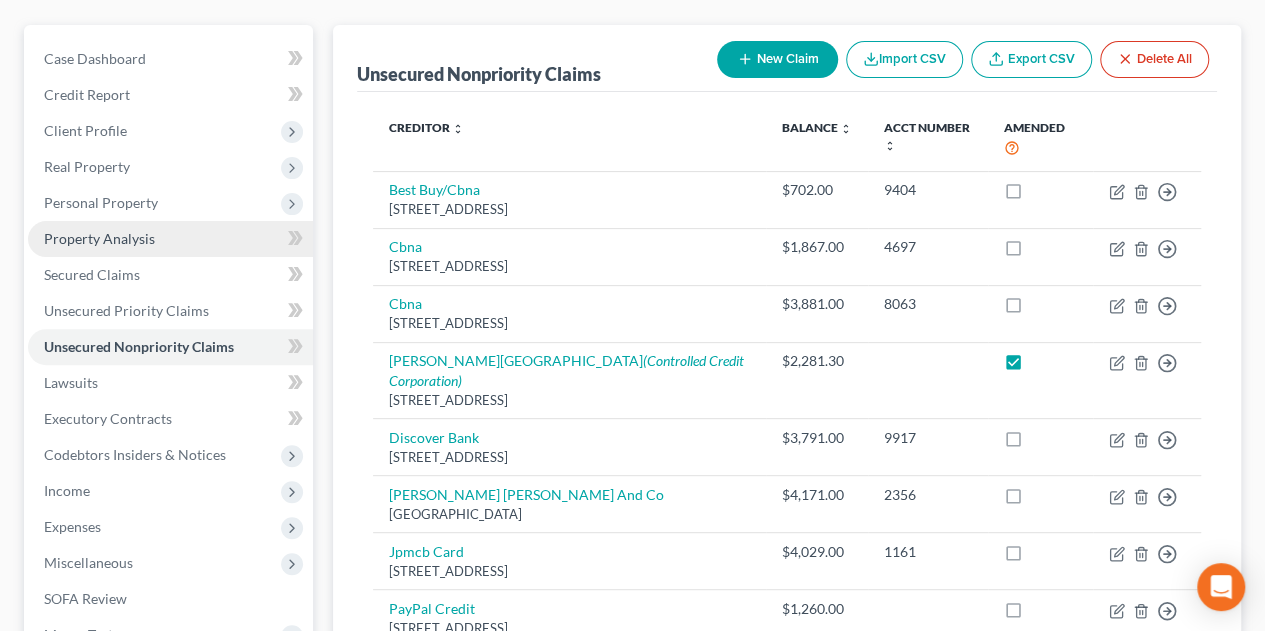 scroll, scrollTop: 160, scrollLeft: 0, axis: vertical 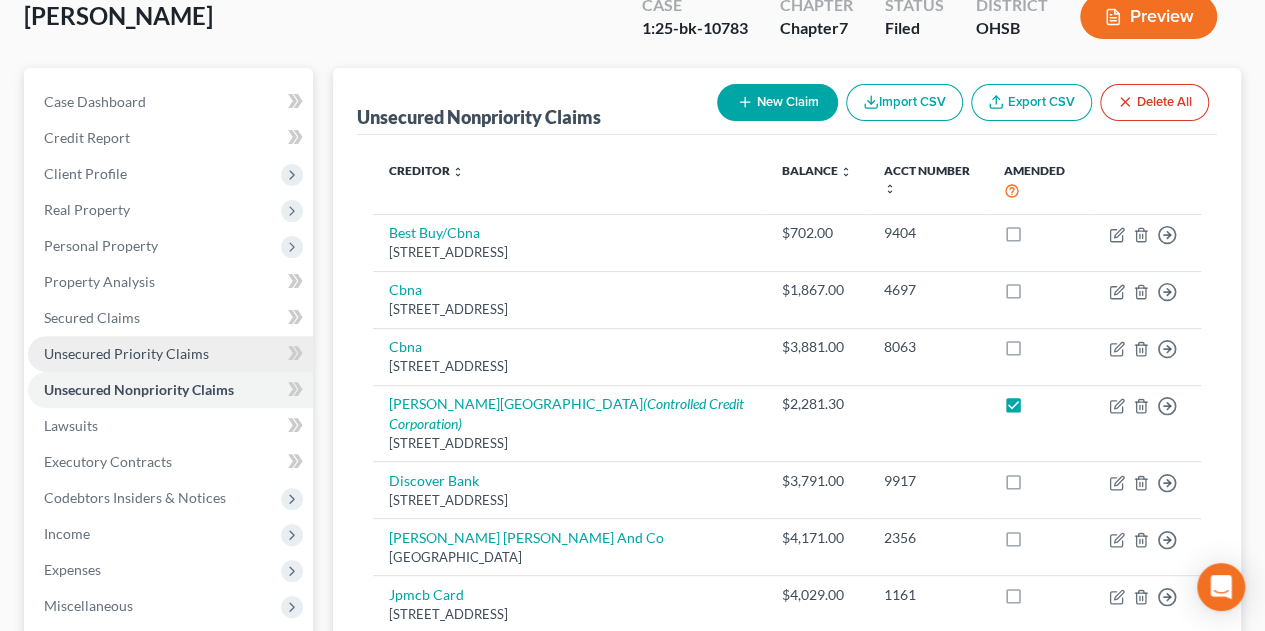 click on "Unsecured Priority Claims" at bounding box center (126, 353) 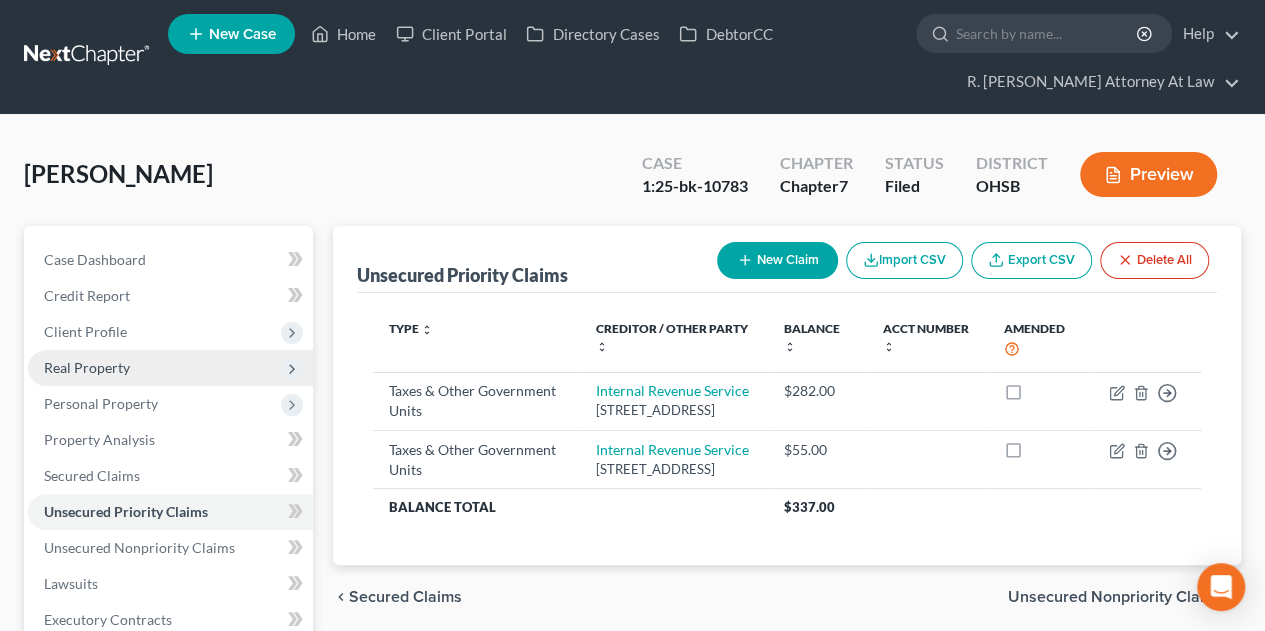 scroll, scrollTop: 0, scrollLeft: 0, axis: both 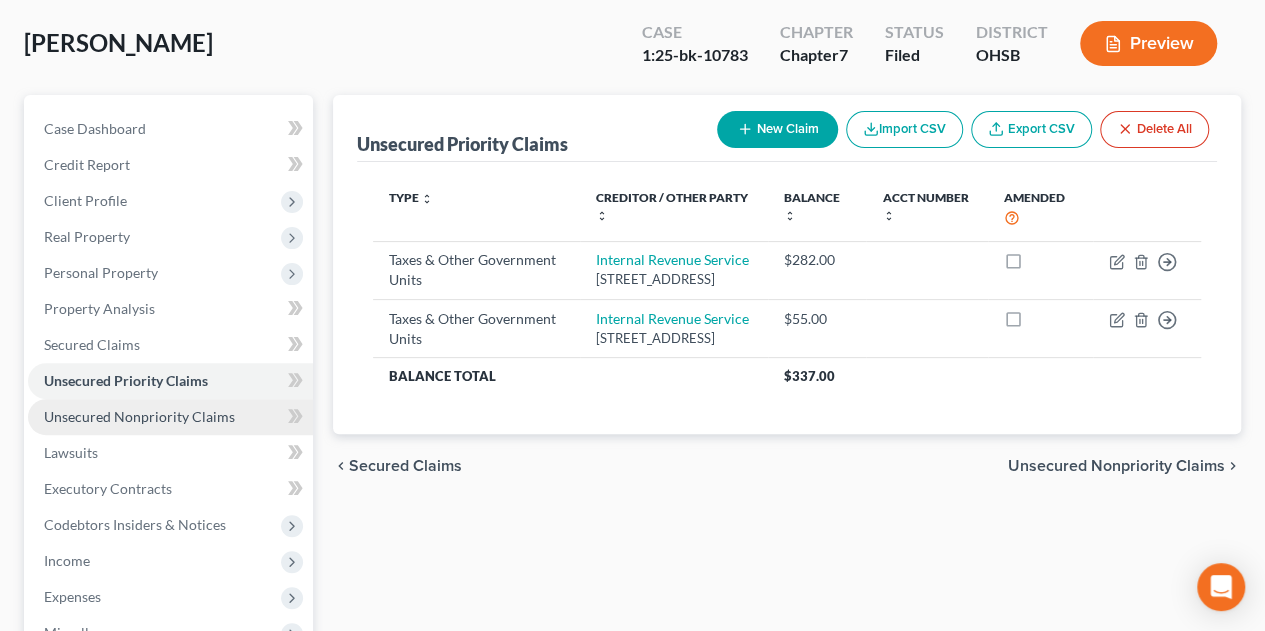 click on "Unsecured Nonpriority Claims" at bounding box center [139, 416] 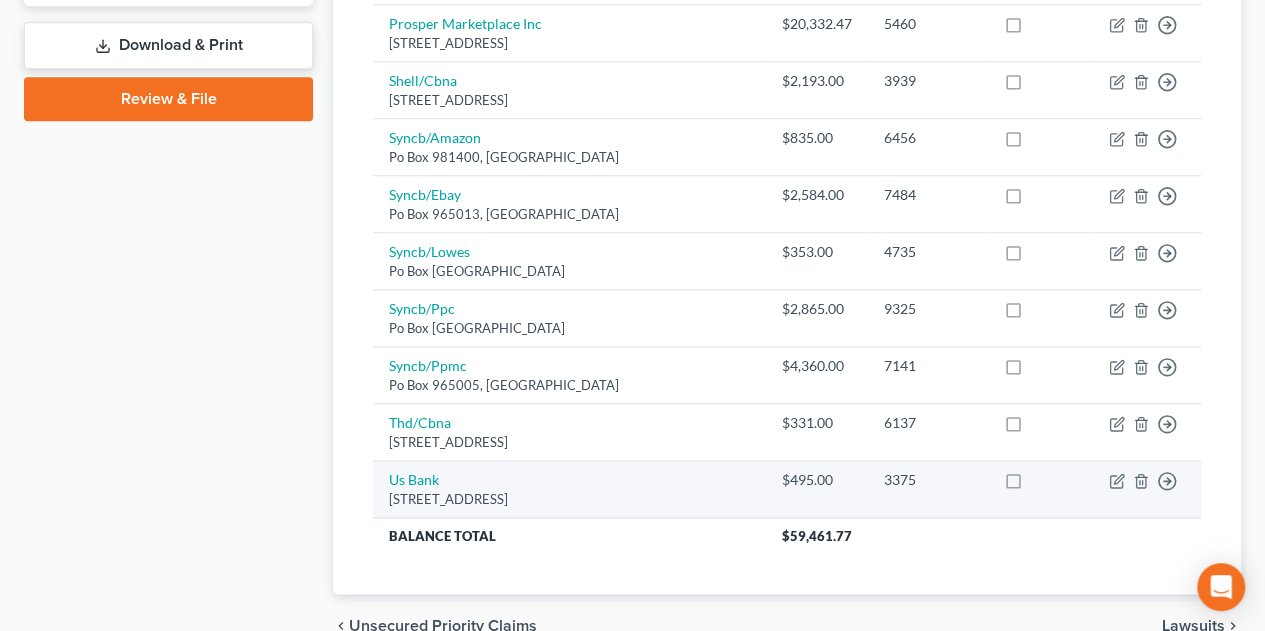 scroll, scrollTop: 960, scrollLeft: 0, axis: vertical 